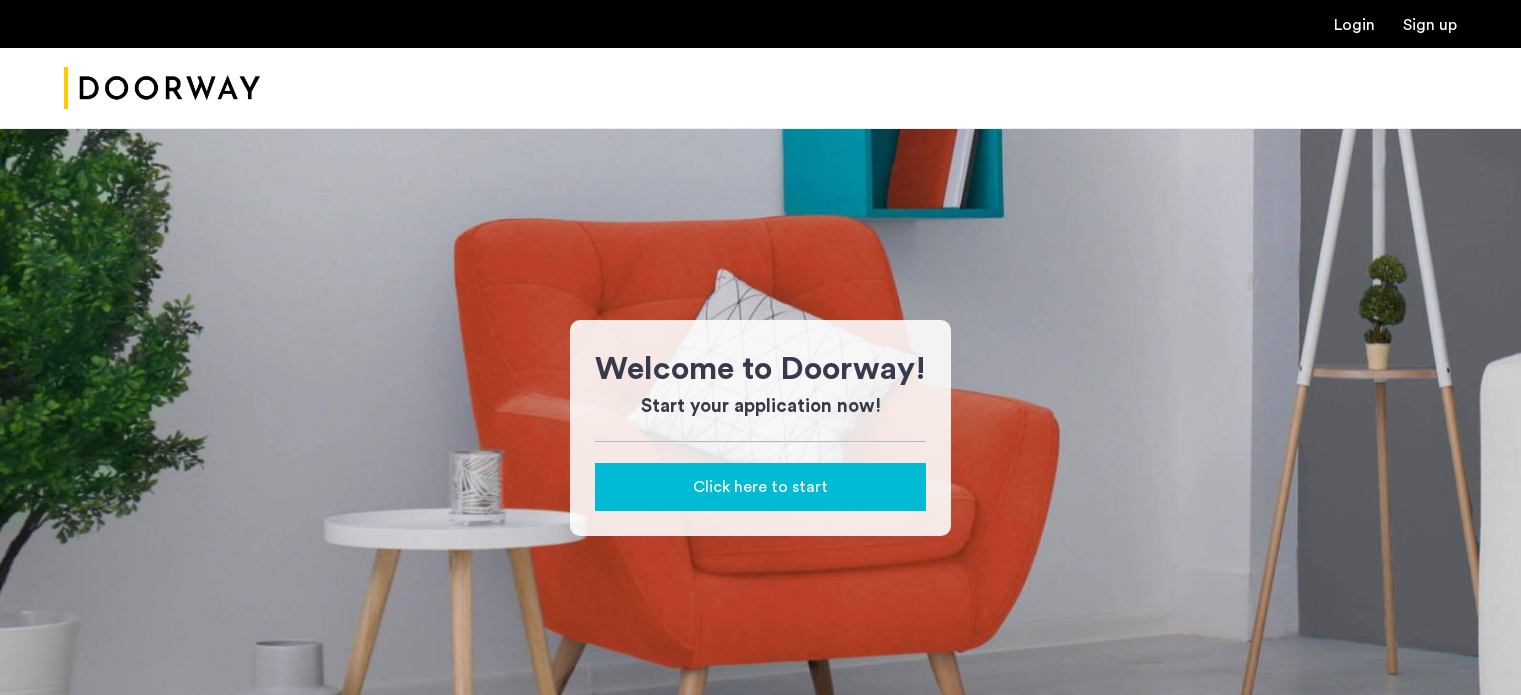 scroll, scrollTop: 0, scrollLeft: 0, axis: both 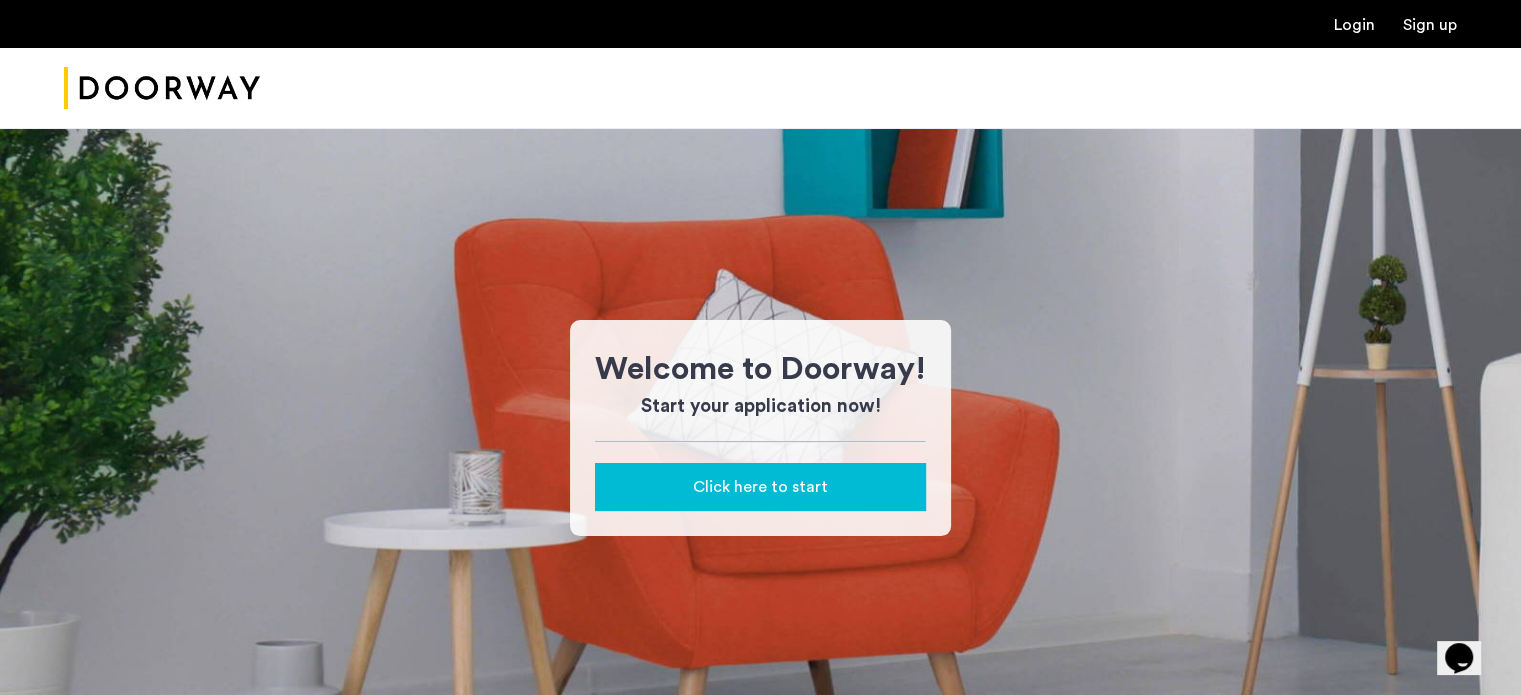 click on "Click here to start" 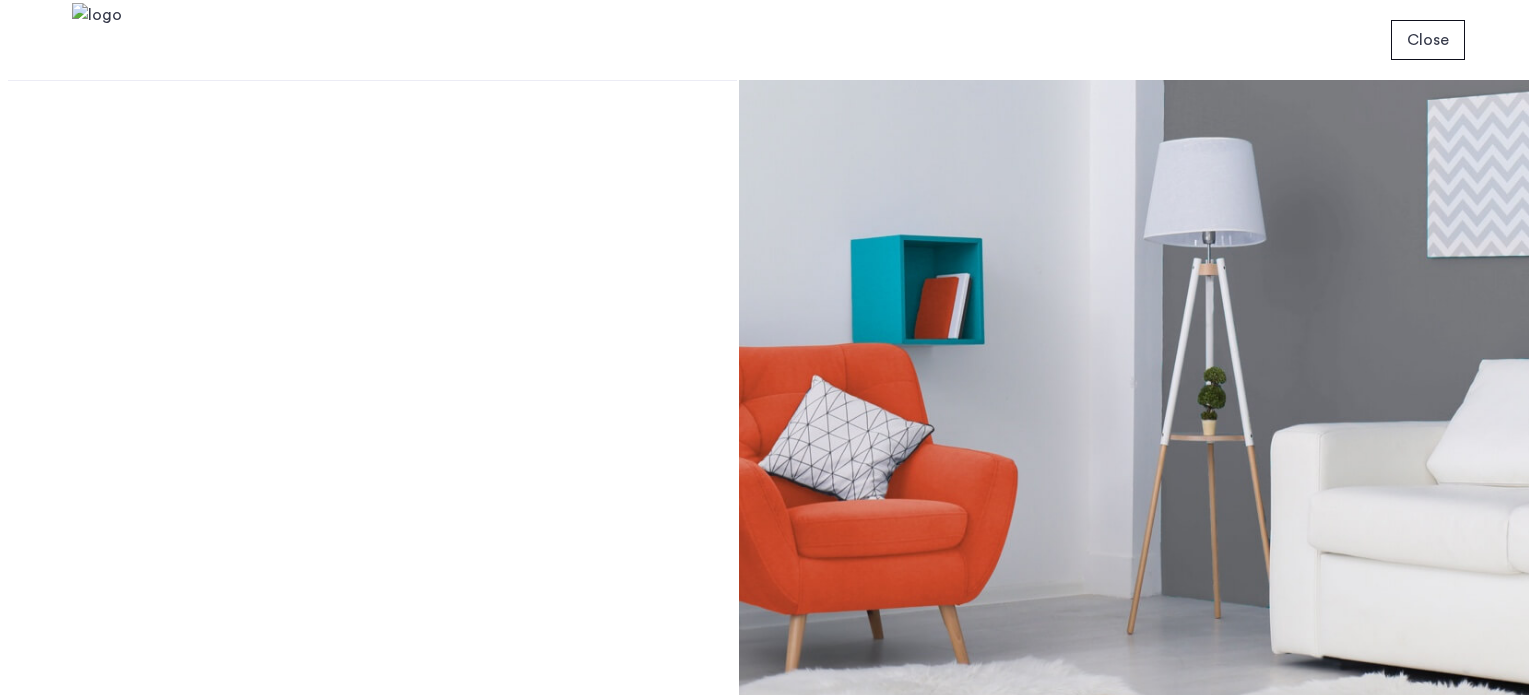 scroll, scrollTop: 0, scrollLeft: 0, axis: both 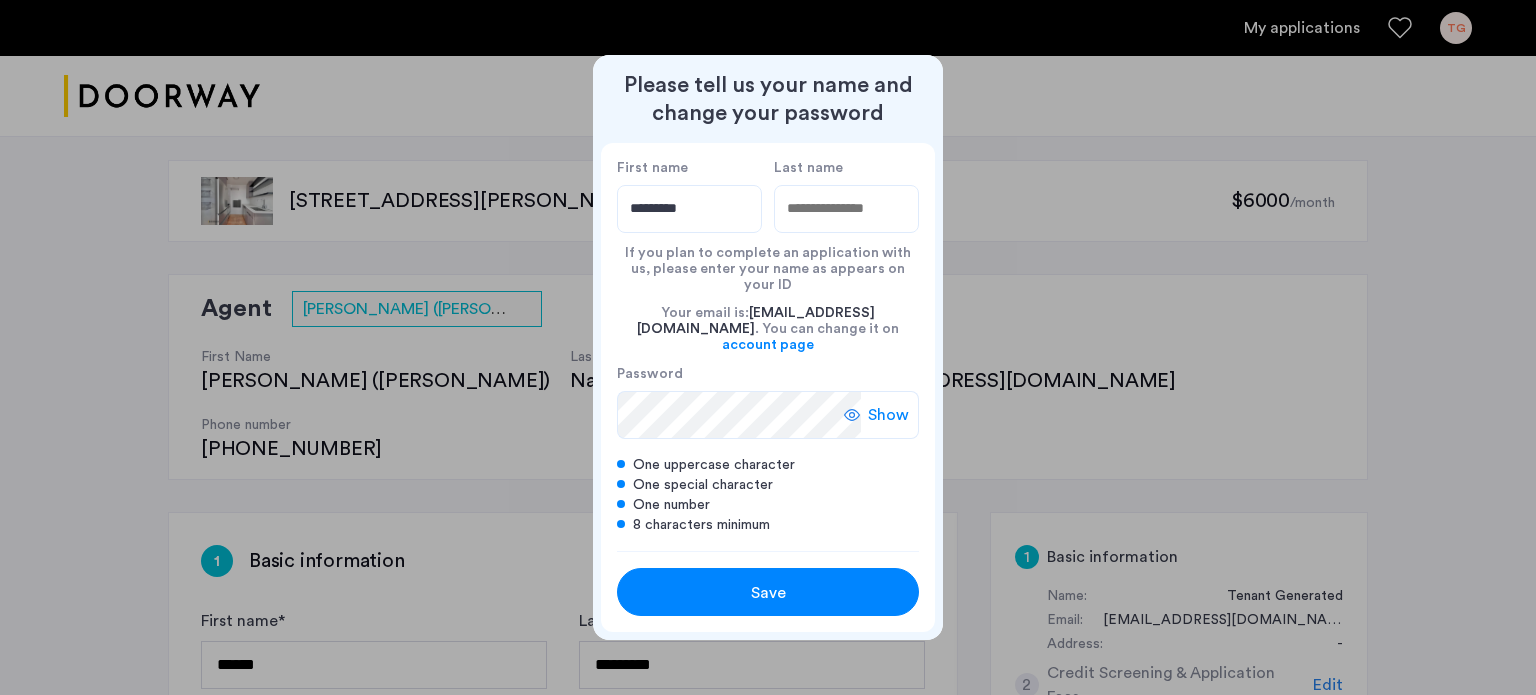 type on "*********" 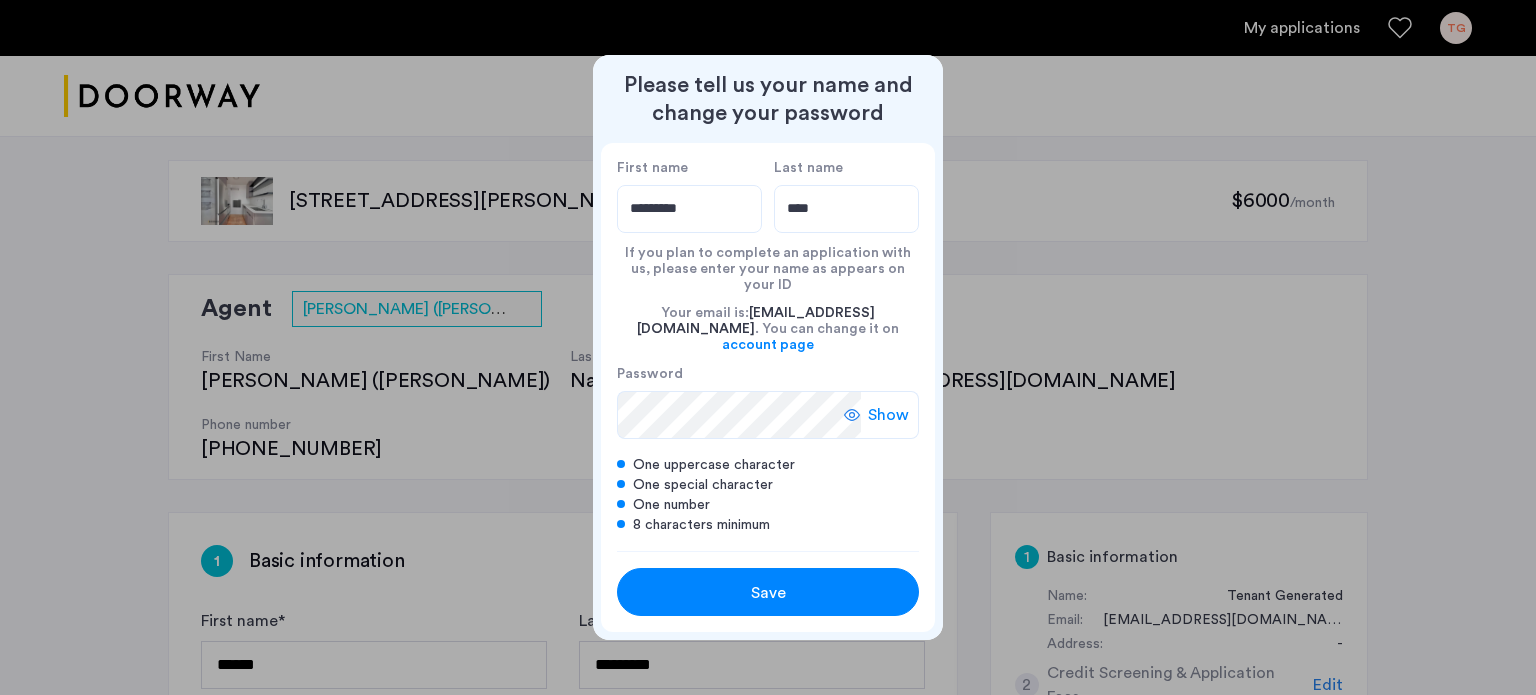 type on "****" 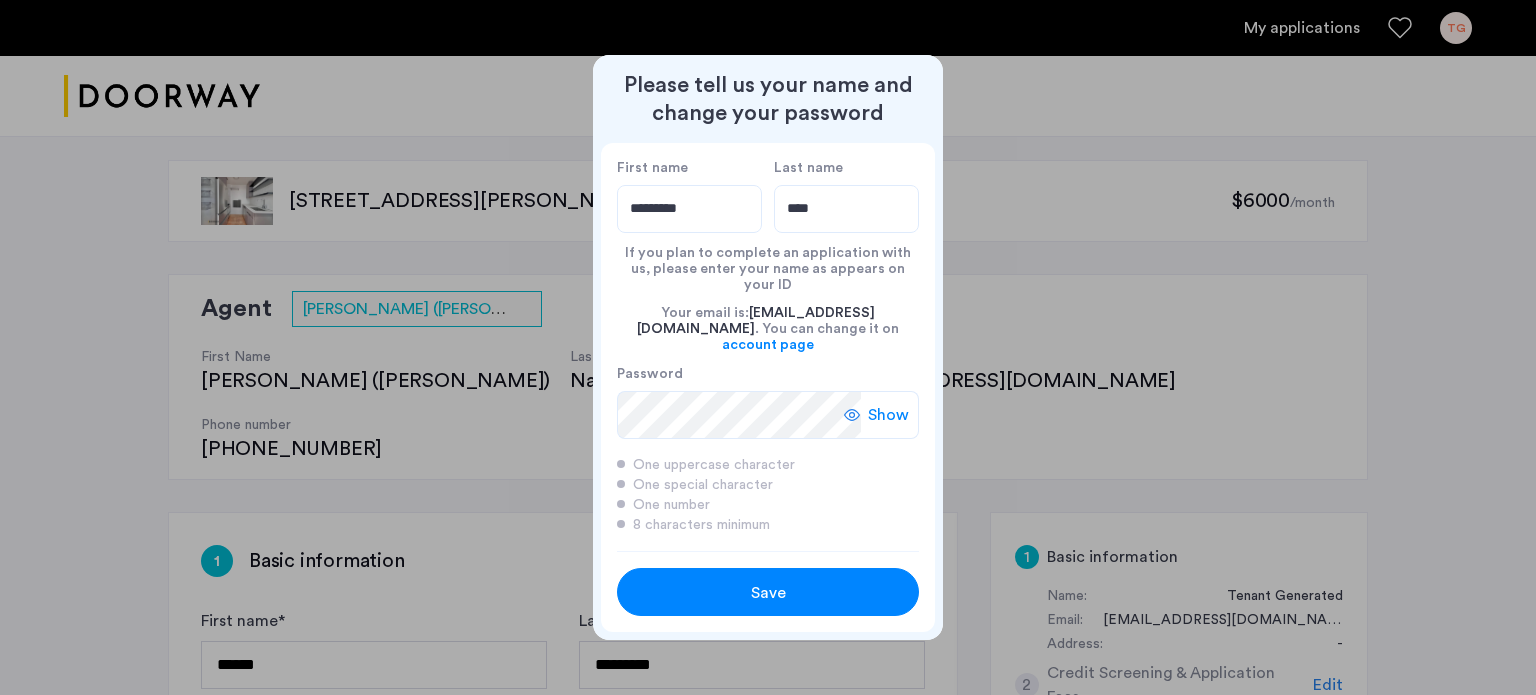 click on "Show" at bounding box center [888, 415] 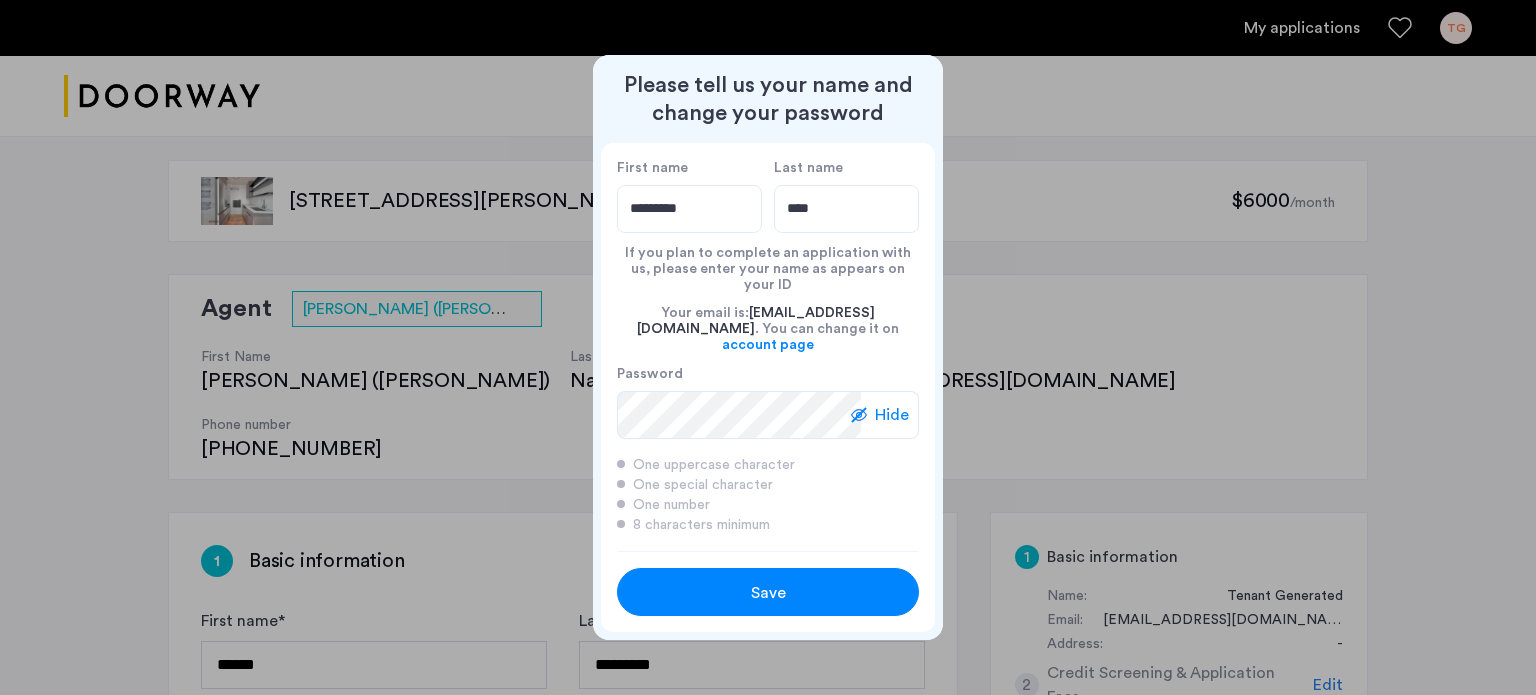 click on "Save" at bounding box center [768, 593] 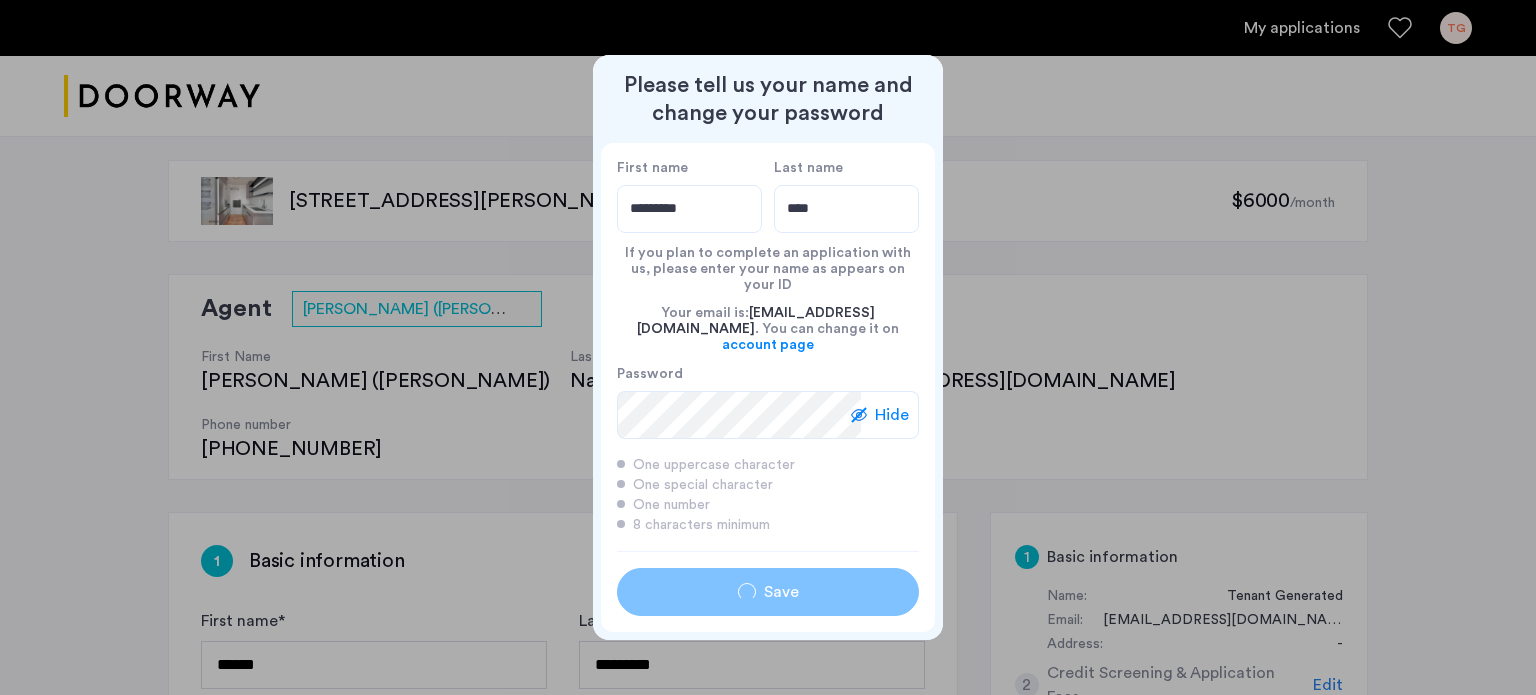 type on "*********" 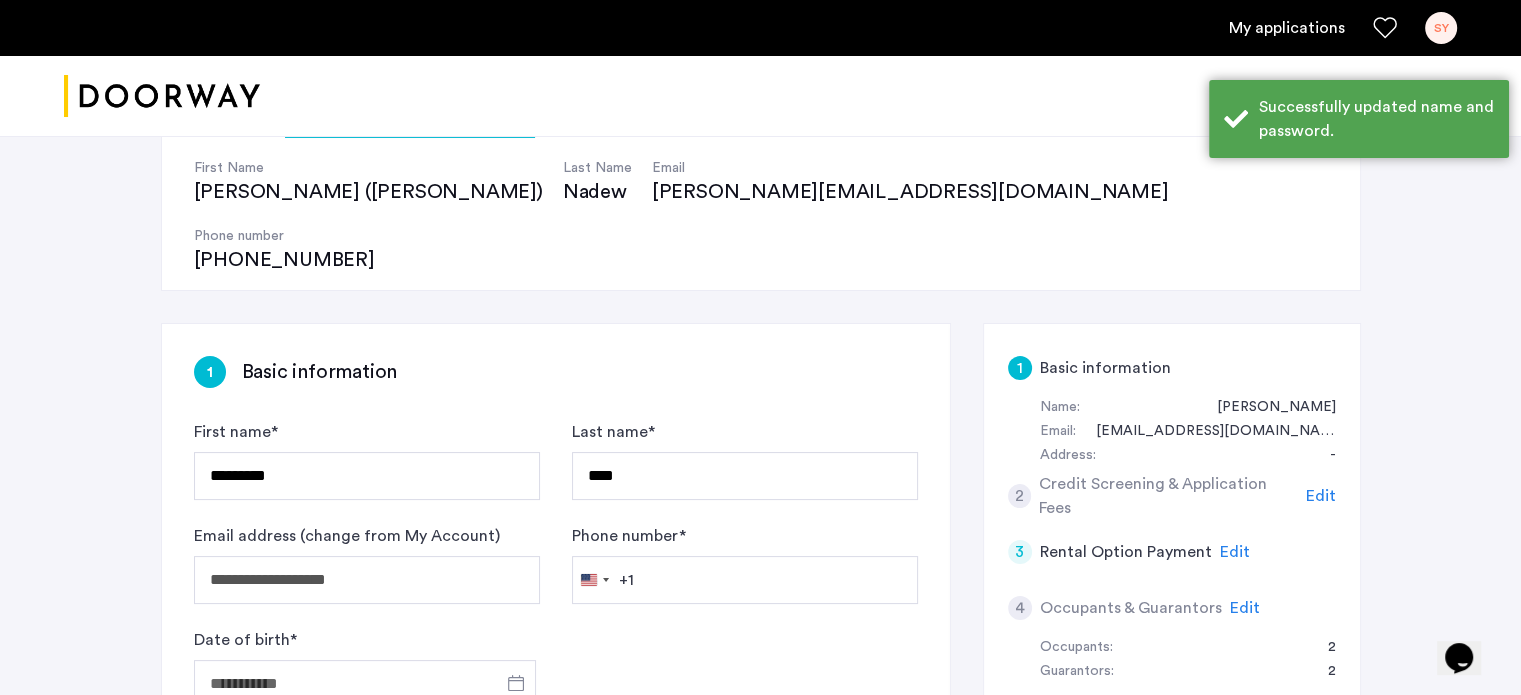 scroll, scrollTop: 233, scrollLeft: 0, axis: vertical 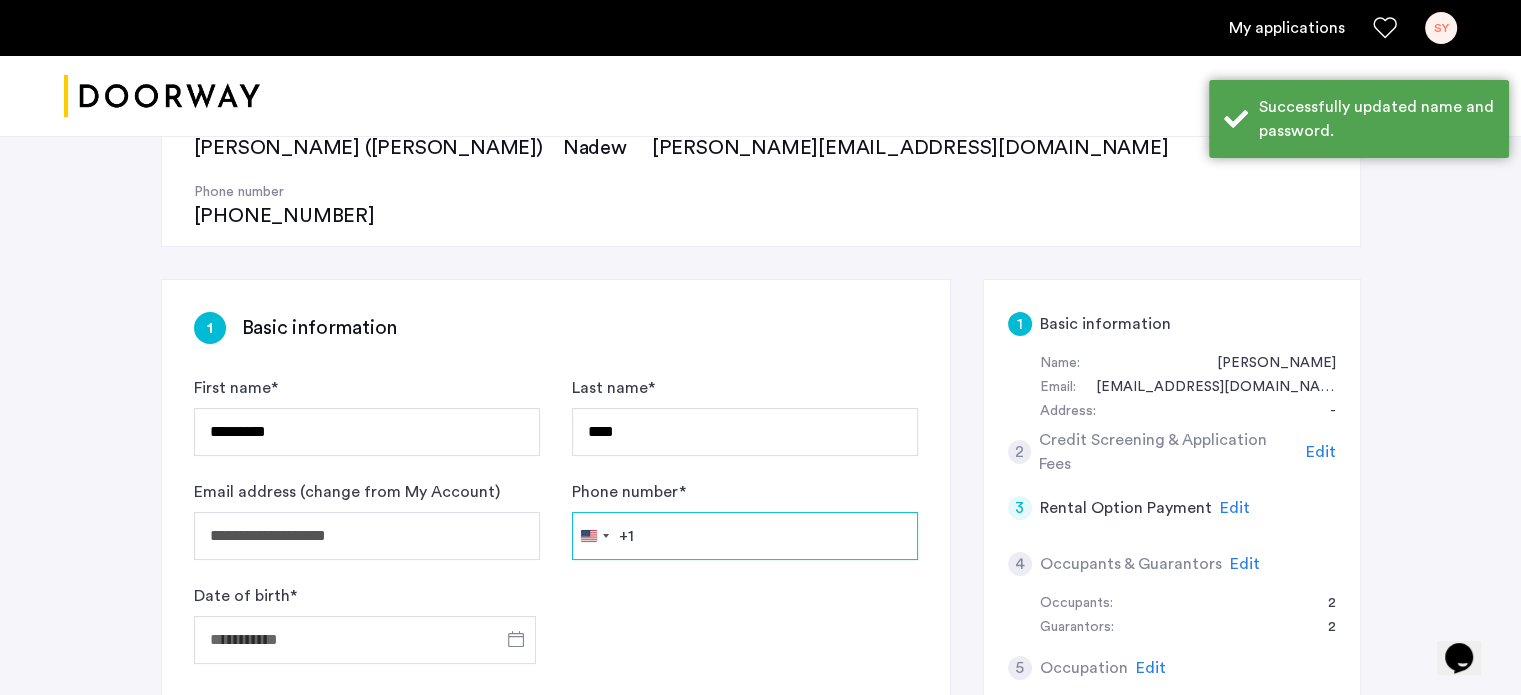 click on "Phone number  *" at bounding box center (745, 536) 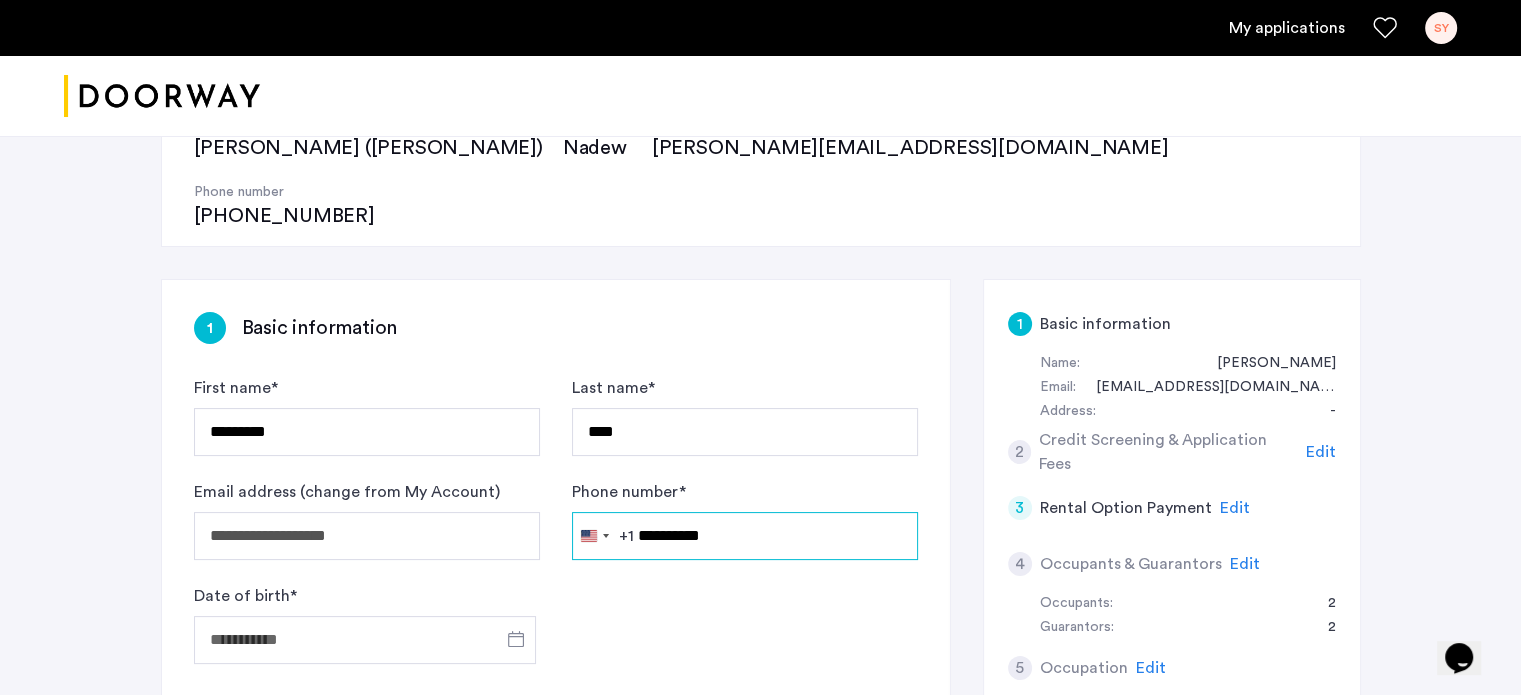 type on "**********" 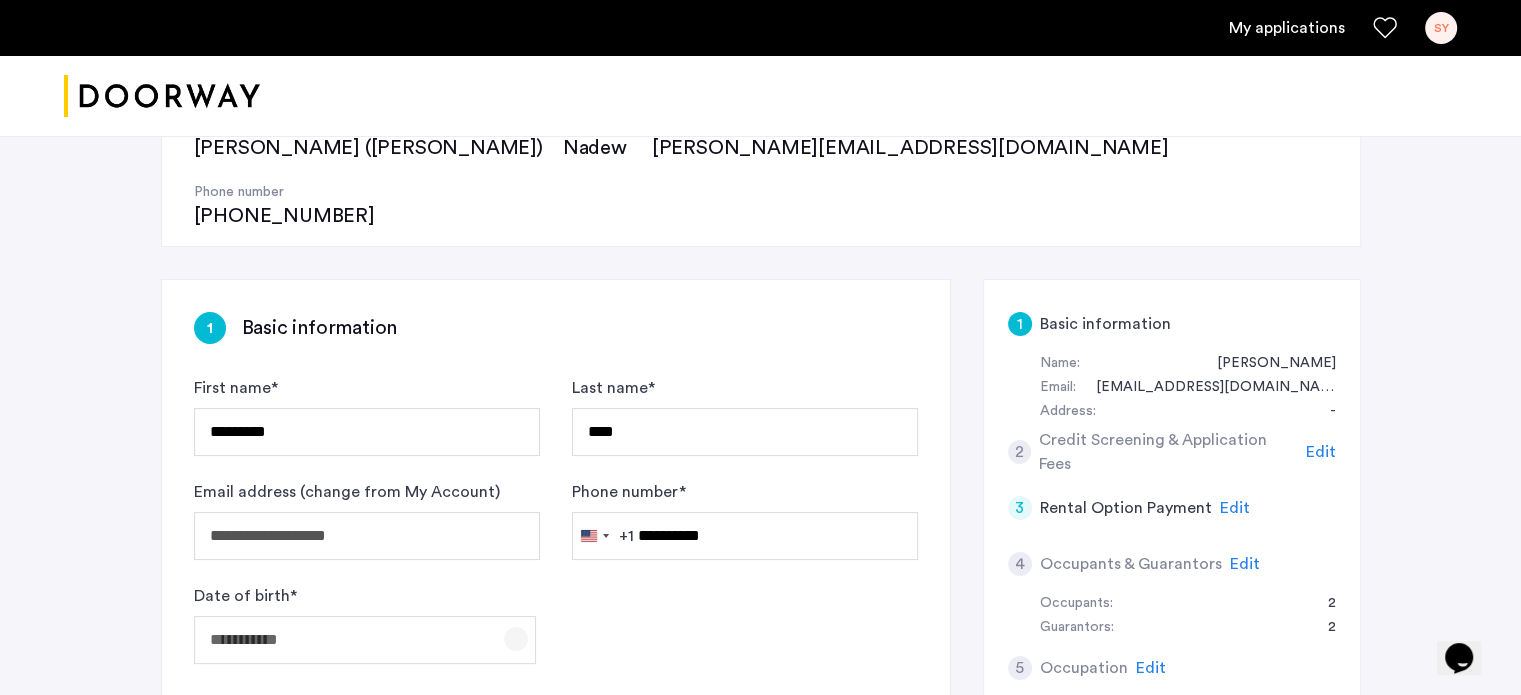 click 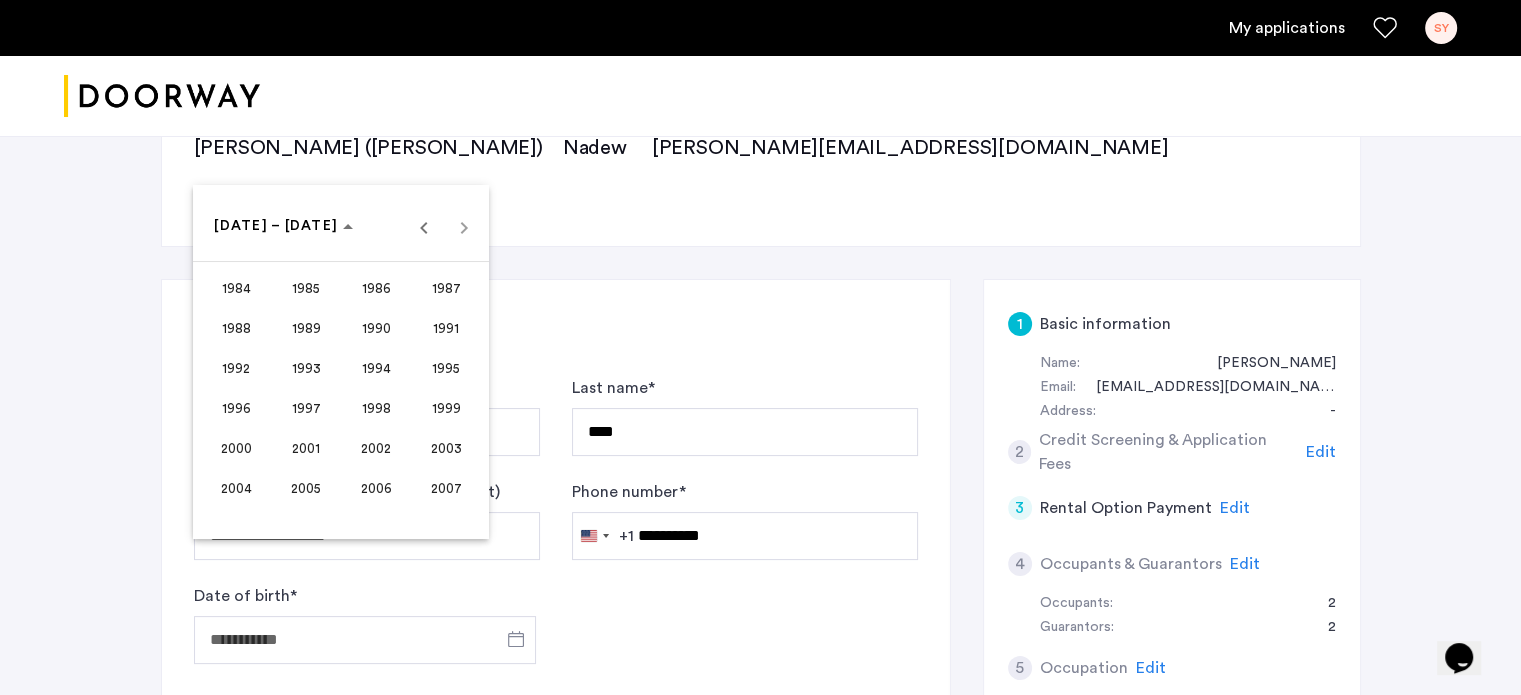 click at bounding box center [760, 347] 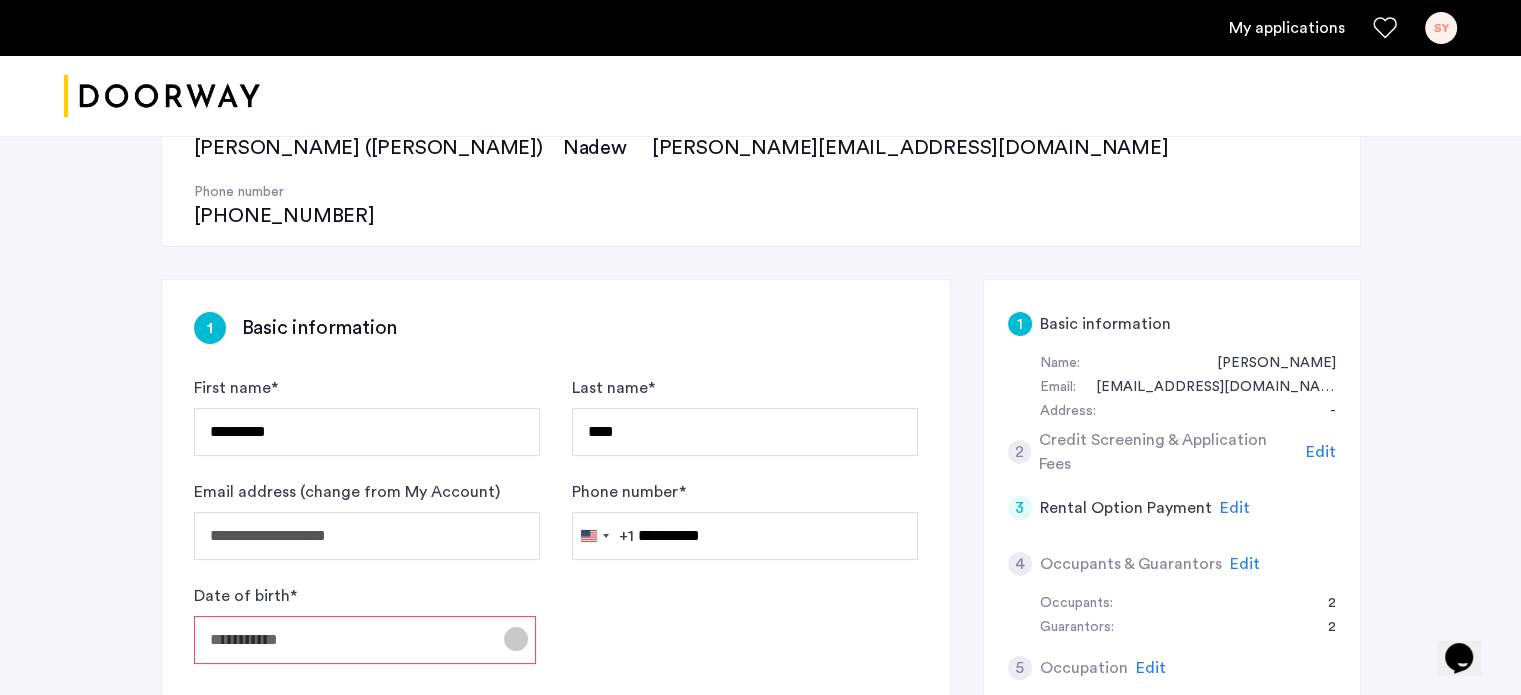 click 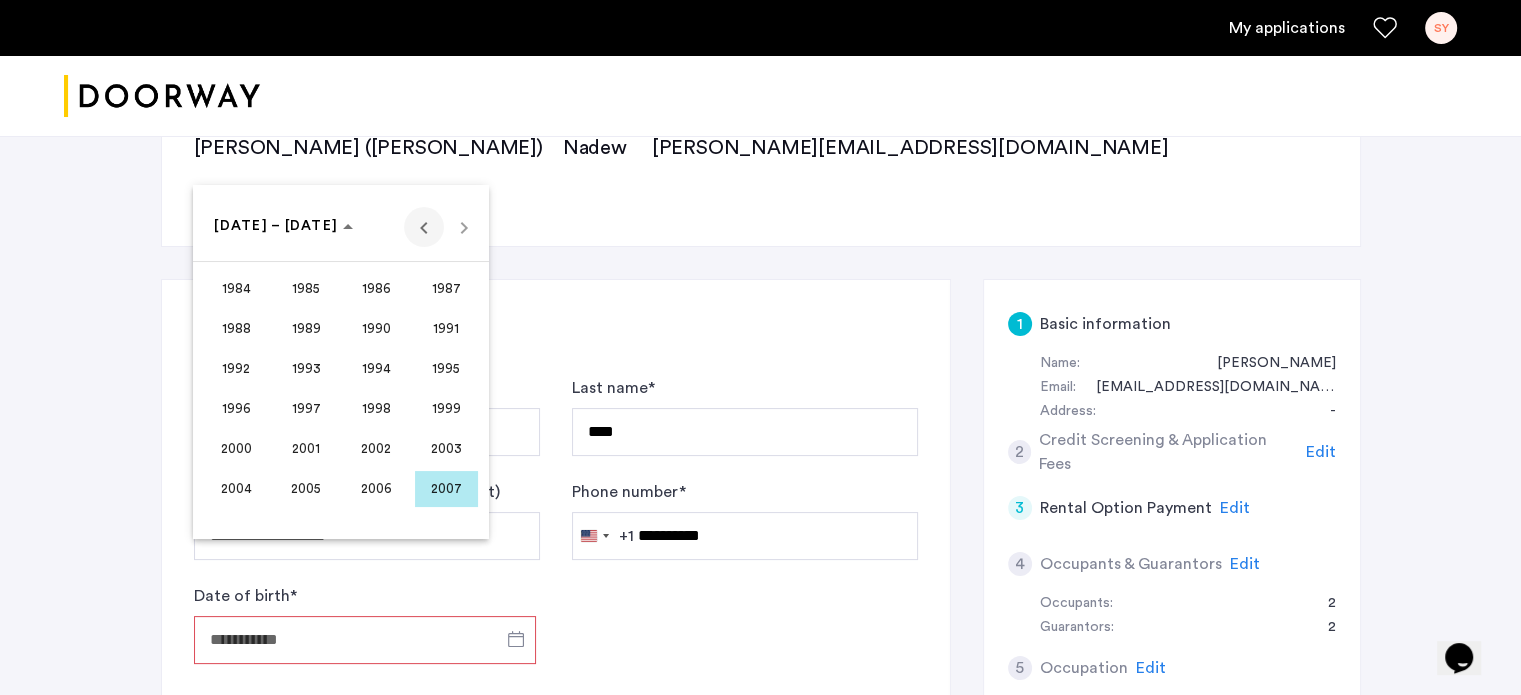 click at bounding box center (424, 227) 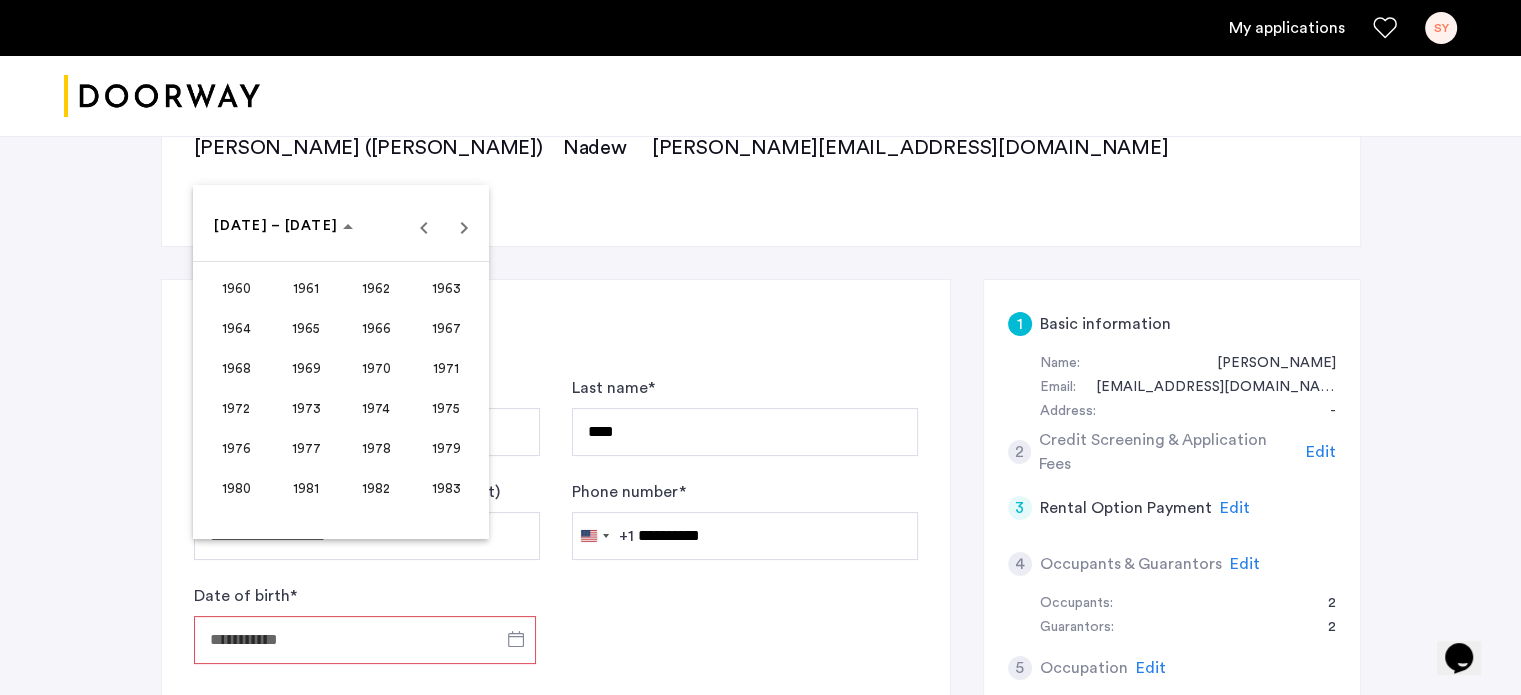 click on "1969" at bounding box center (306, 369) 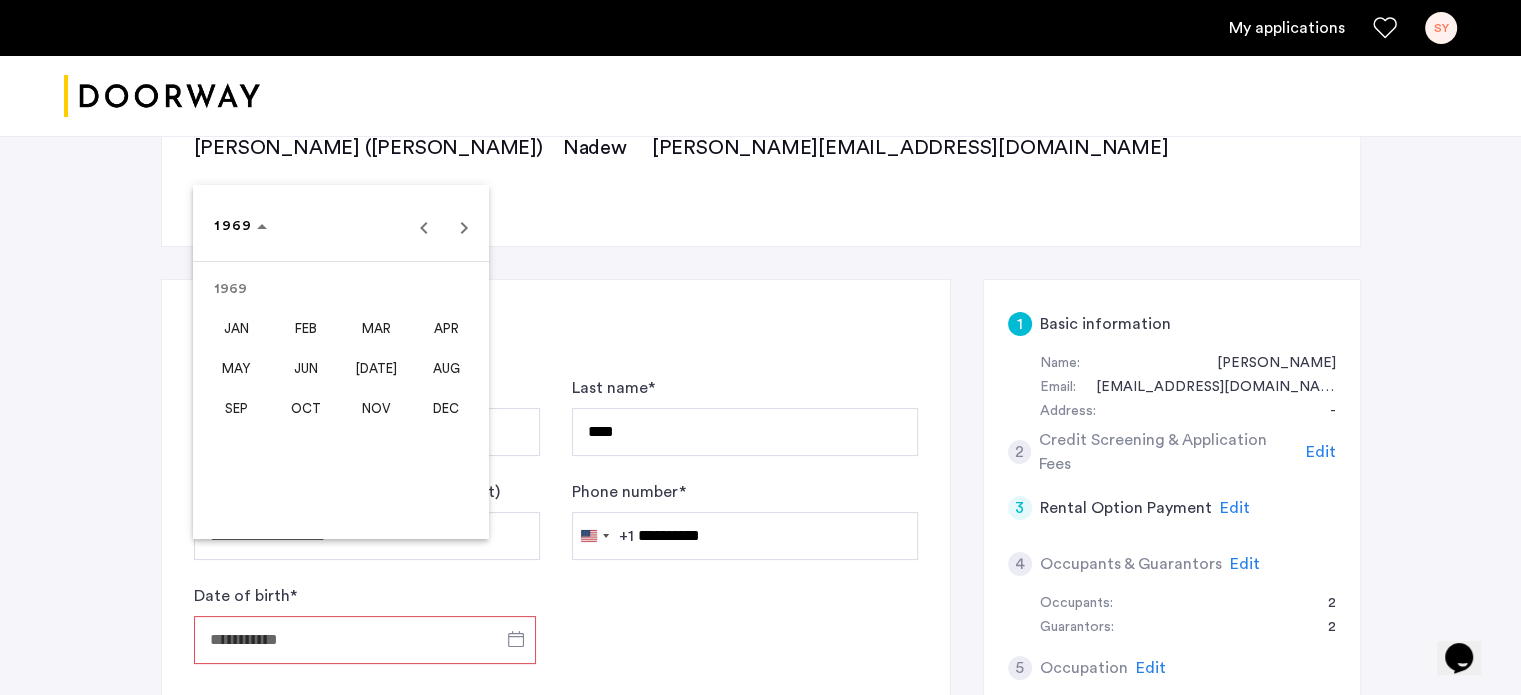 click on "AUG" at bounding box center [446, 369] 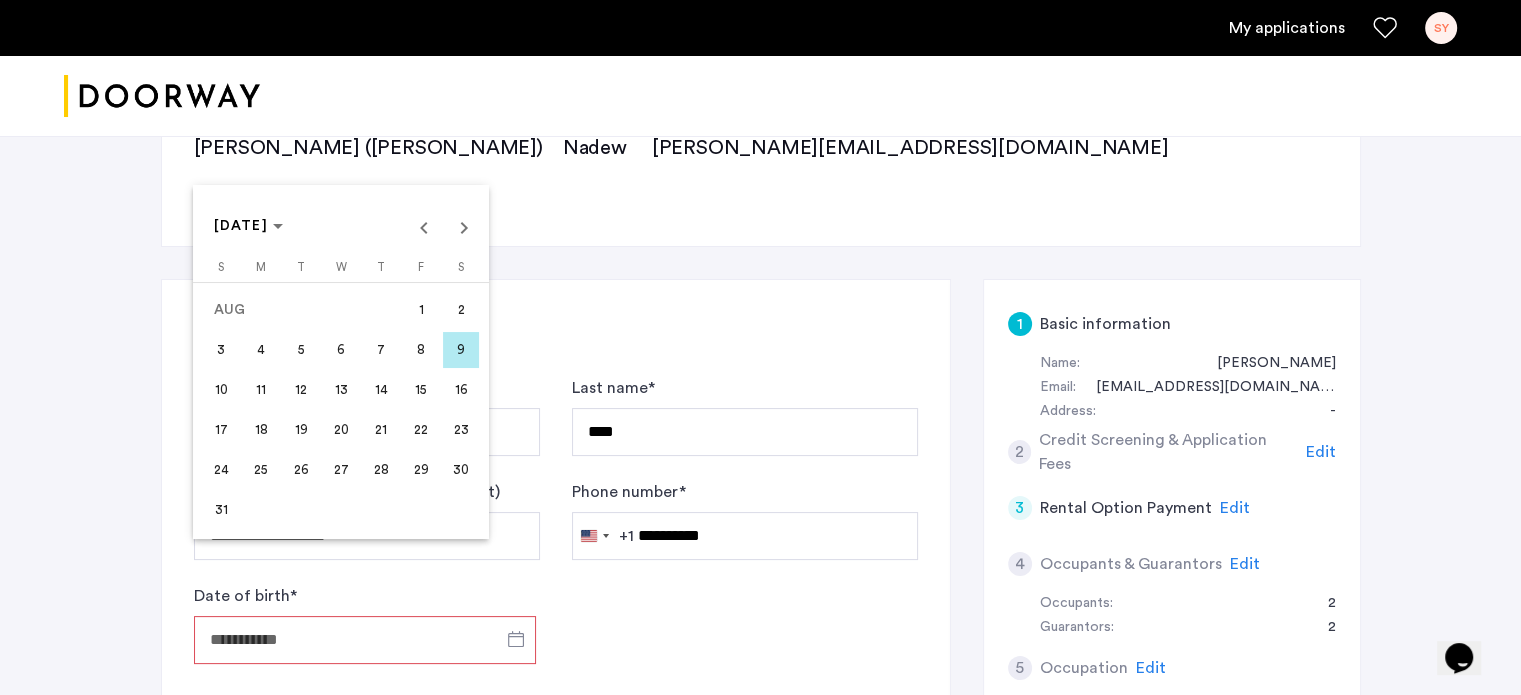 click on "25" at bounding box center (261, 470) 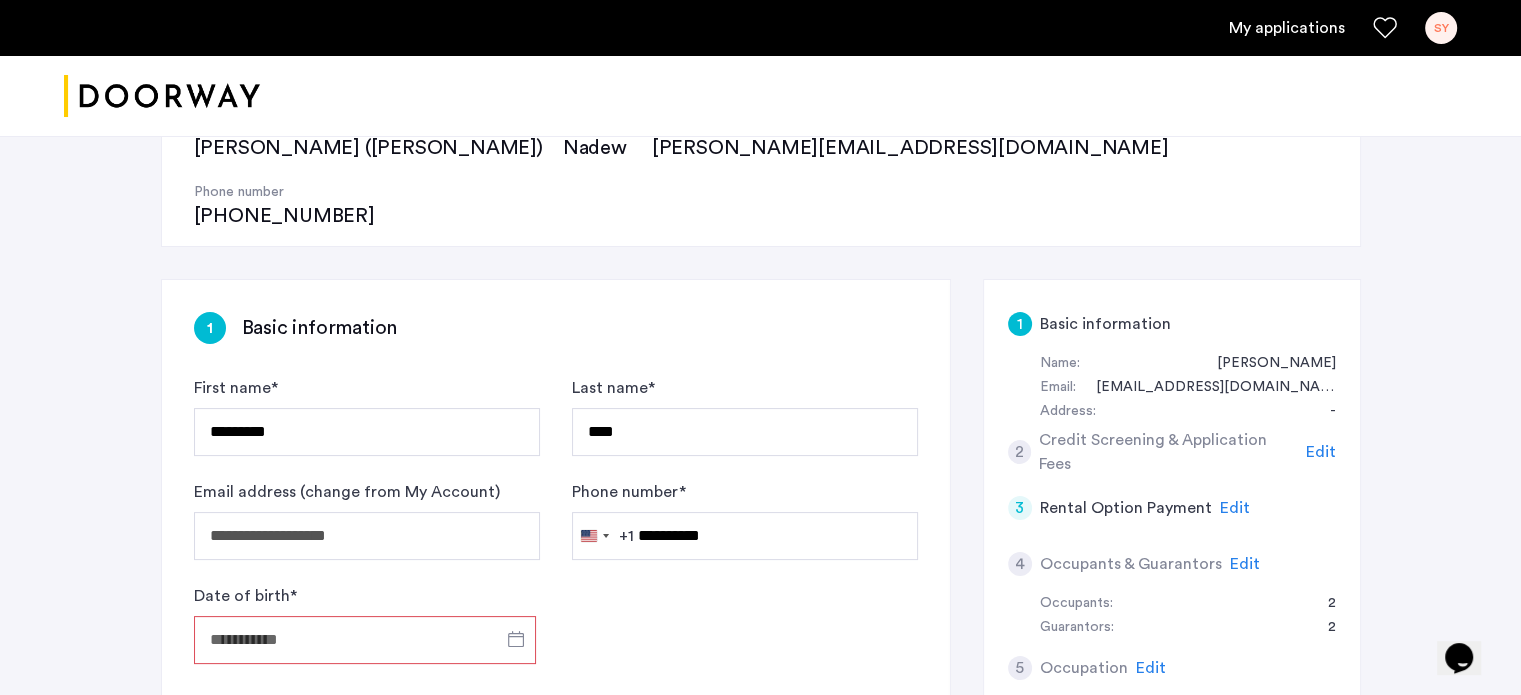 type on "**********" 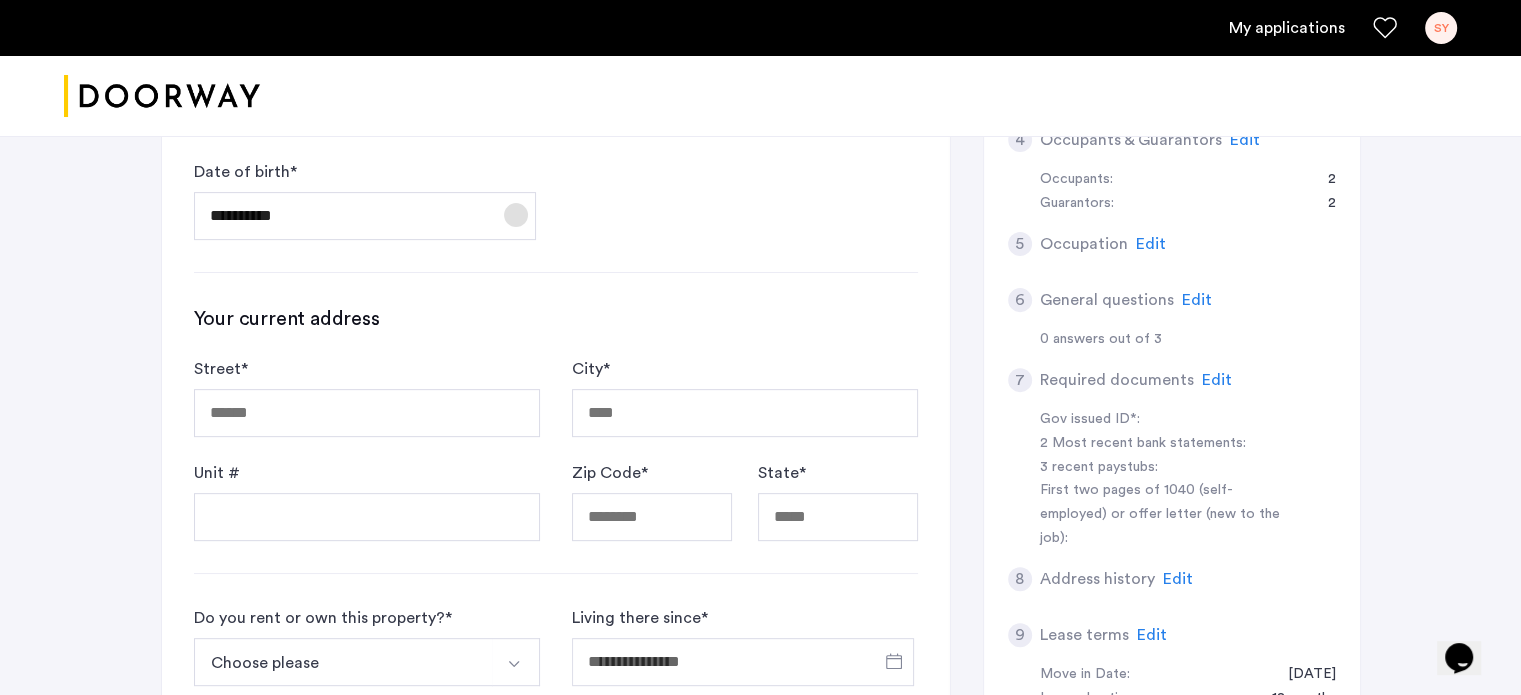 scroll, scrollTop: 700, scrollLeft: 0, axis: vertical 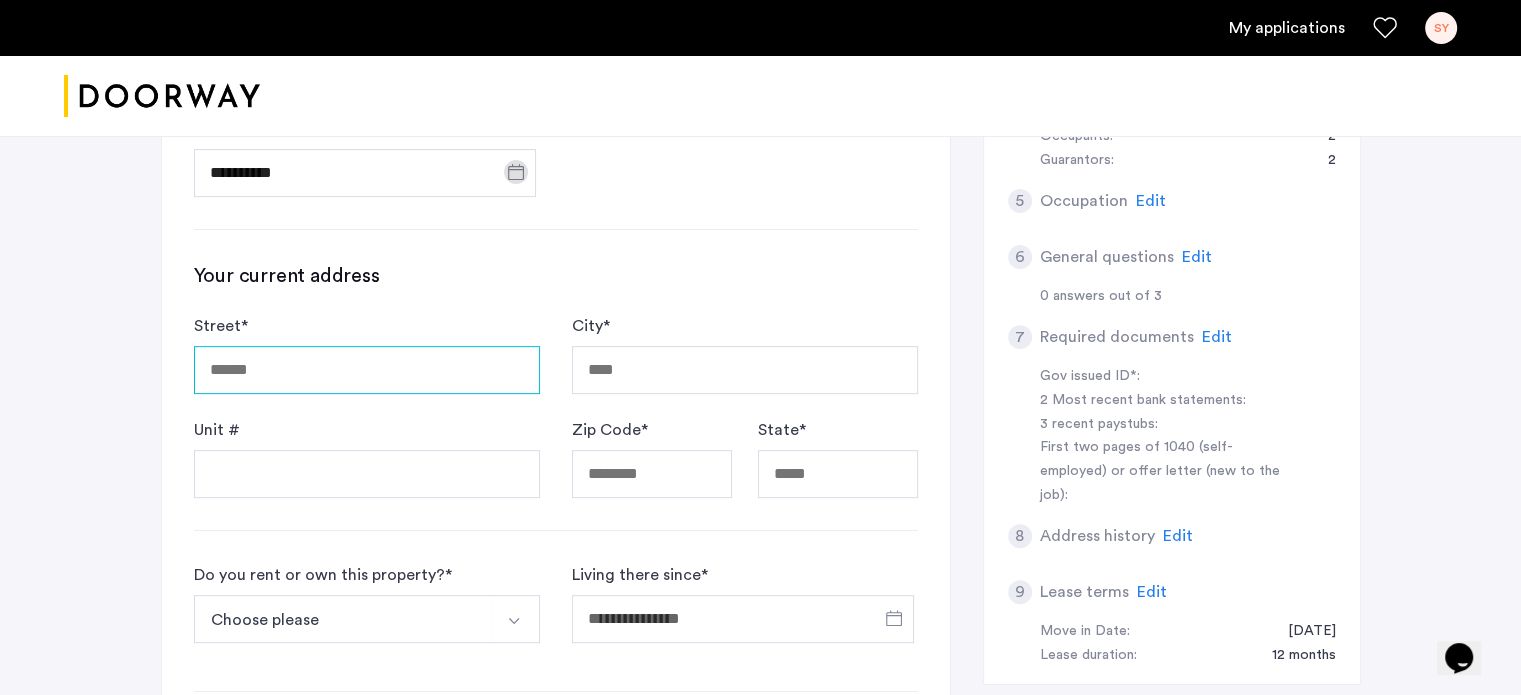 click on "Street  *" at bounding box center (367, 370) 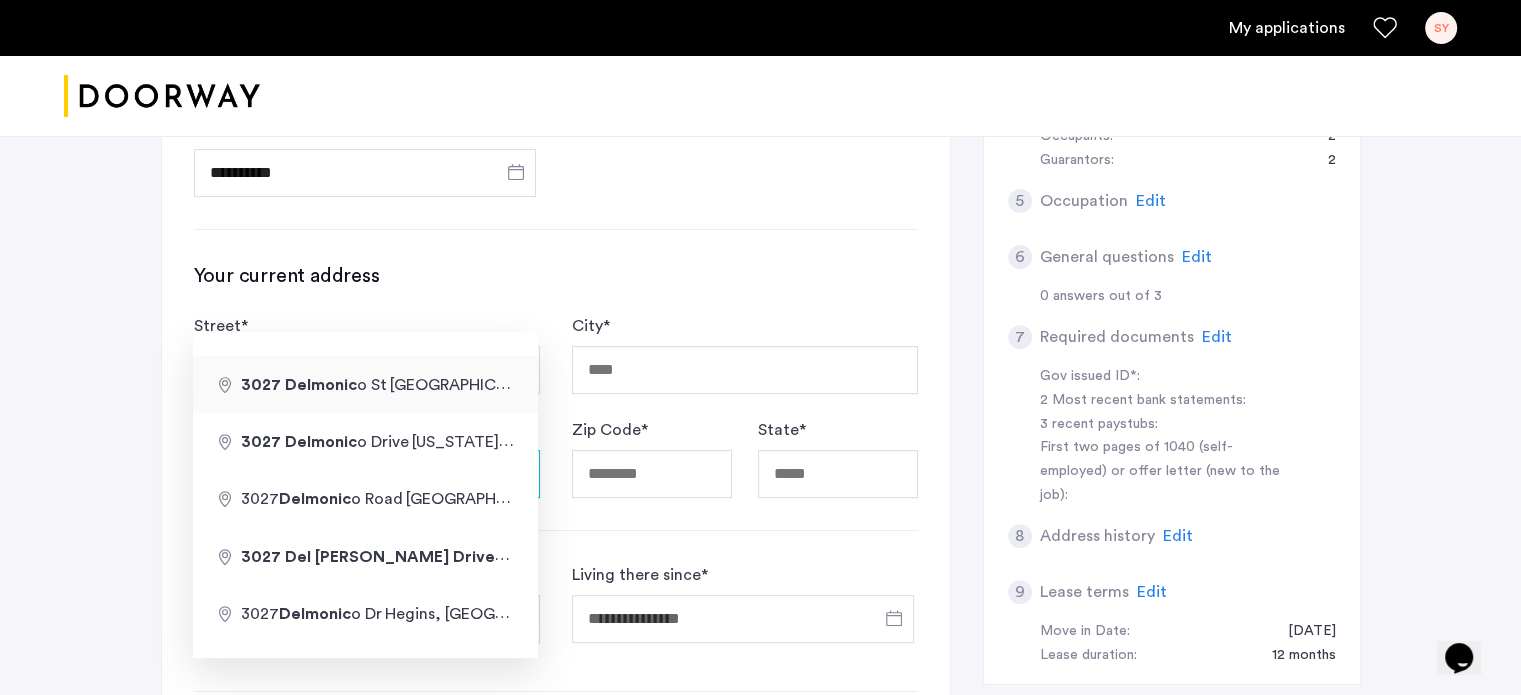 type on "**********" 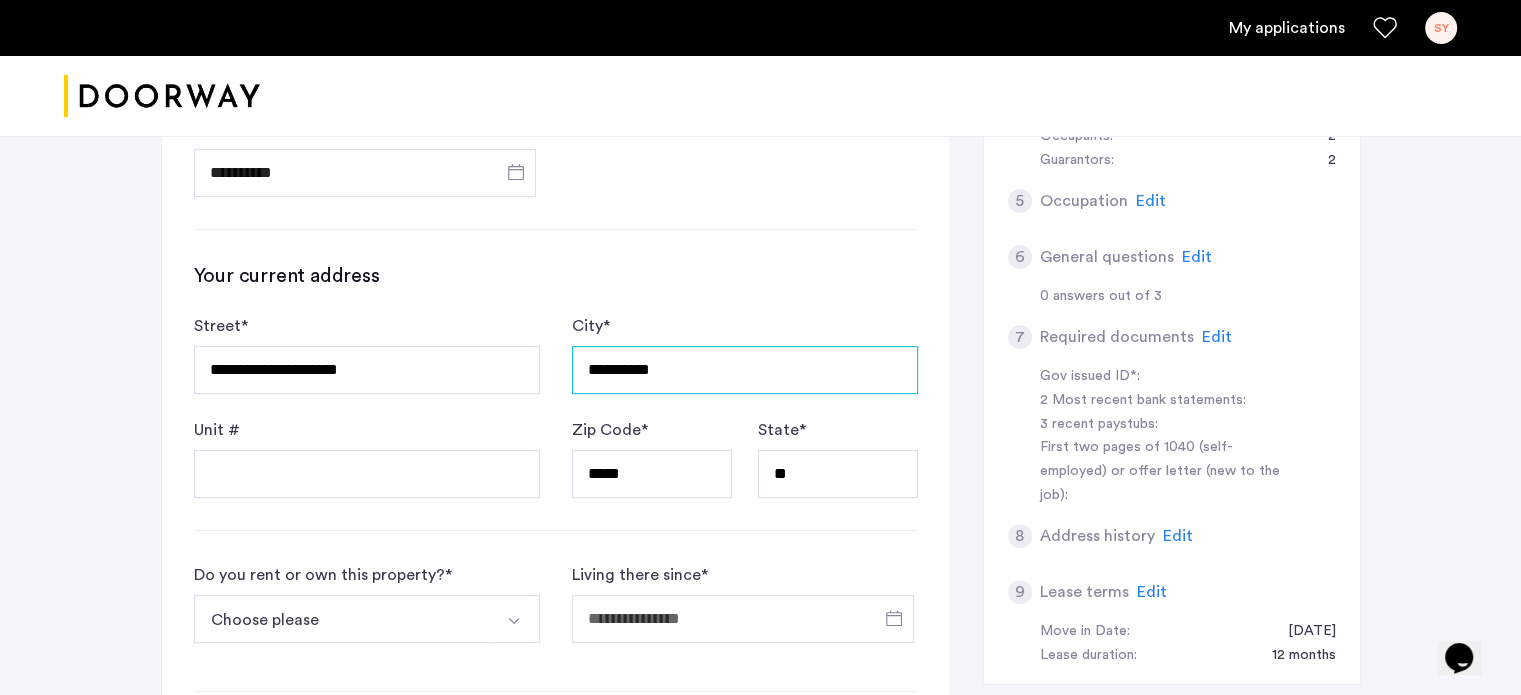 drag, startPoint x: 722, startPoint y: 295, endPoint x: 173, endPoint y: 404, distance: 559.716 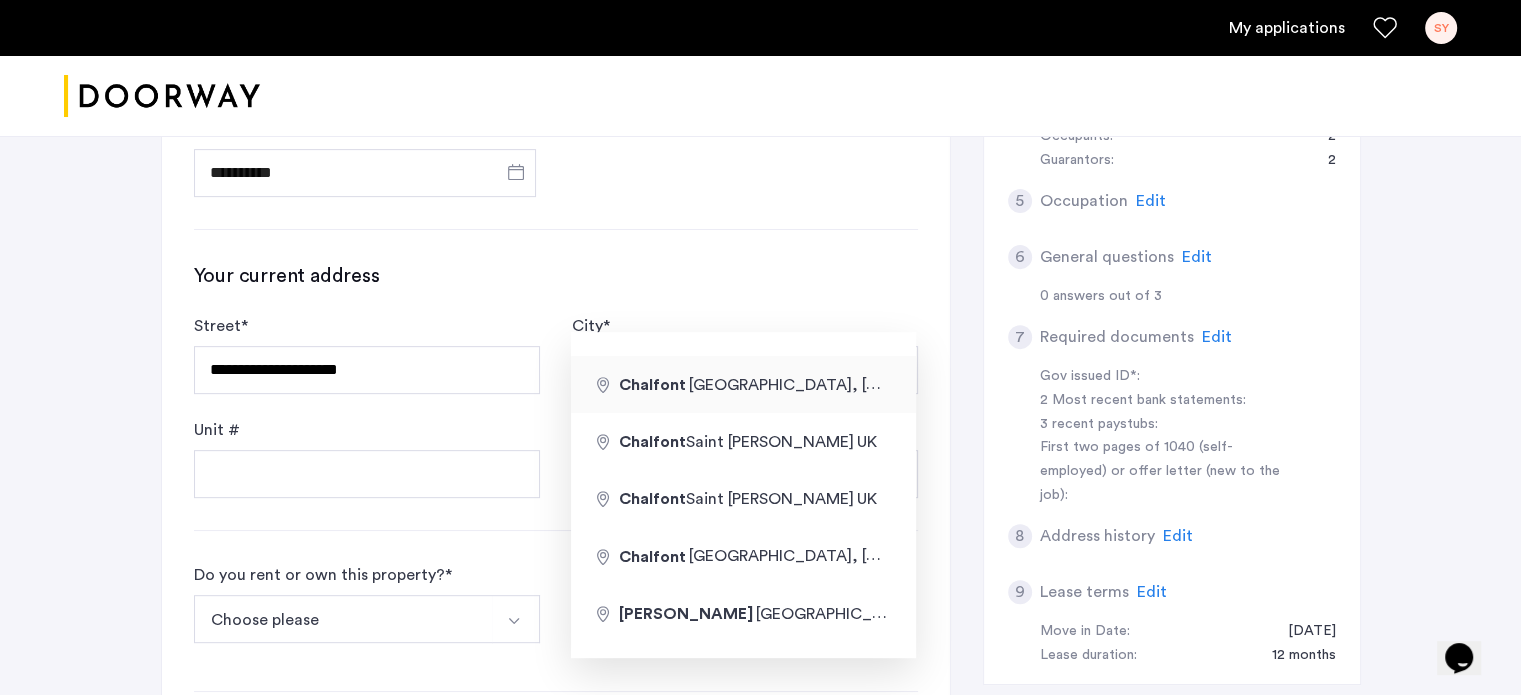 type on "**********" 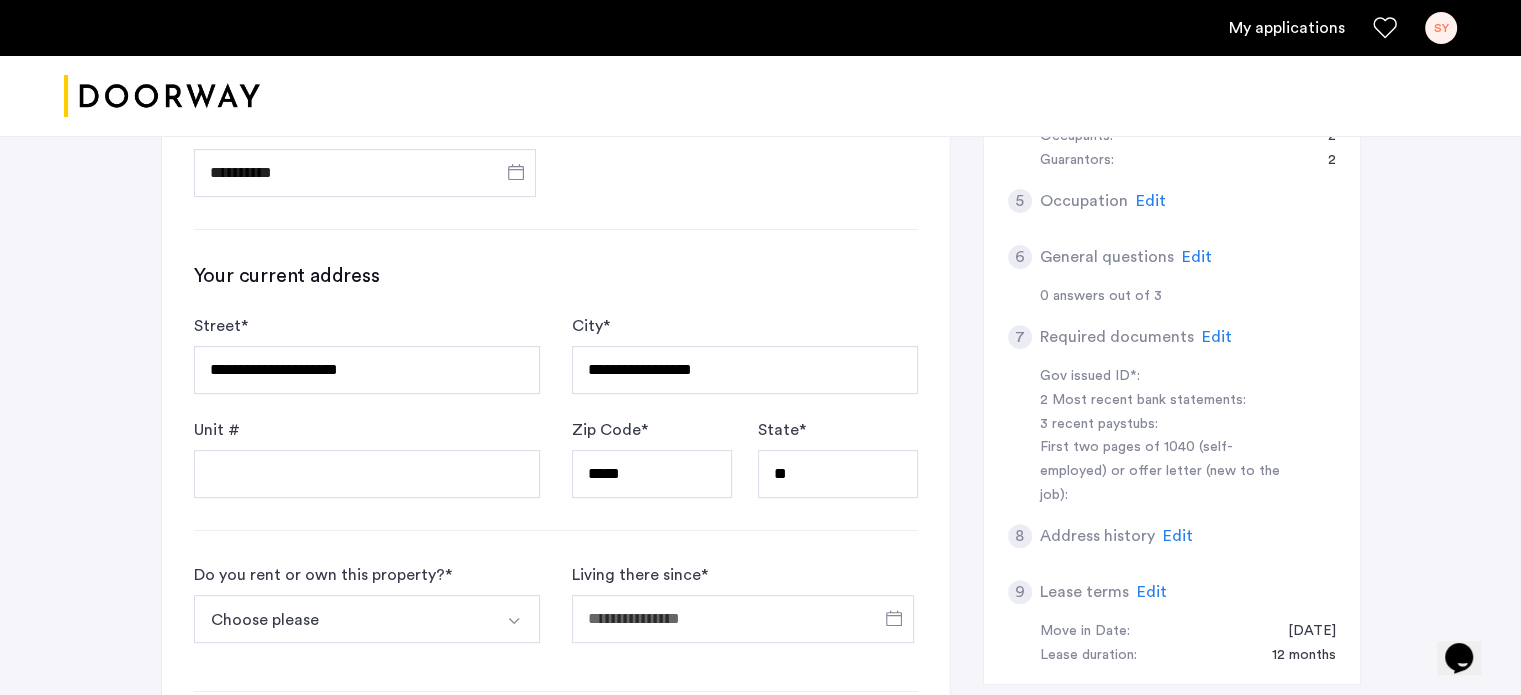 type 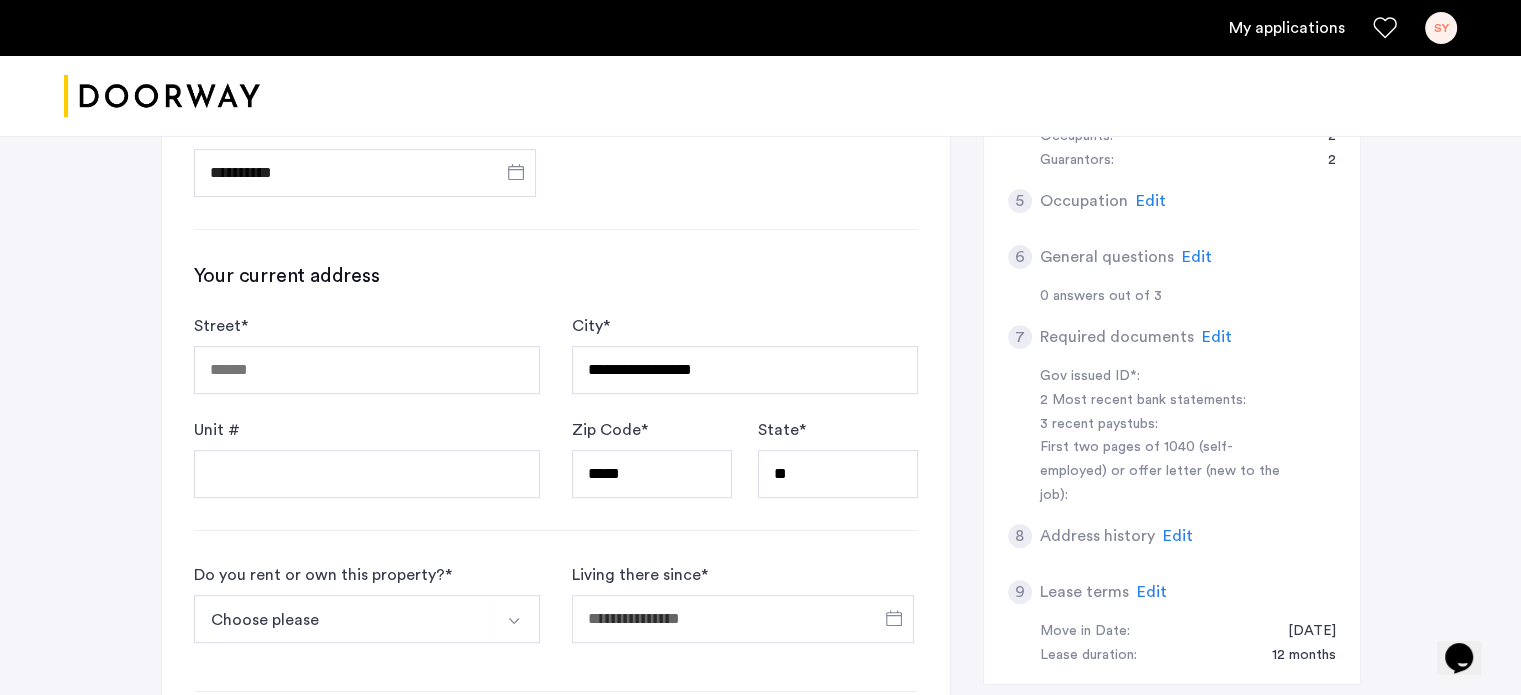 type on "********" 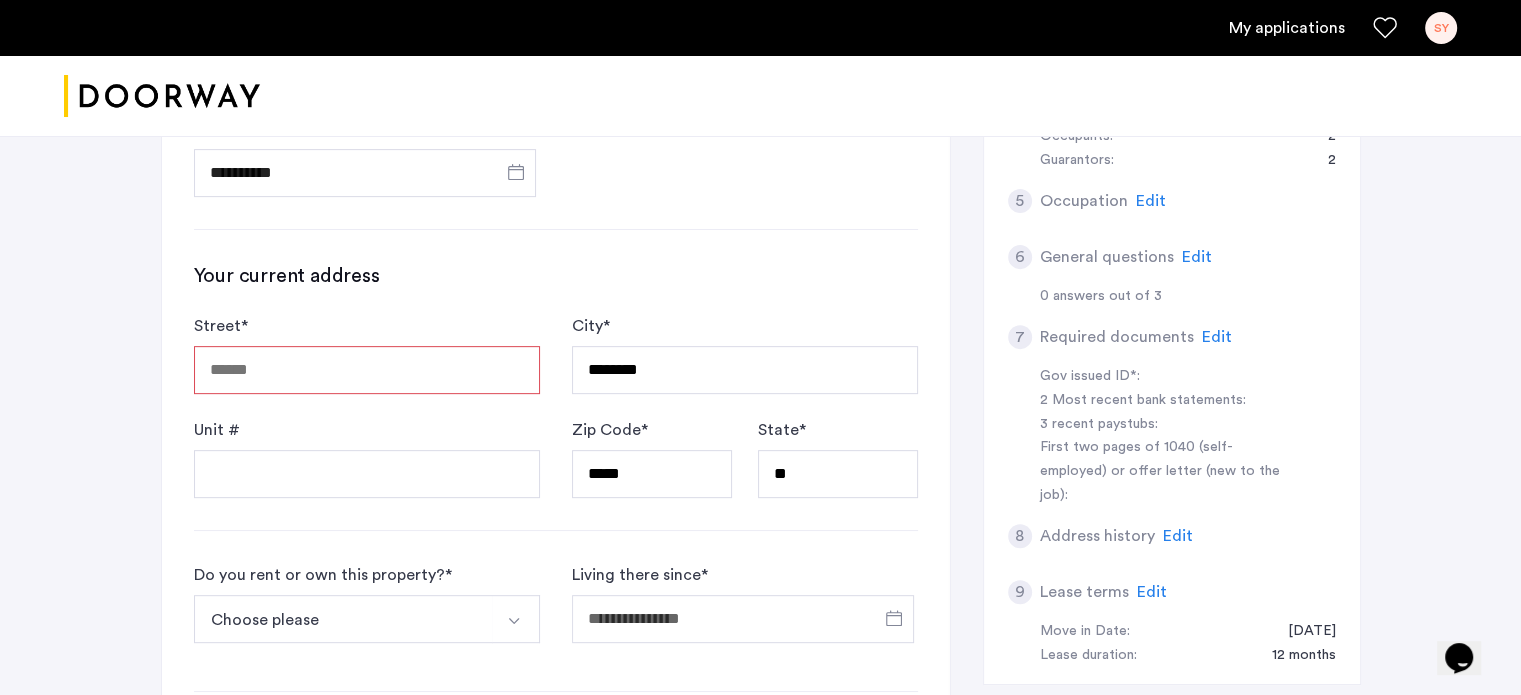 click on "Street  *" at bounding box center (367, 370) 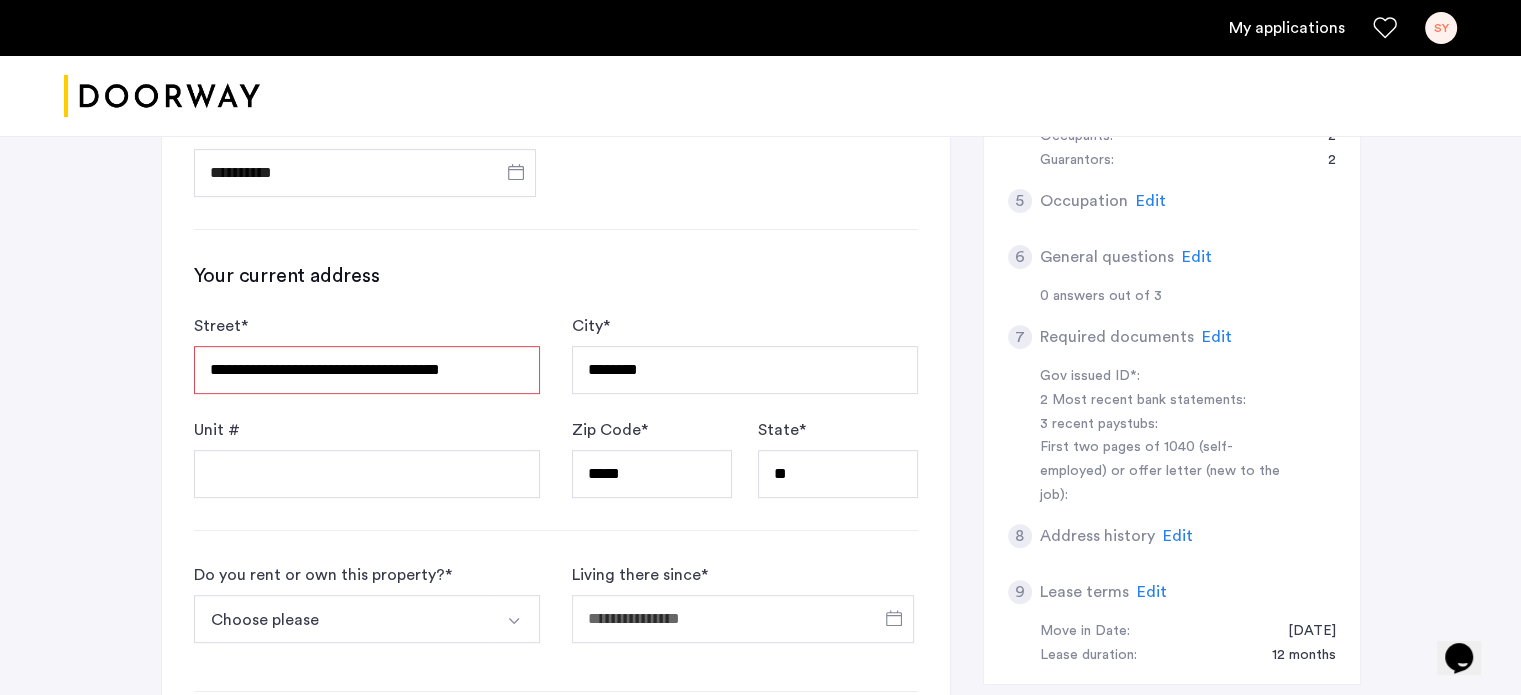 type on "**********" 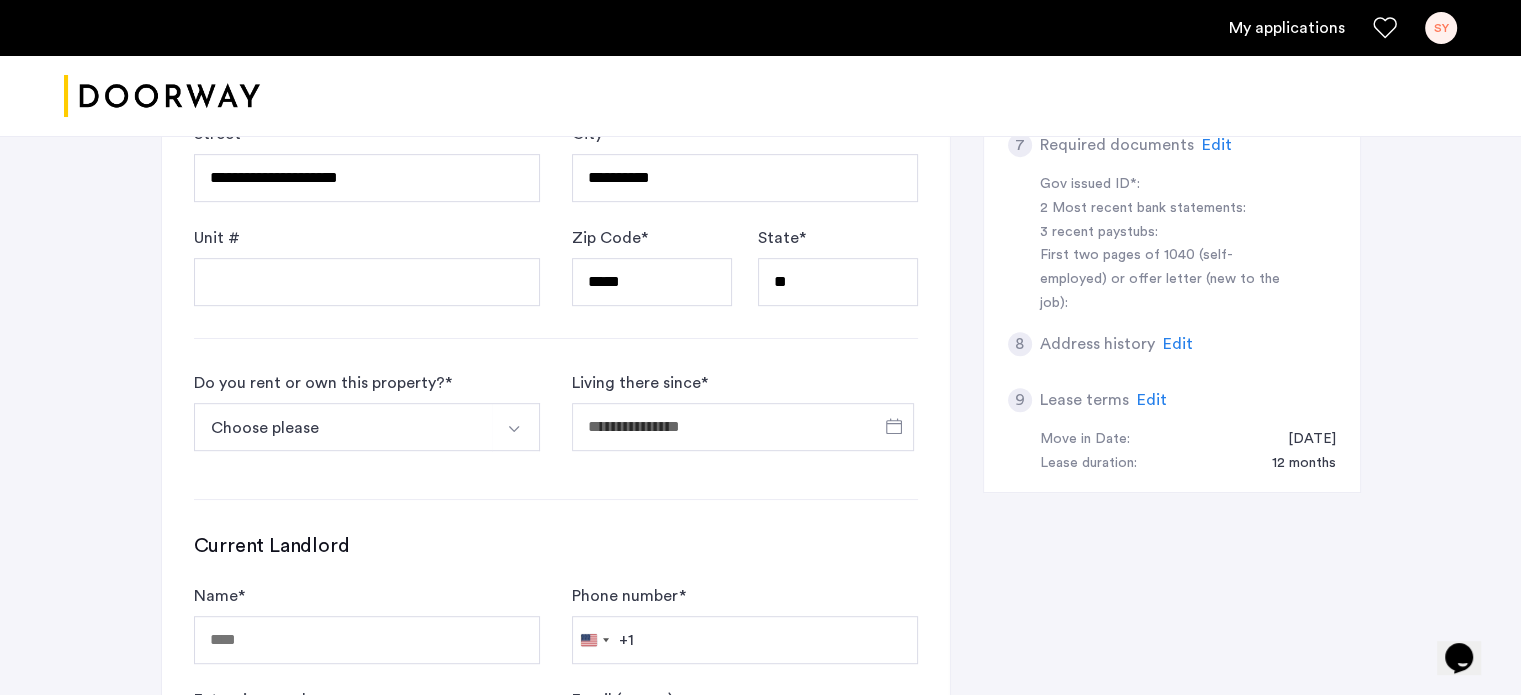 scroll, scrollTop: 933, scrollLeft: 0, axis: vertical 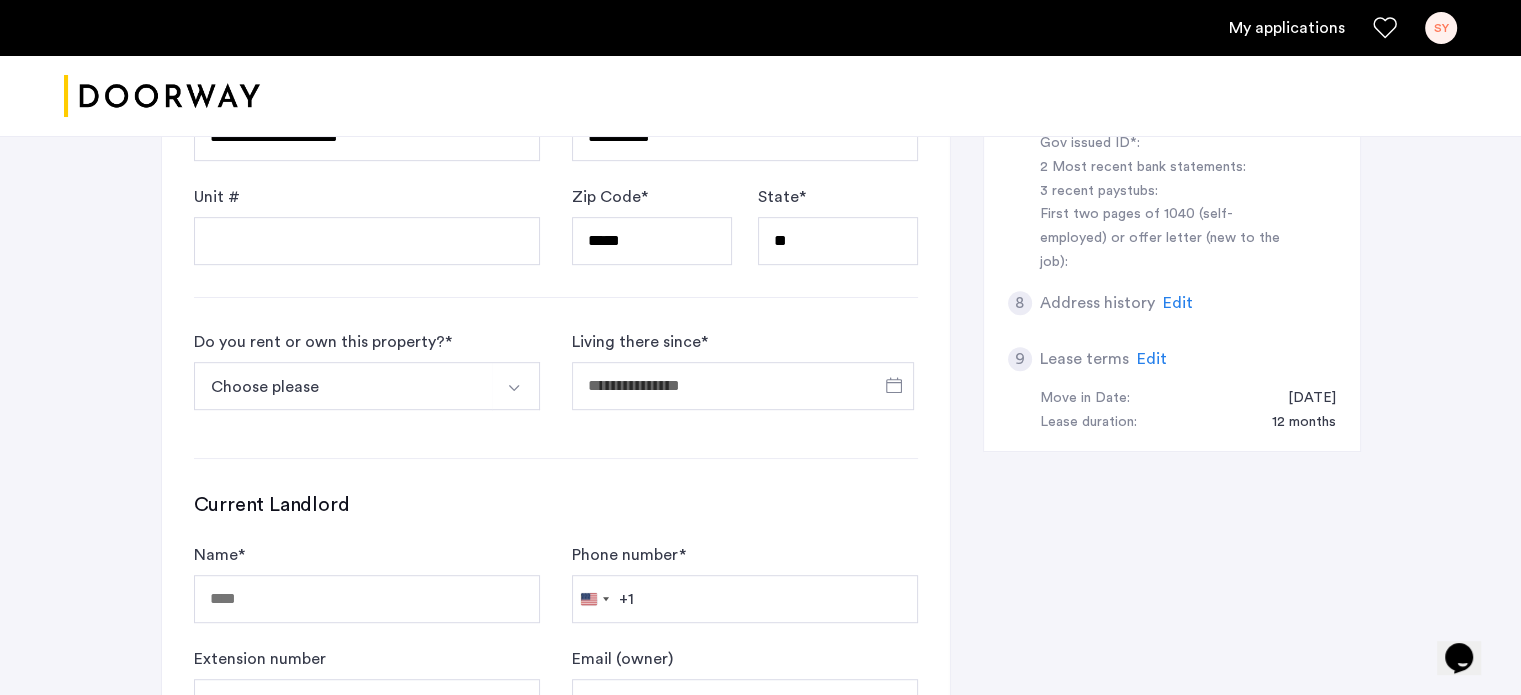 click on "Choose please" at bounding box center [343, 386] 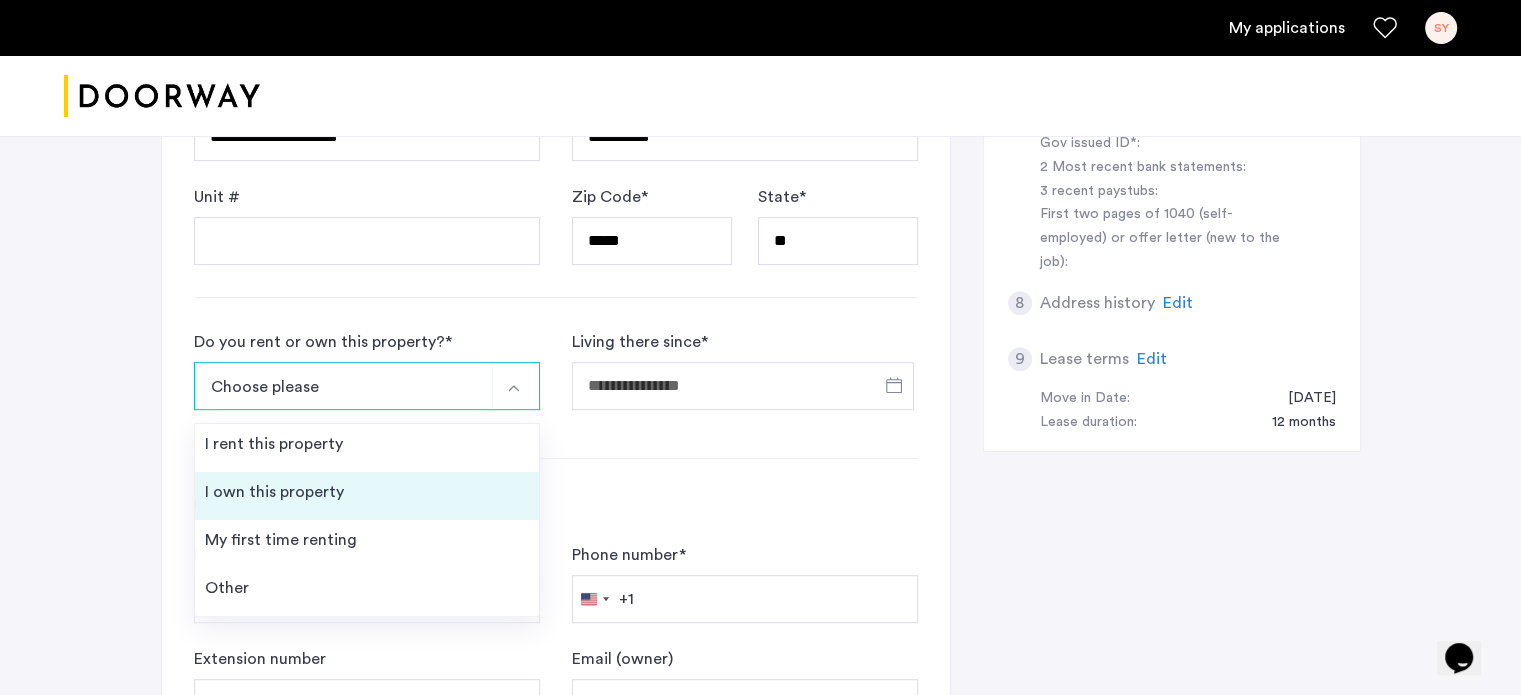 click on "I own this property" at bounding box center (367, 496) 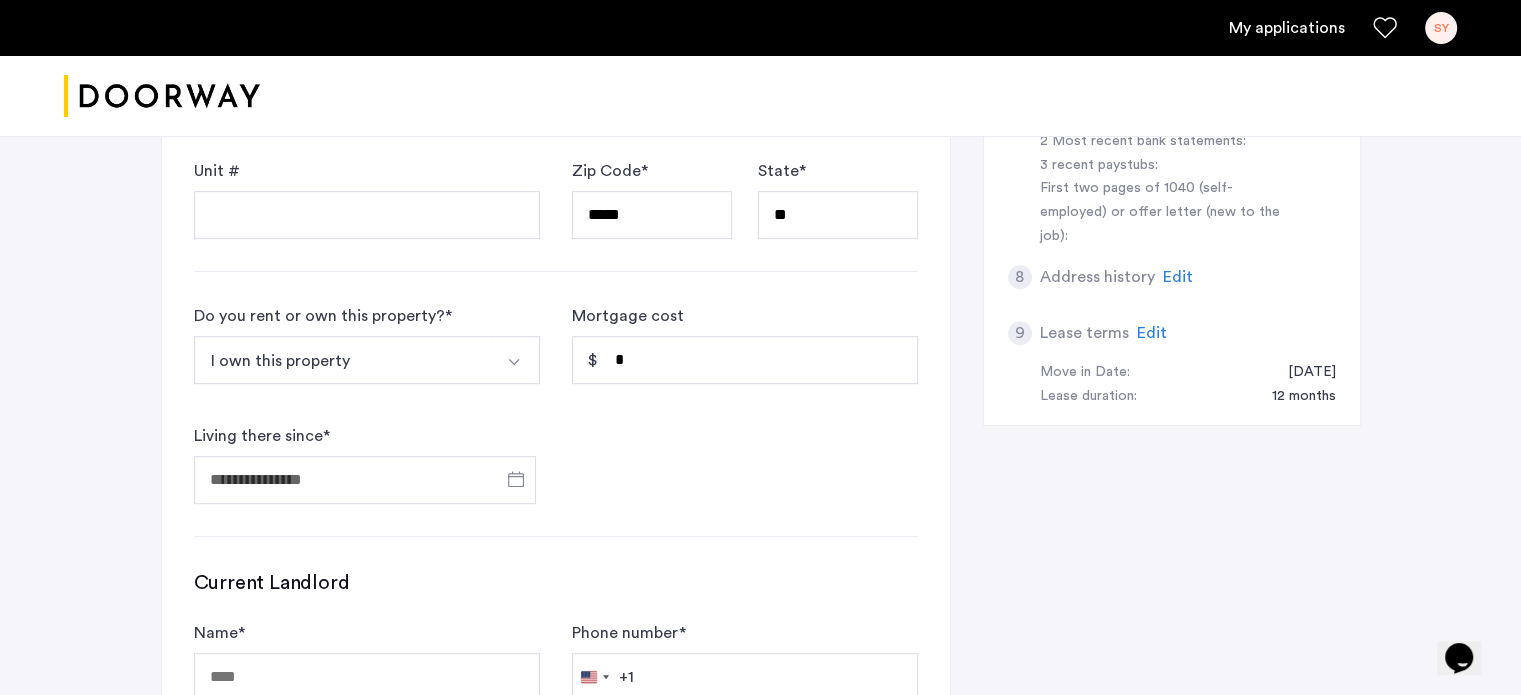 scroll, scrollTop: 933, scrollLeft: 0, axis: vertical 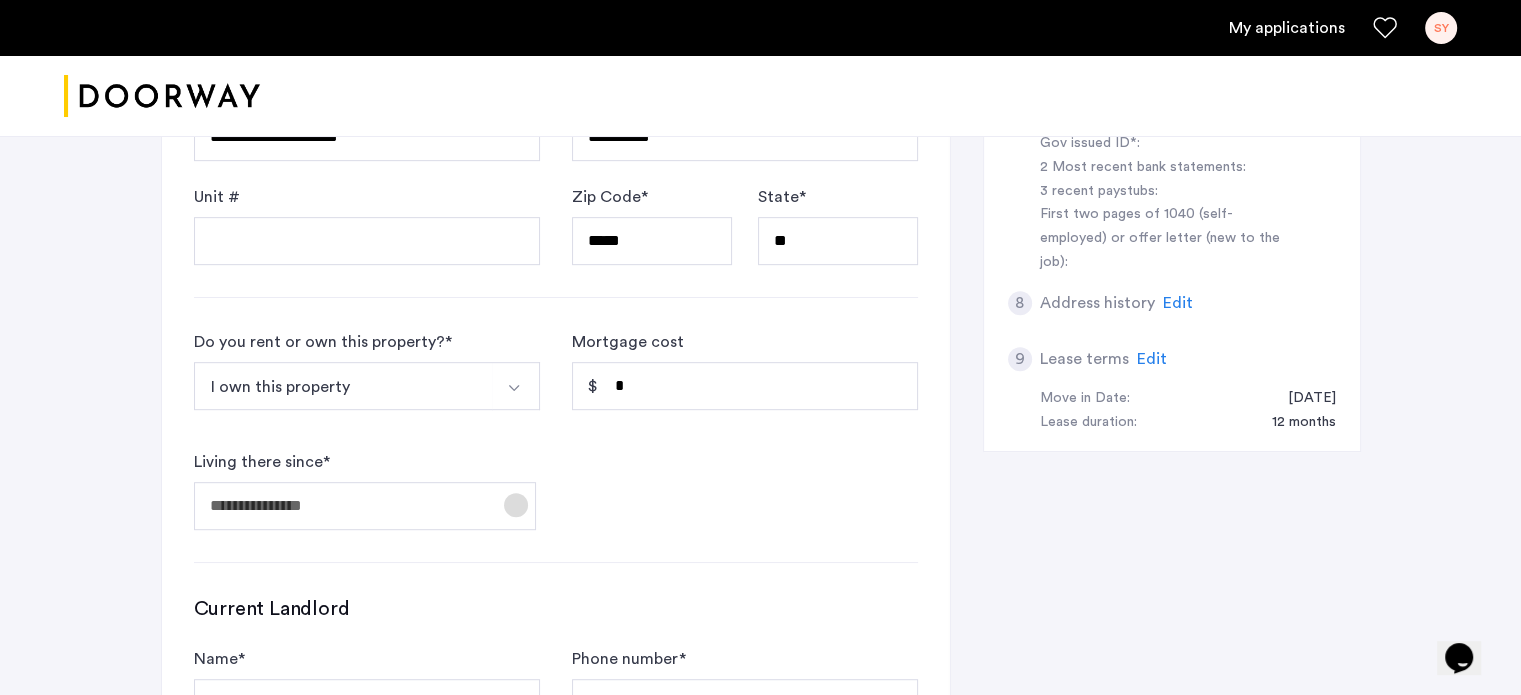 click 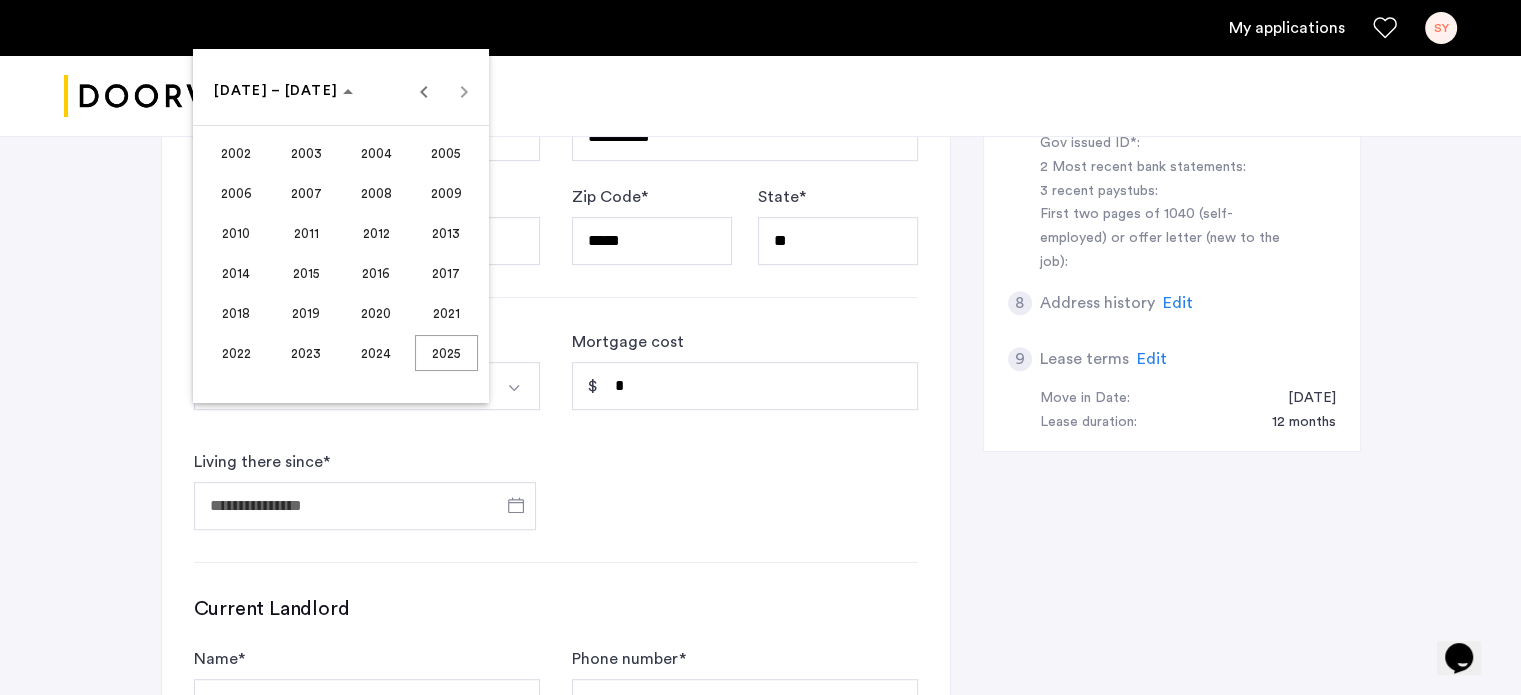 click at bounding box center (760, 347) 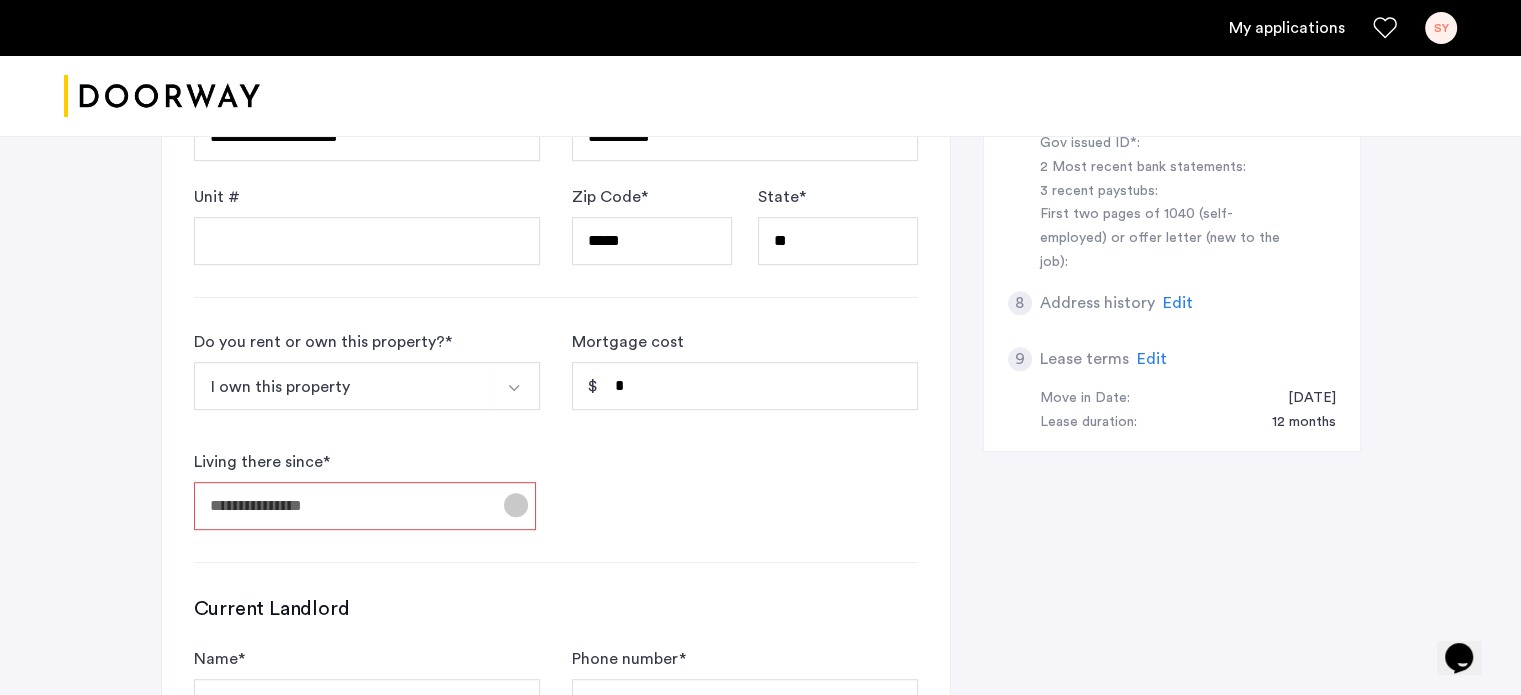 click 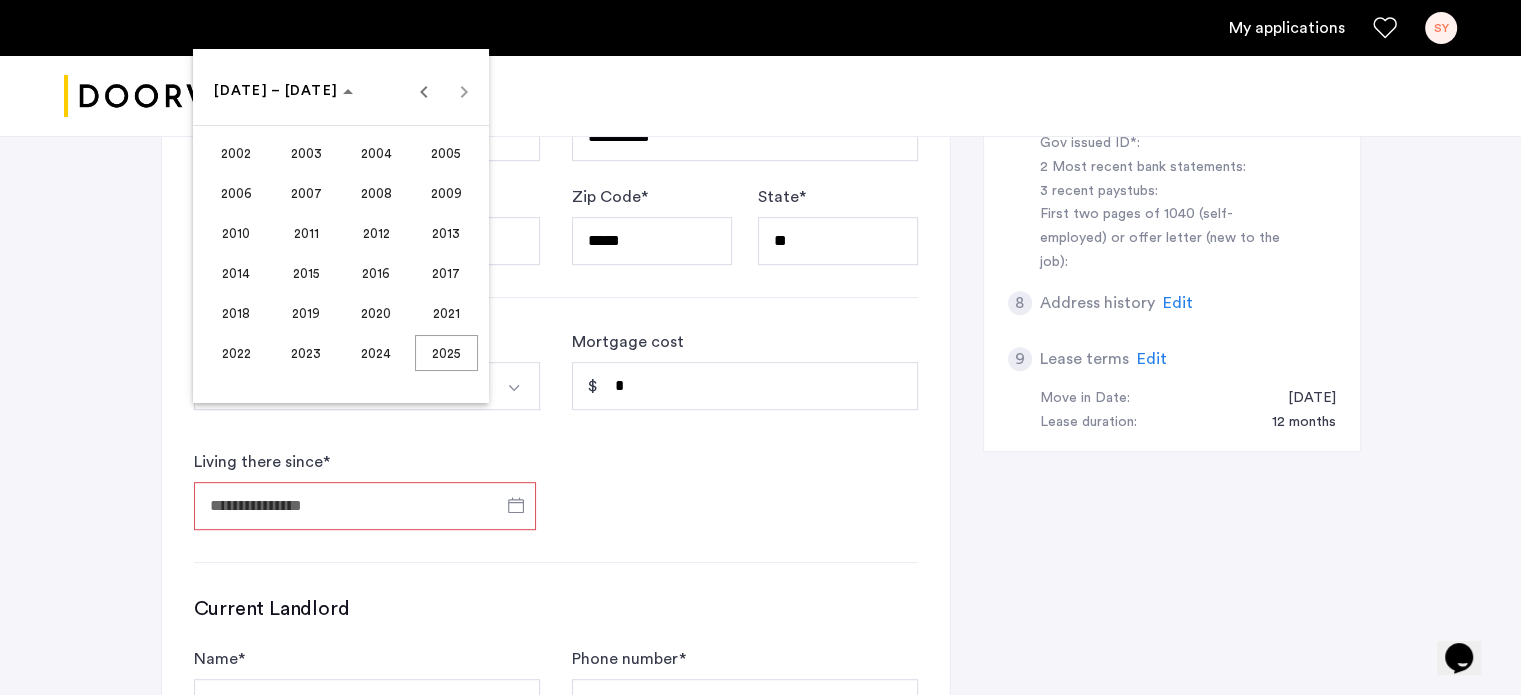 click at bounding box center [760, 347] 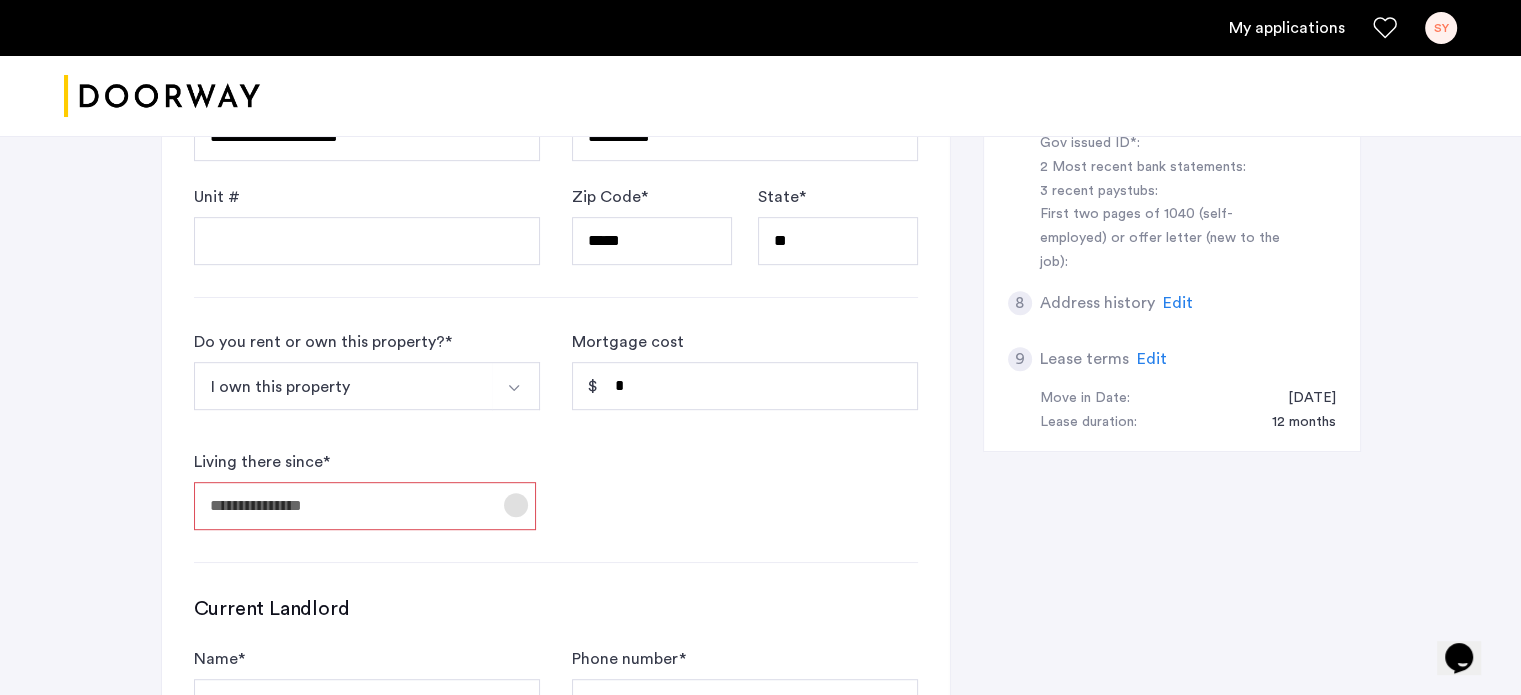 click 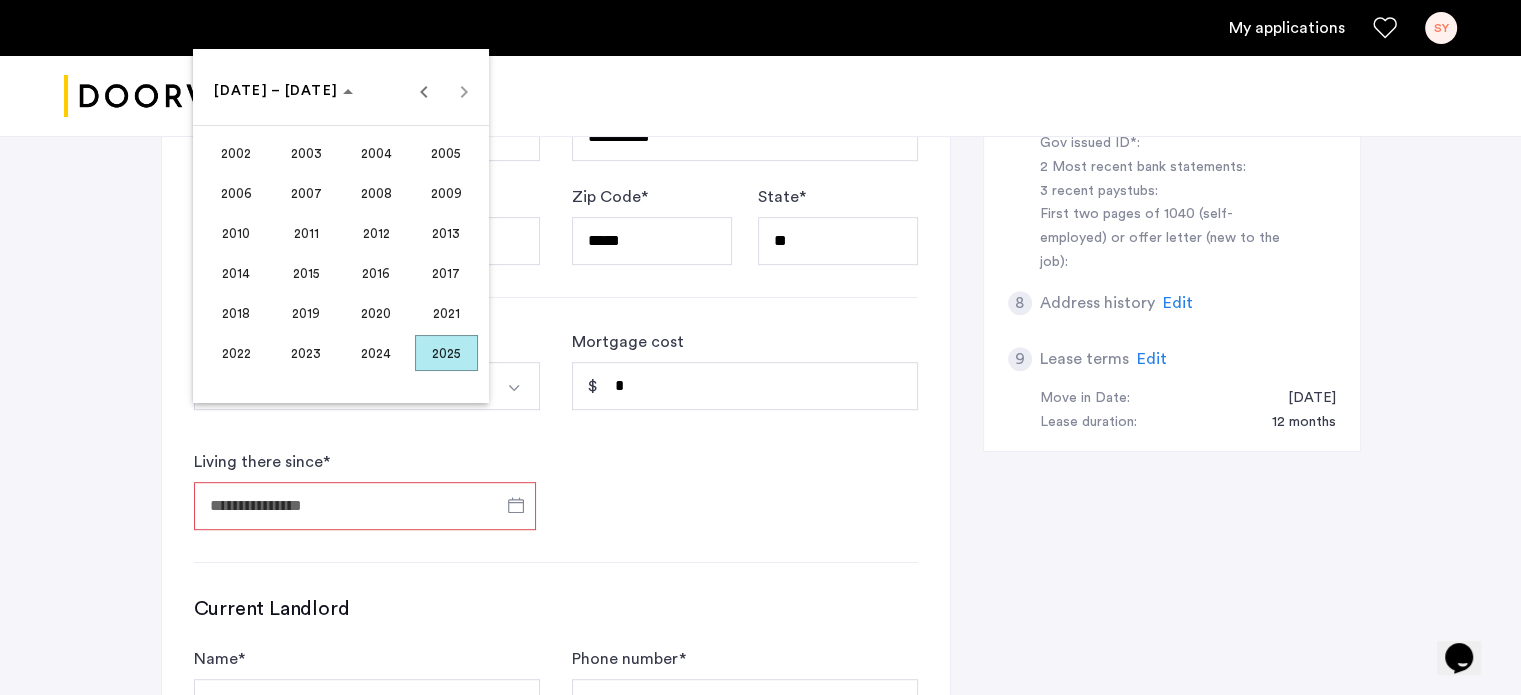 click on "2019" at bounding box center (306, 313) 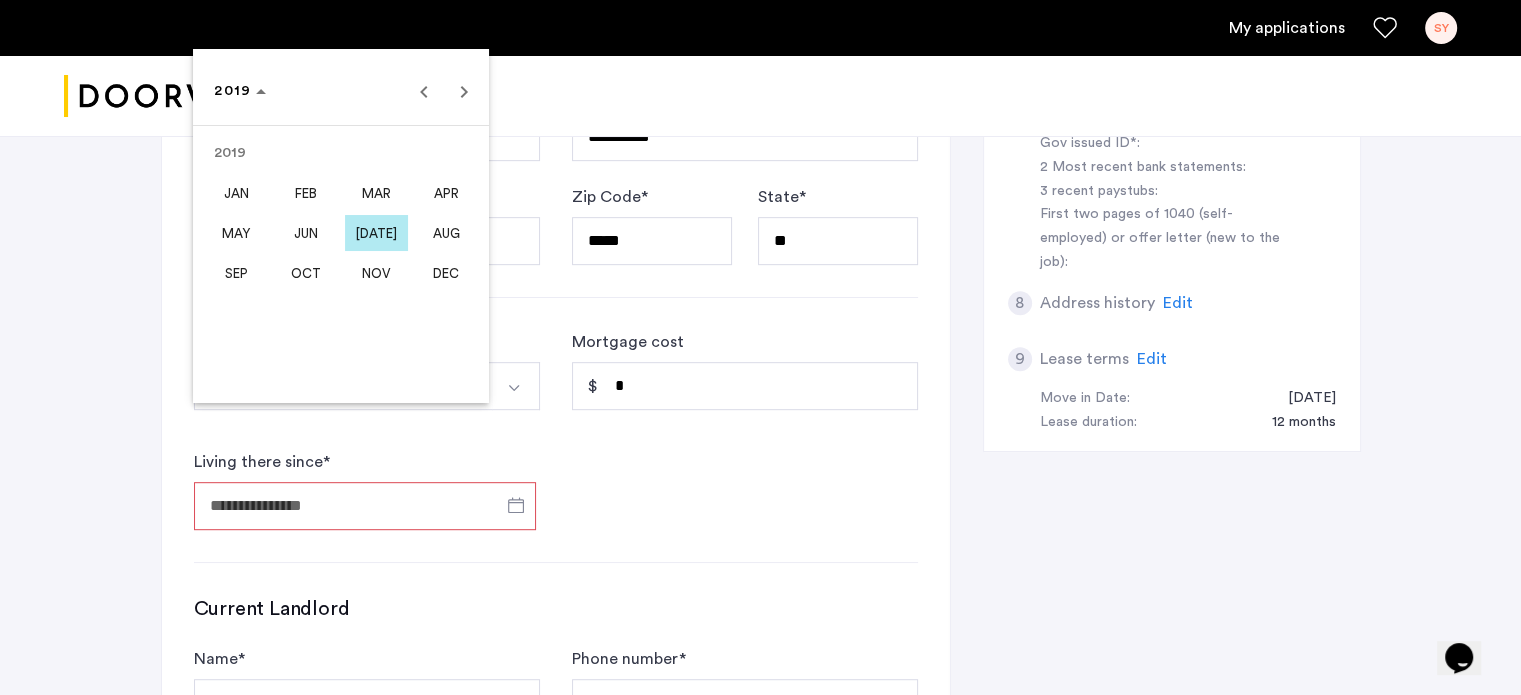 click at bounding box center [760, 347] 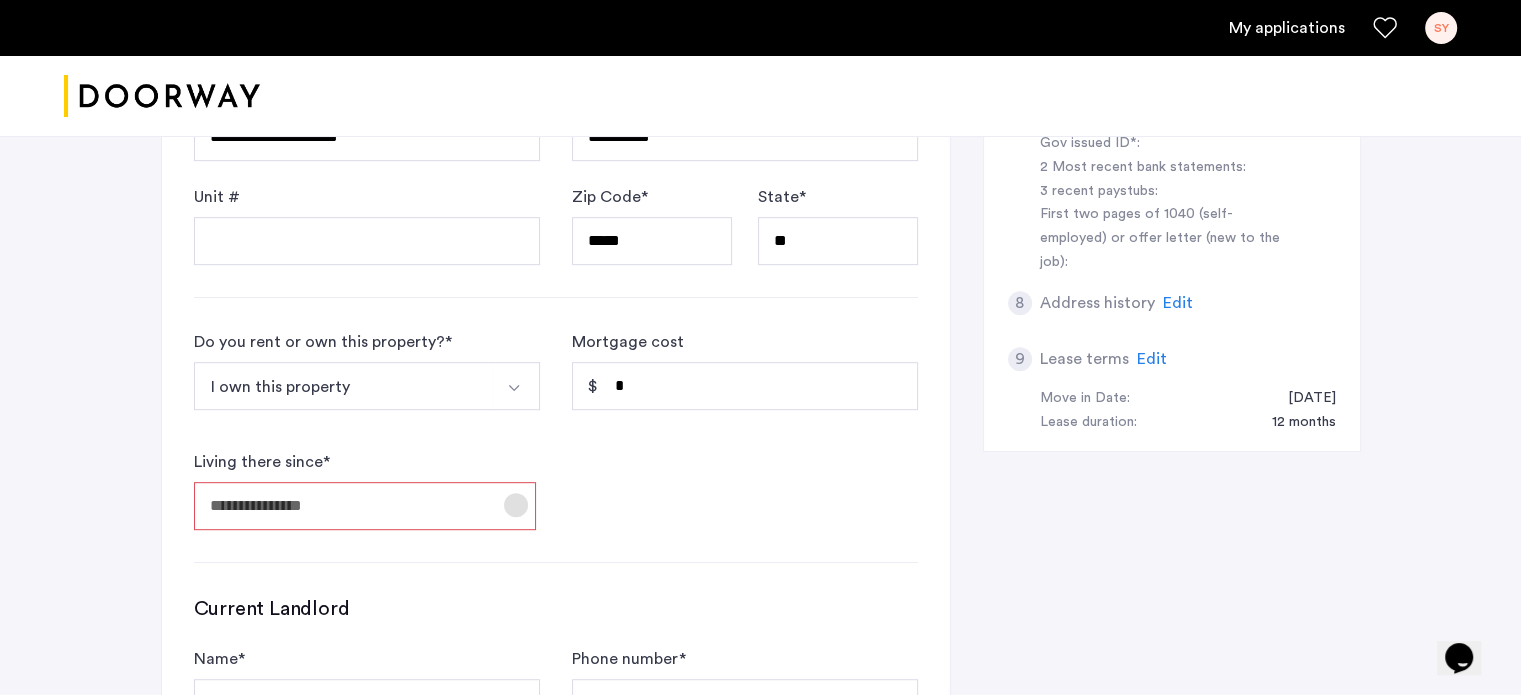 click 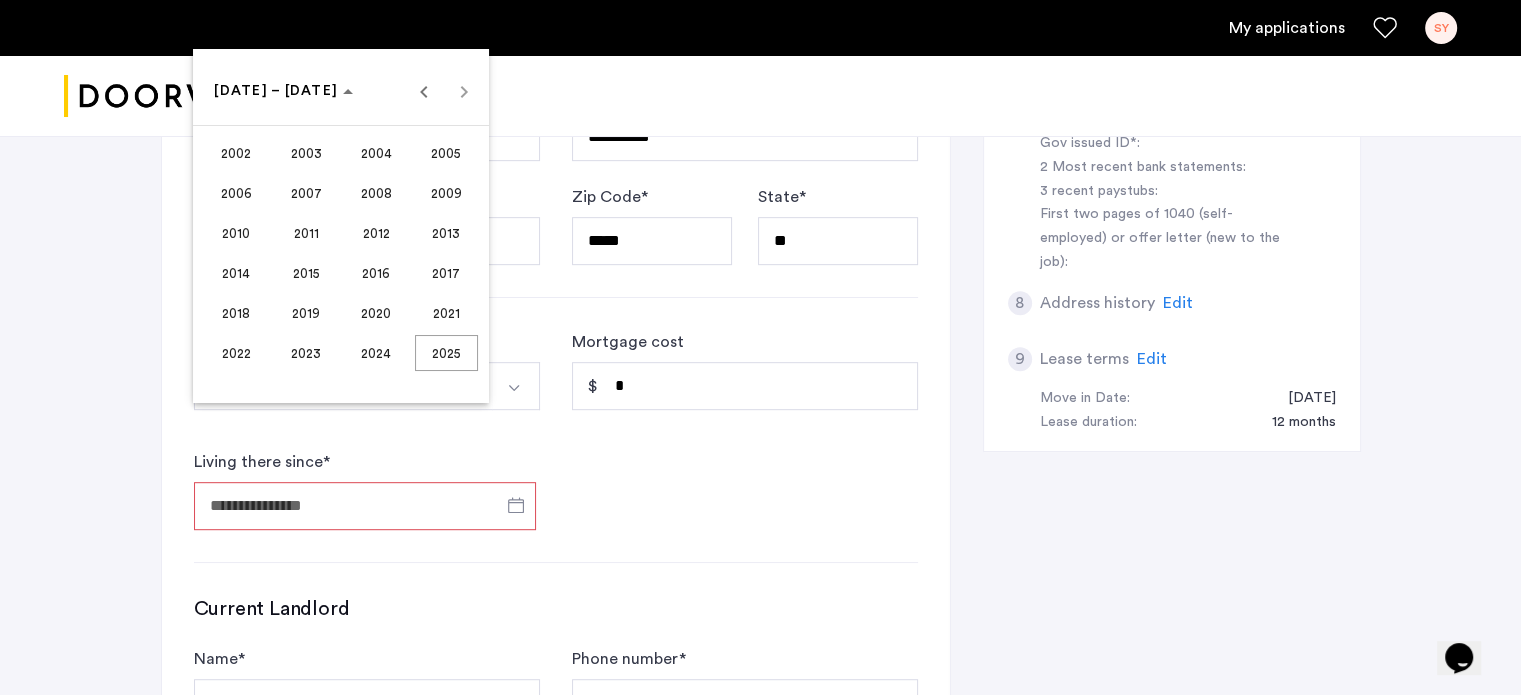click at bounding box center [760, 347] 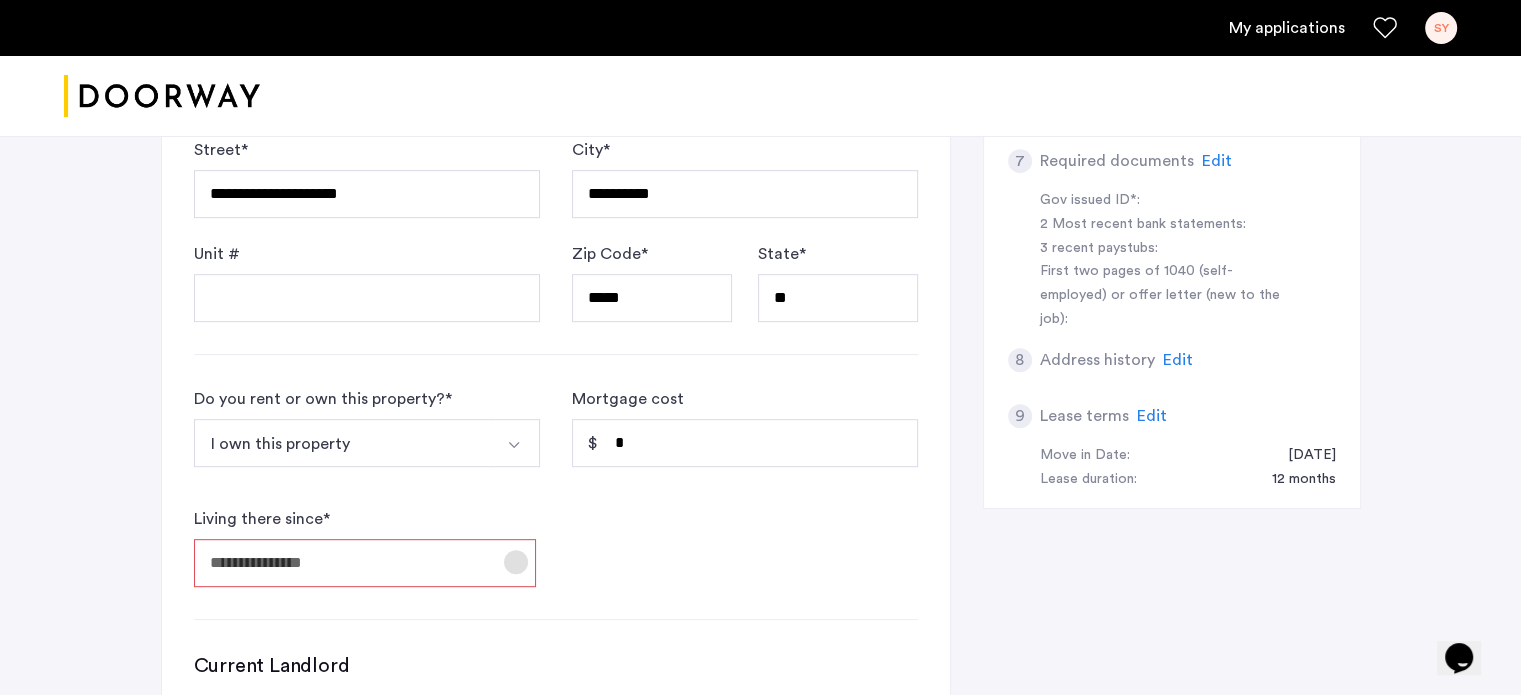 scroll, scrollTop: 933, scrollLeft: 0, axis: vertical 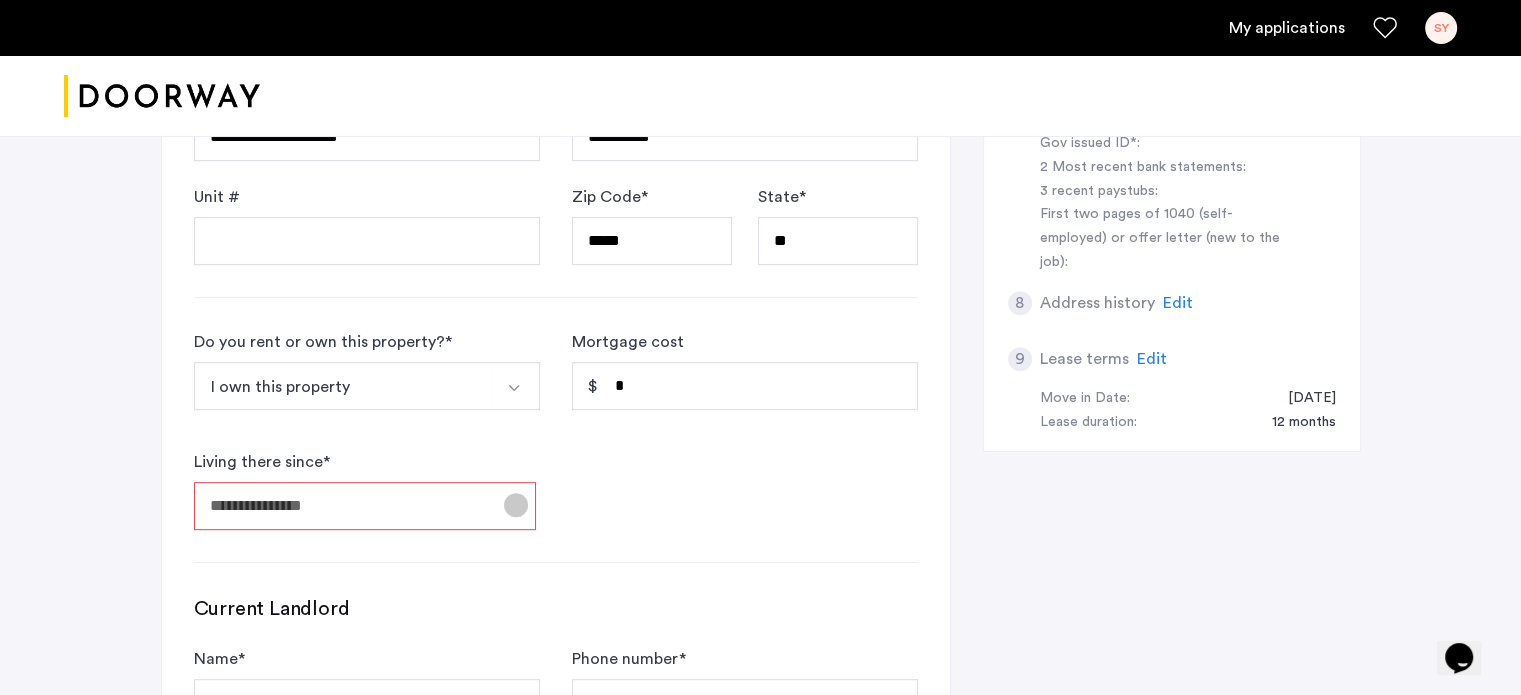 click 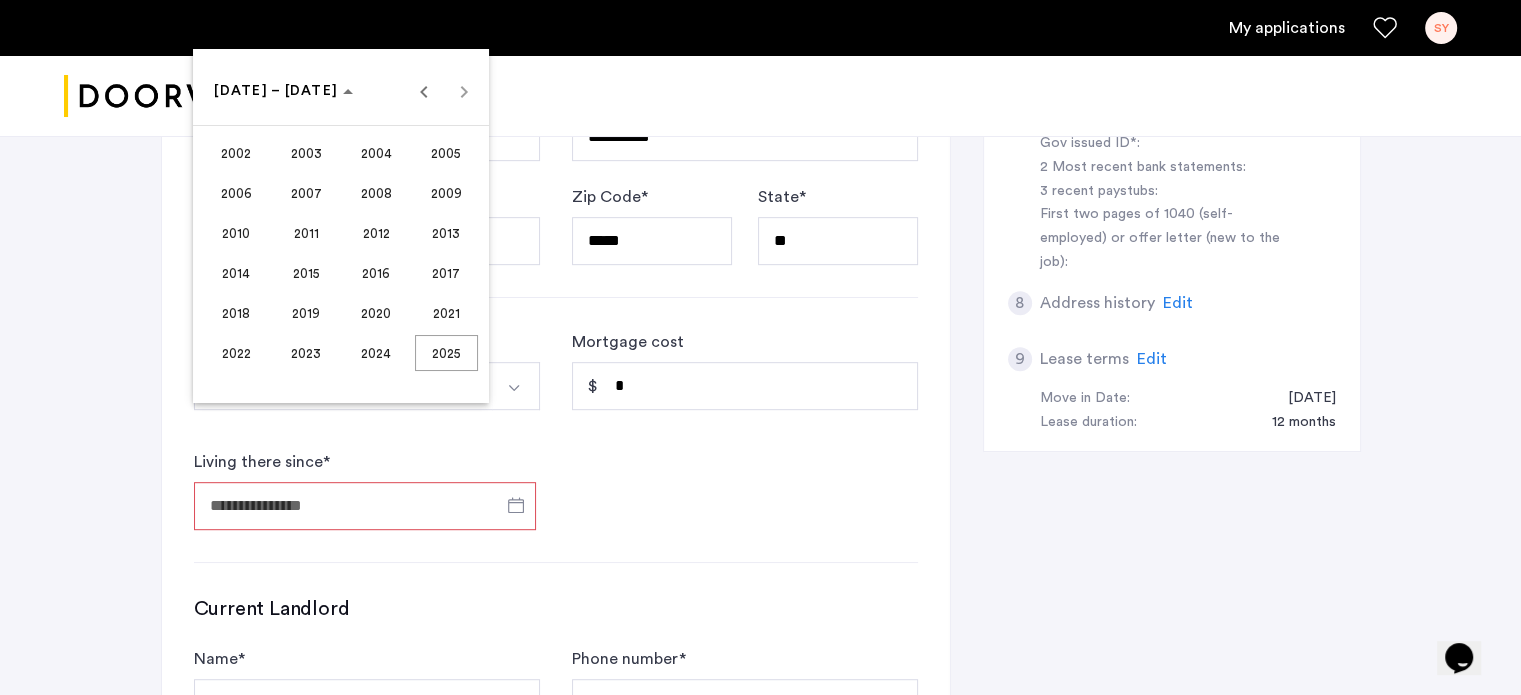 click on "2019" at bounding box center (306, 313) 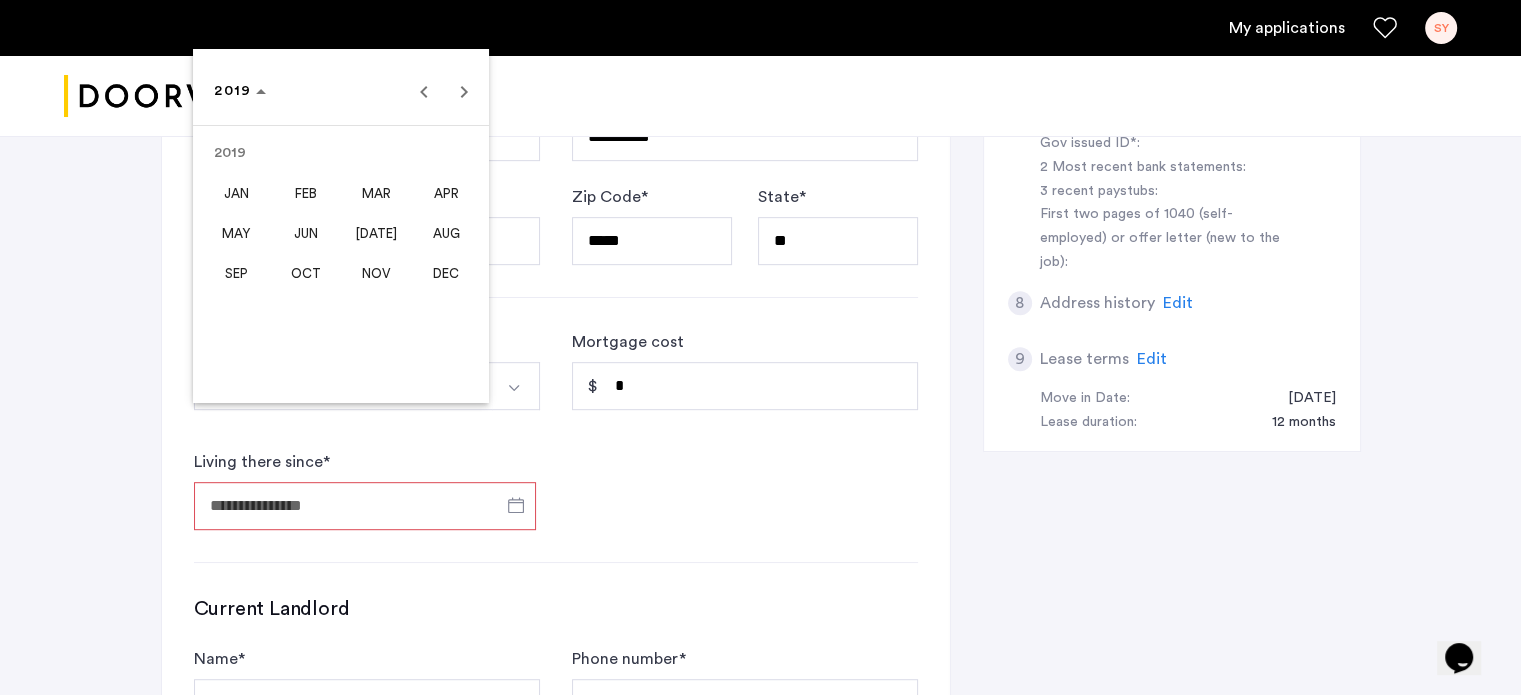 click on "MAY" at bounding box center [236, 233] 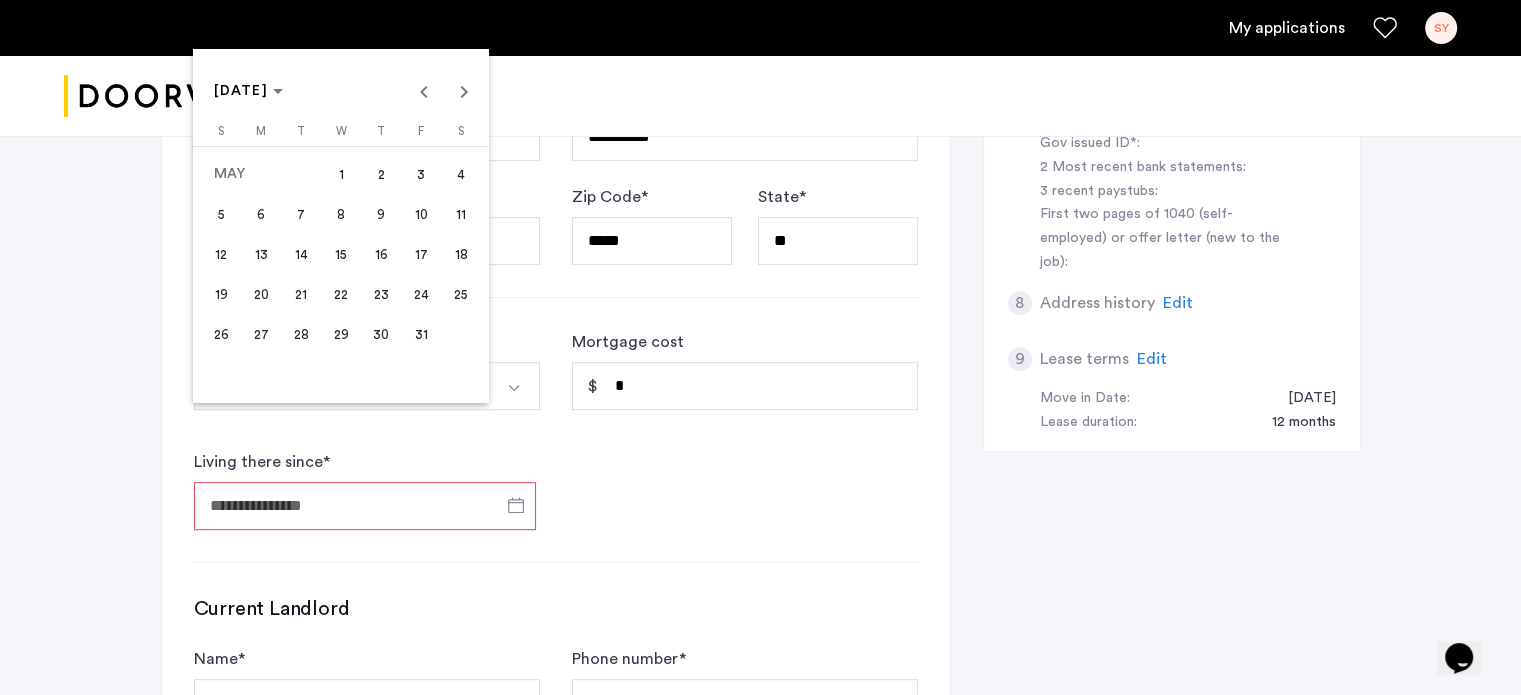 click on "18" at bounding box center (461, 254) 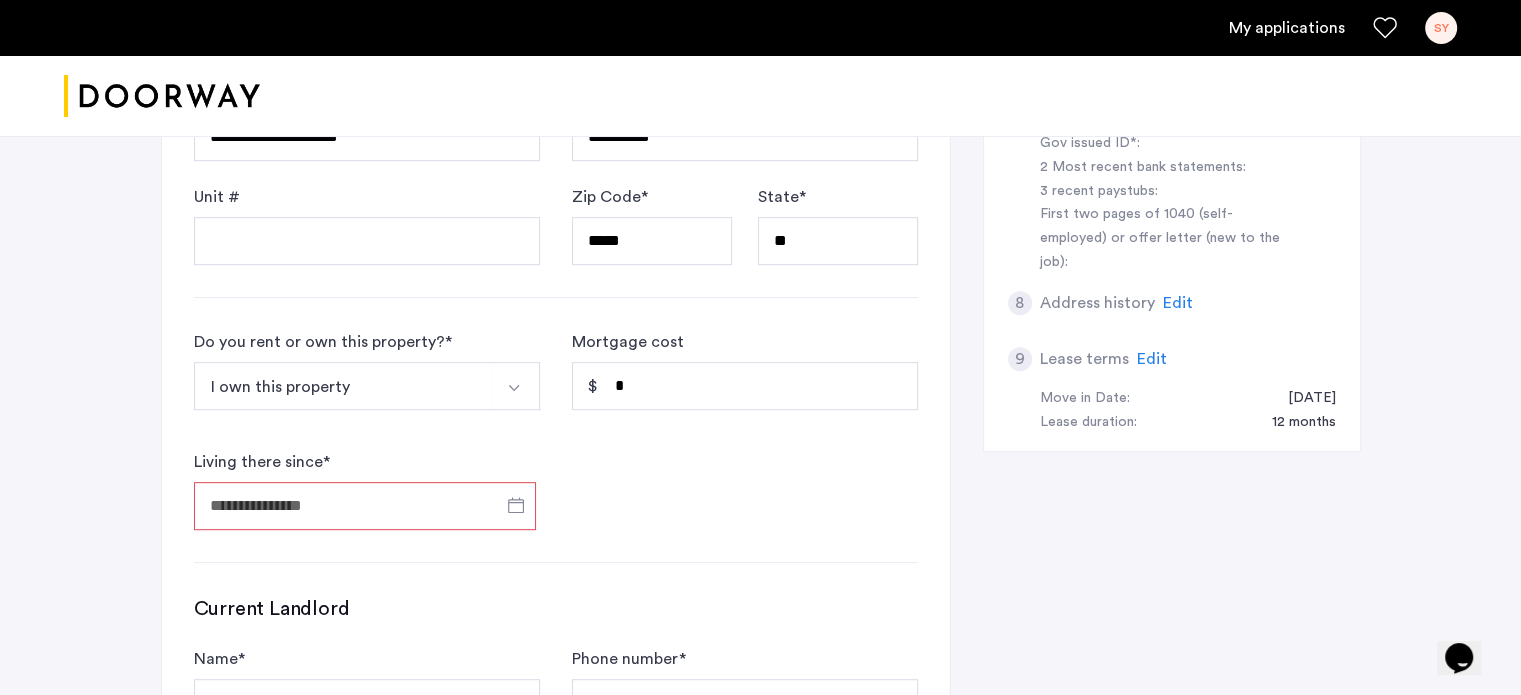 type on "**********" 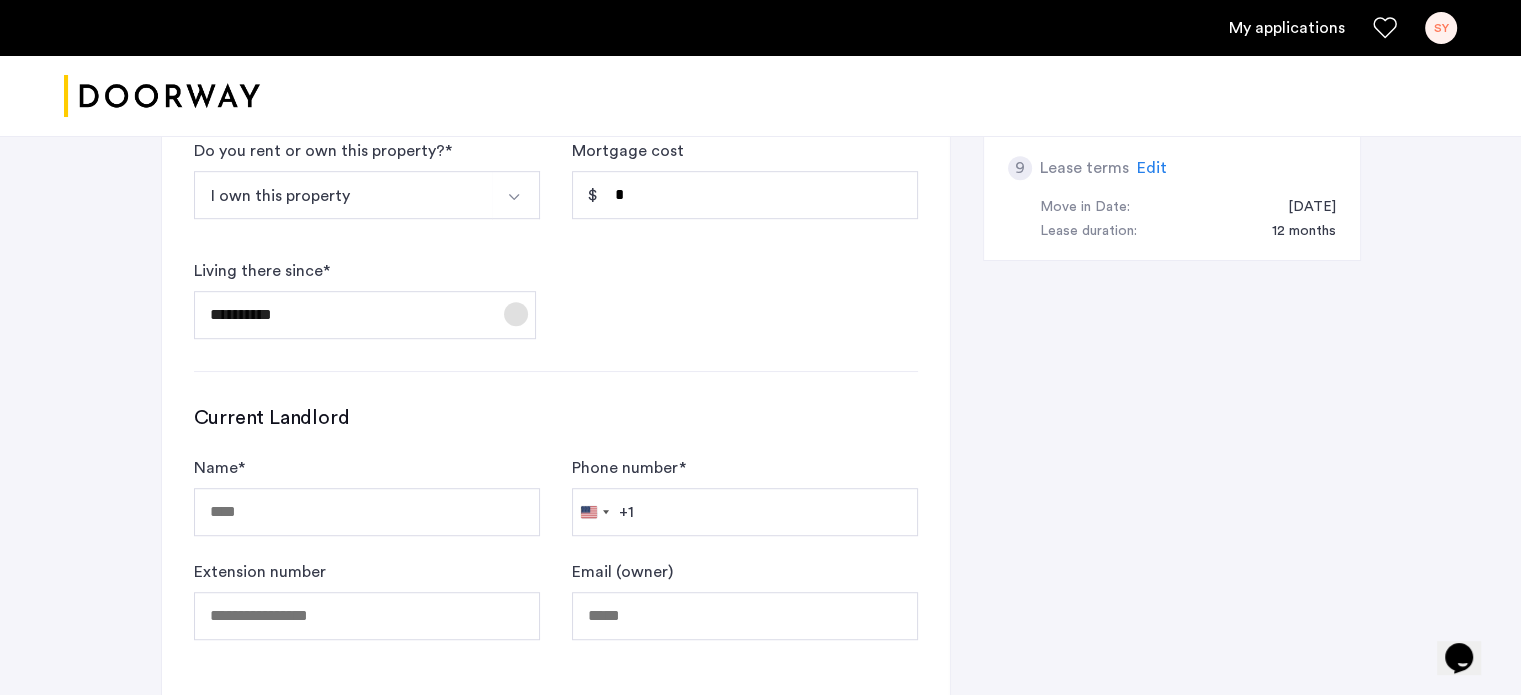 scroll, scrollTop: 1166, scrollLeft: 0, axis: vertical 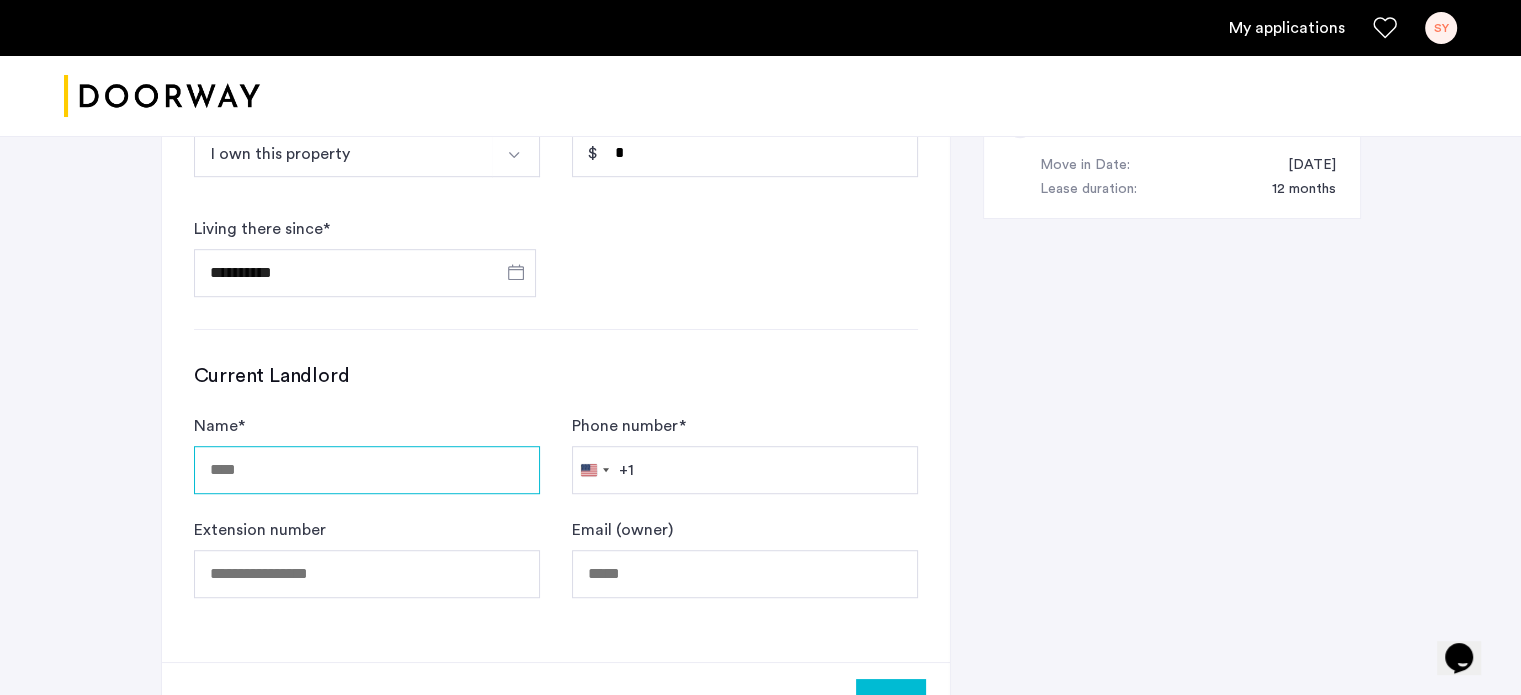 click on "Name  *" at bounding box center (367, 470) 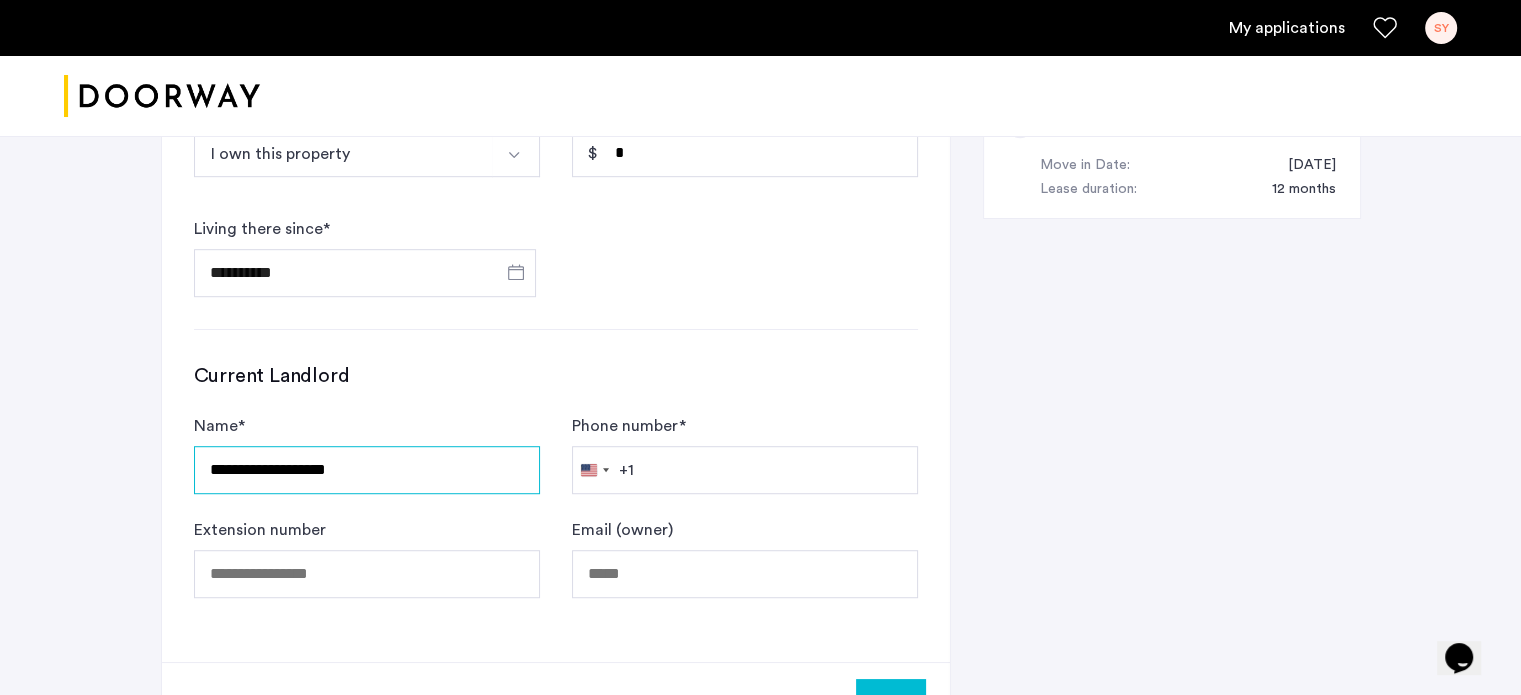 type on "**********" 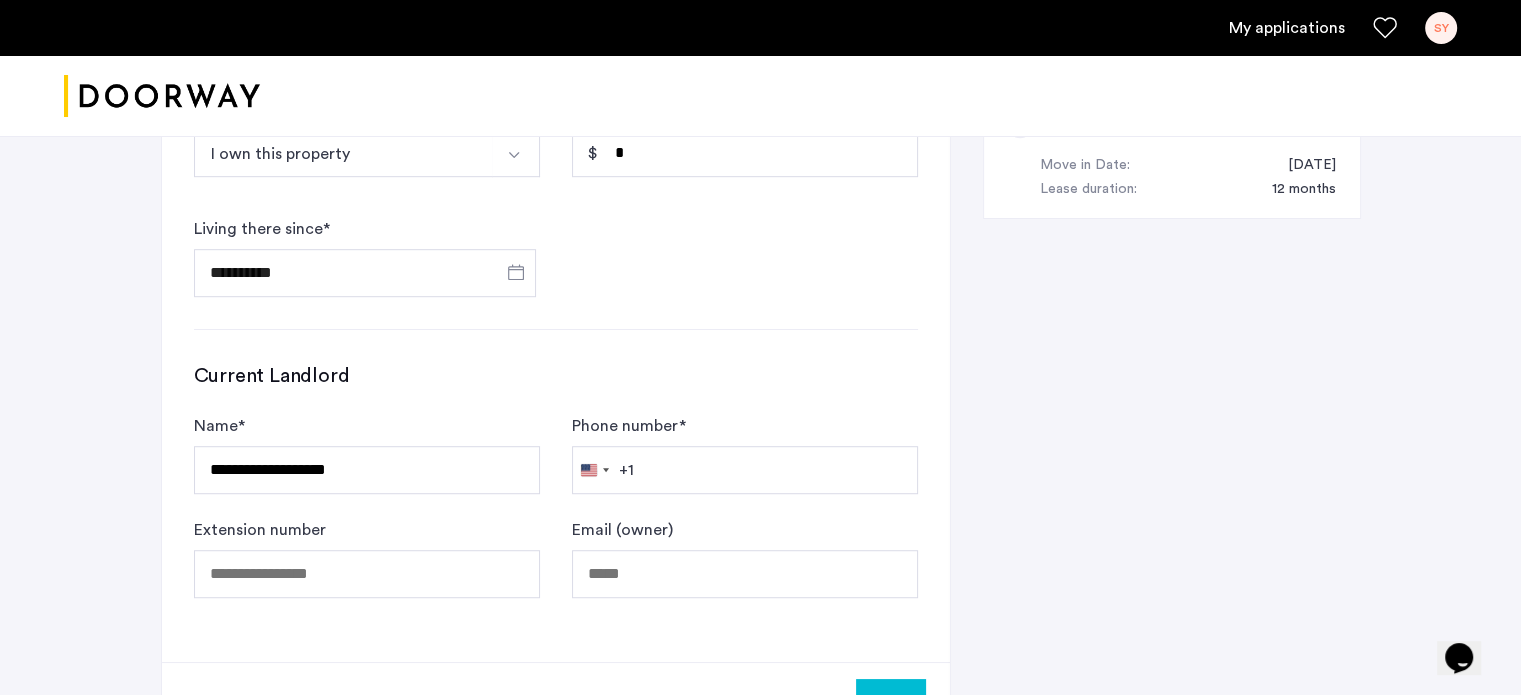 type 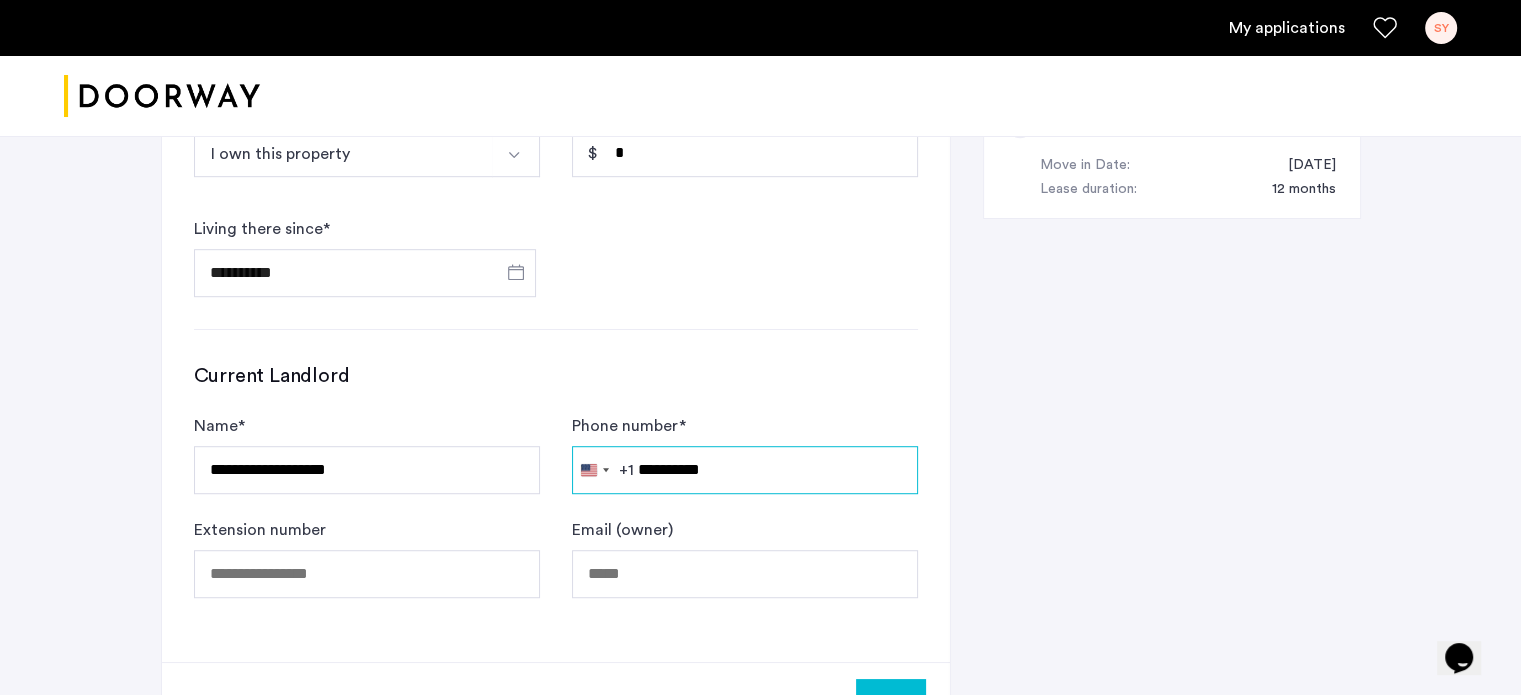 type on "**********" 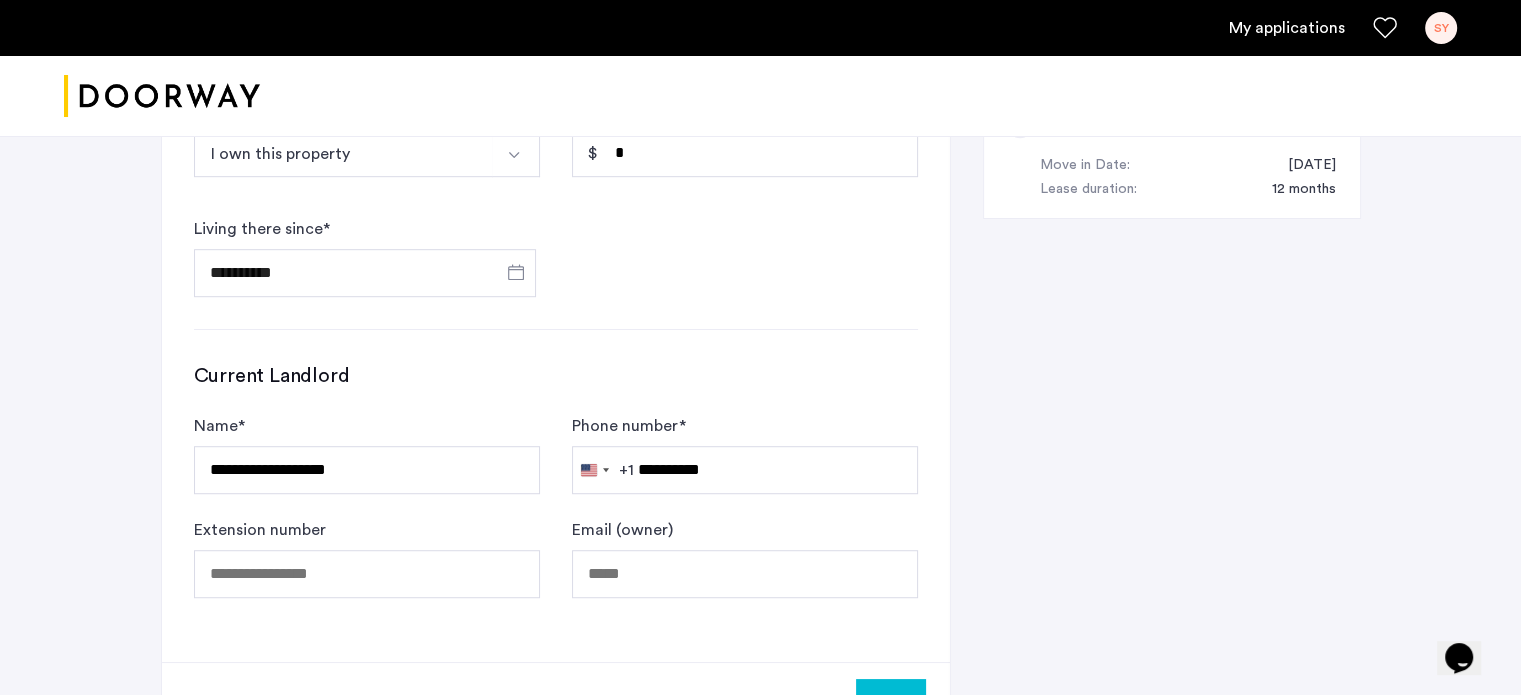 click on "**********" 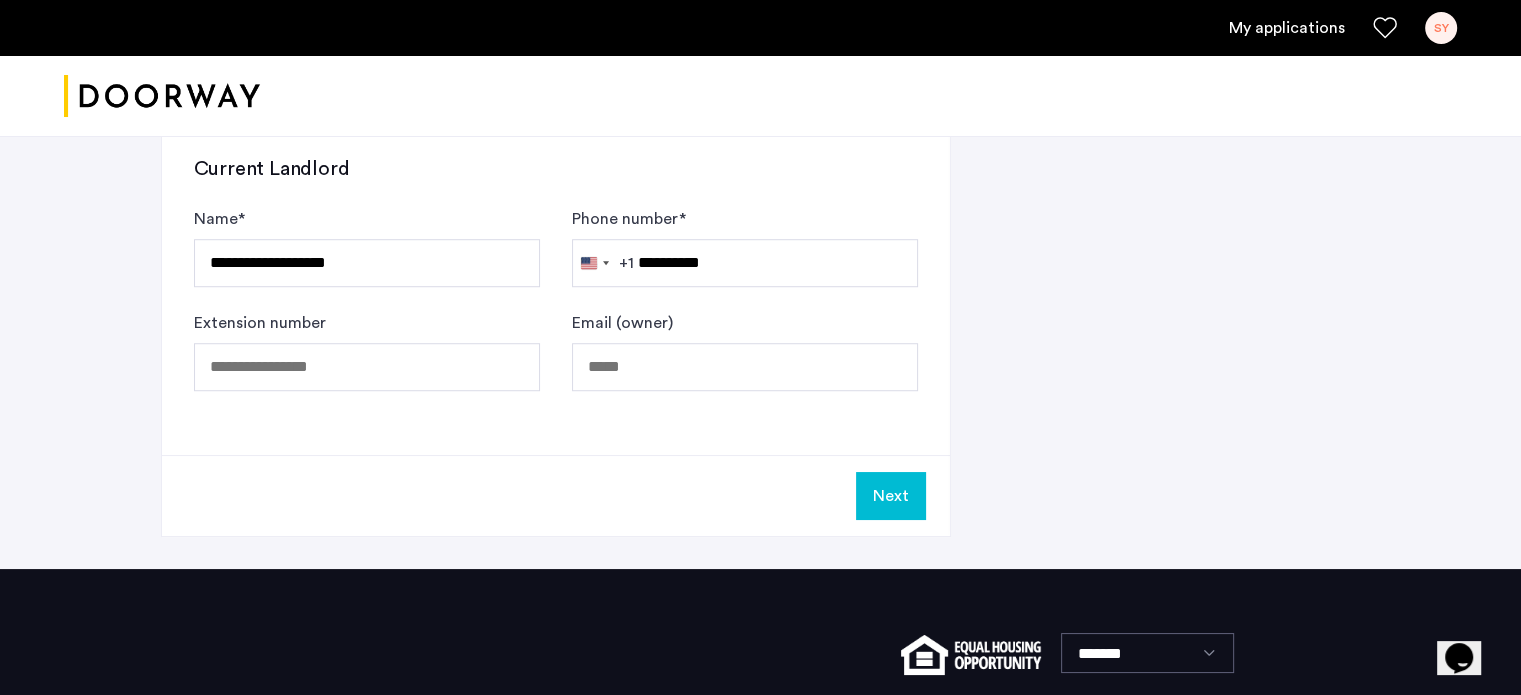 scroll, scrollTop: 1400, scrollLeft: 0, axis: vertical 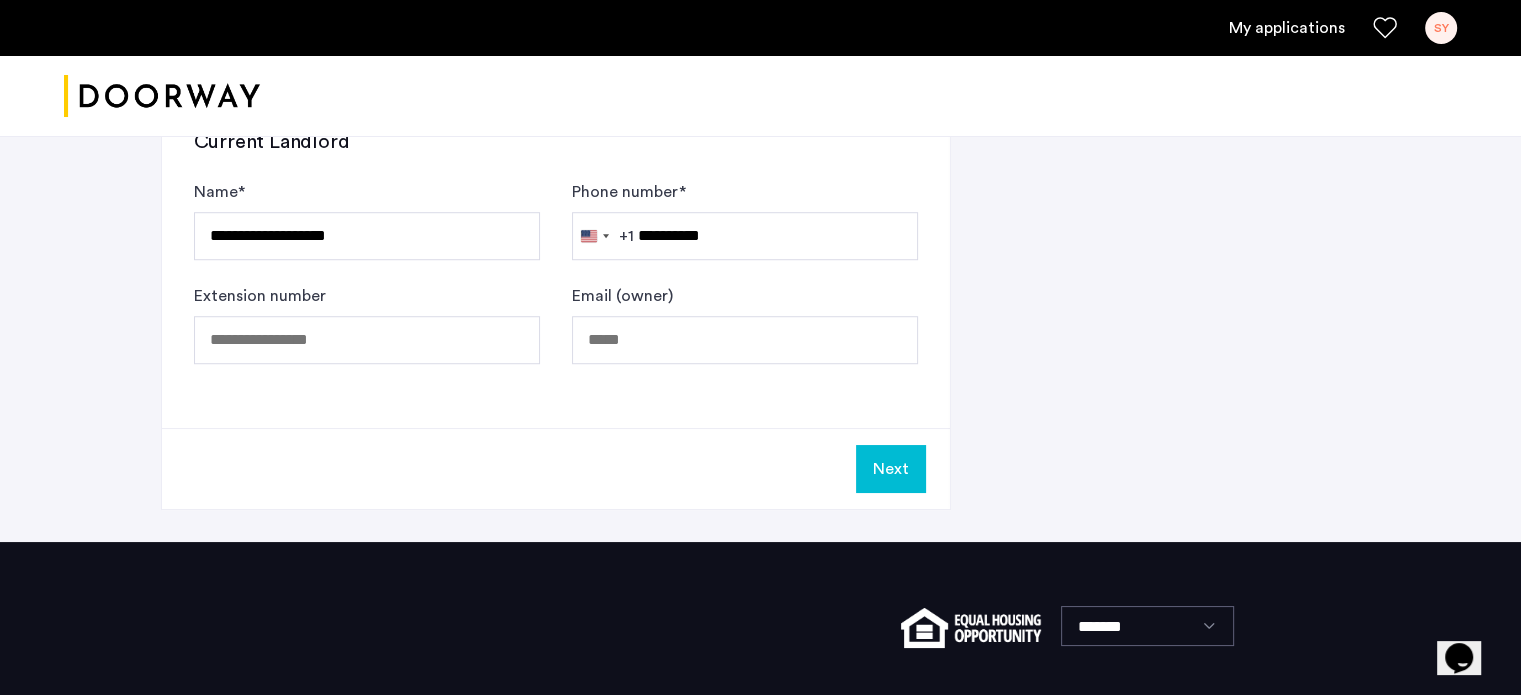 click on "Next" 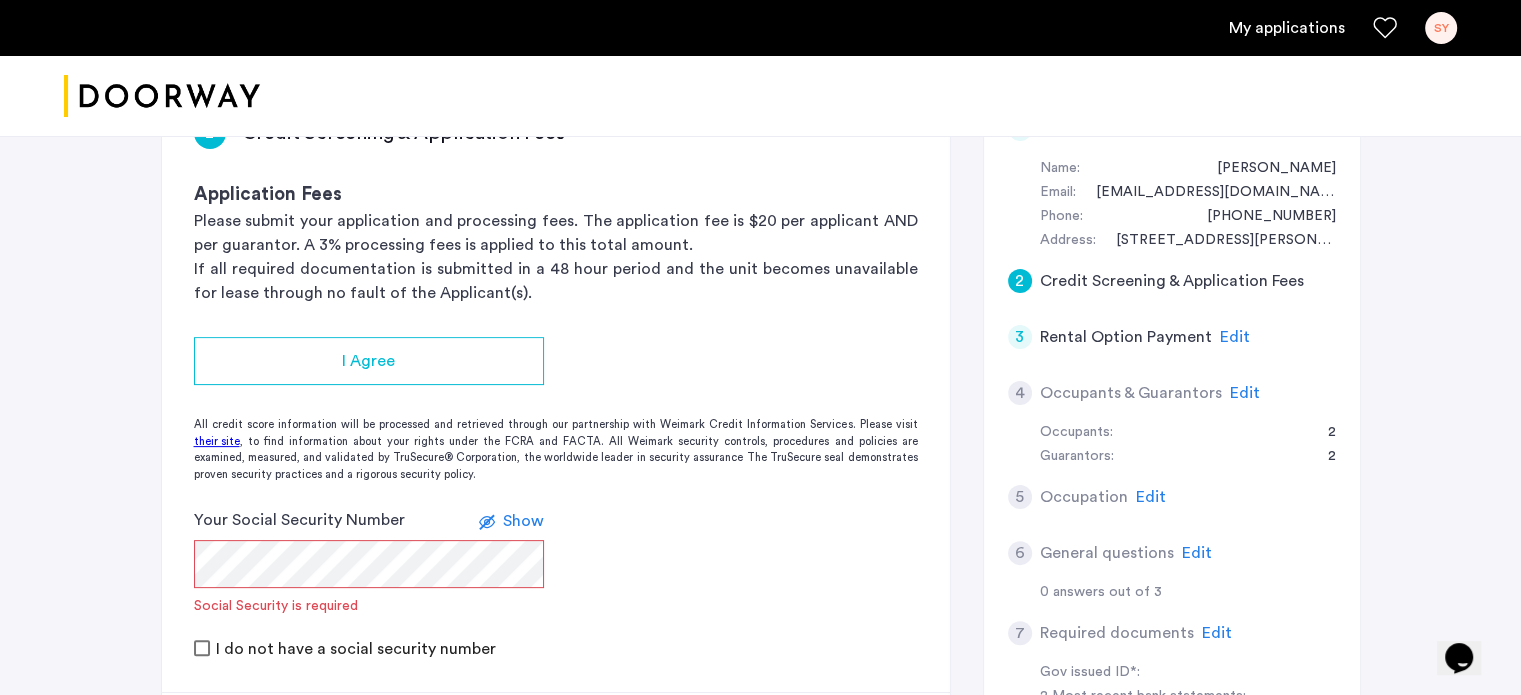 scroll, scrollTop: 466, scrollLeft: 0, axis: vertical 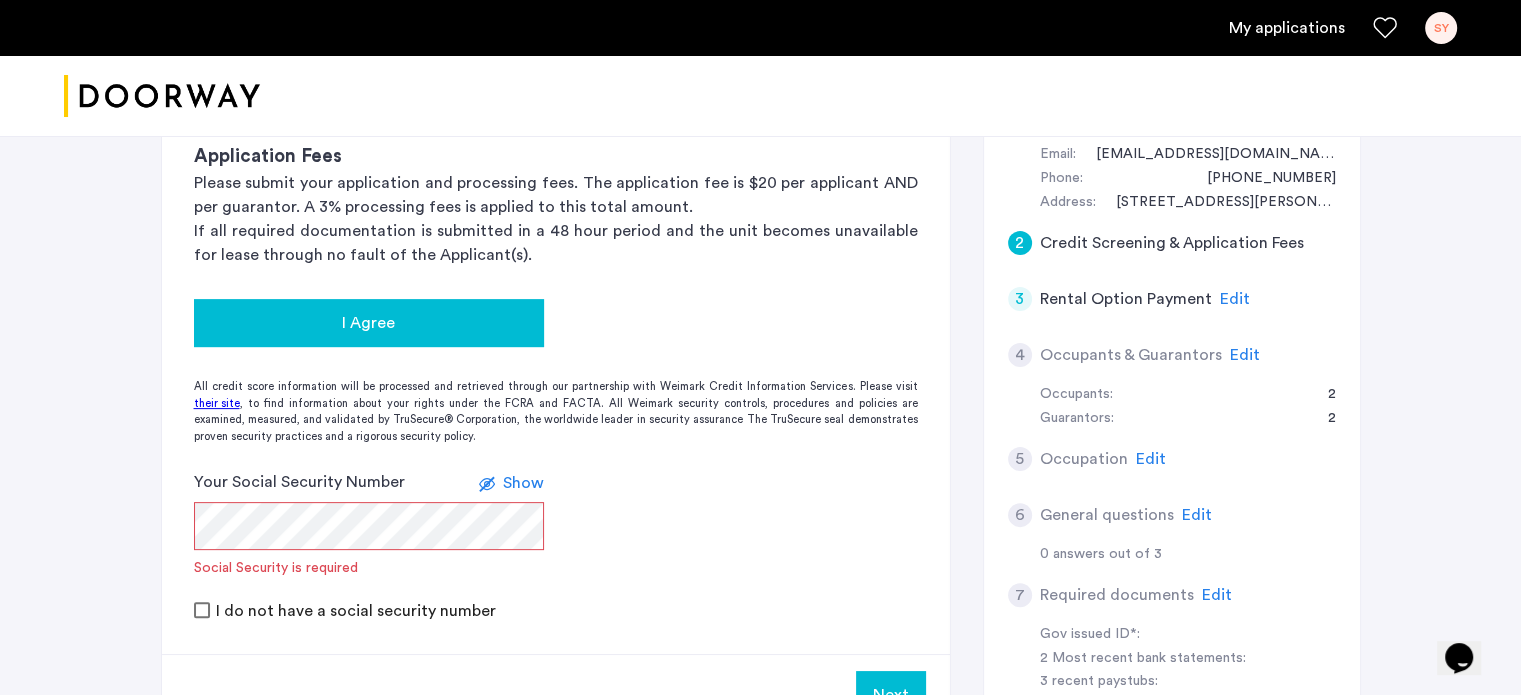 click on "I Agree" 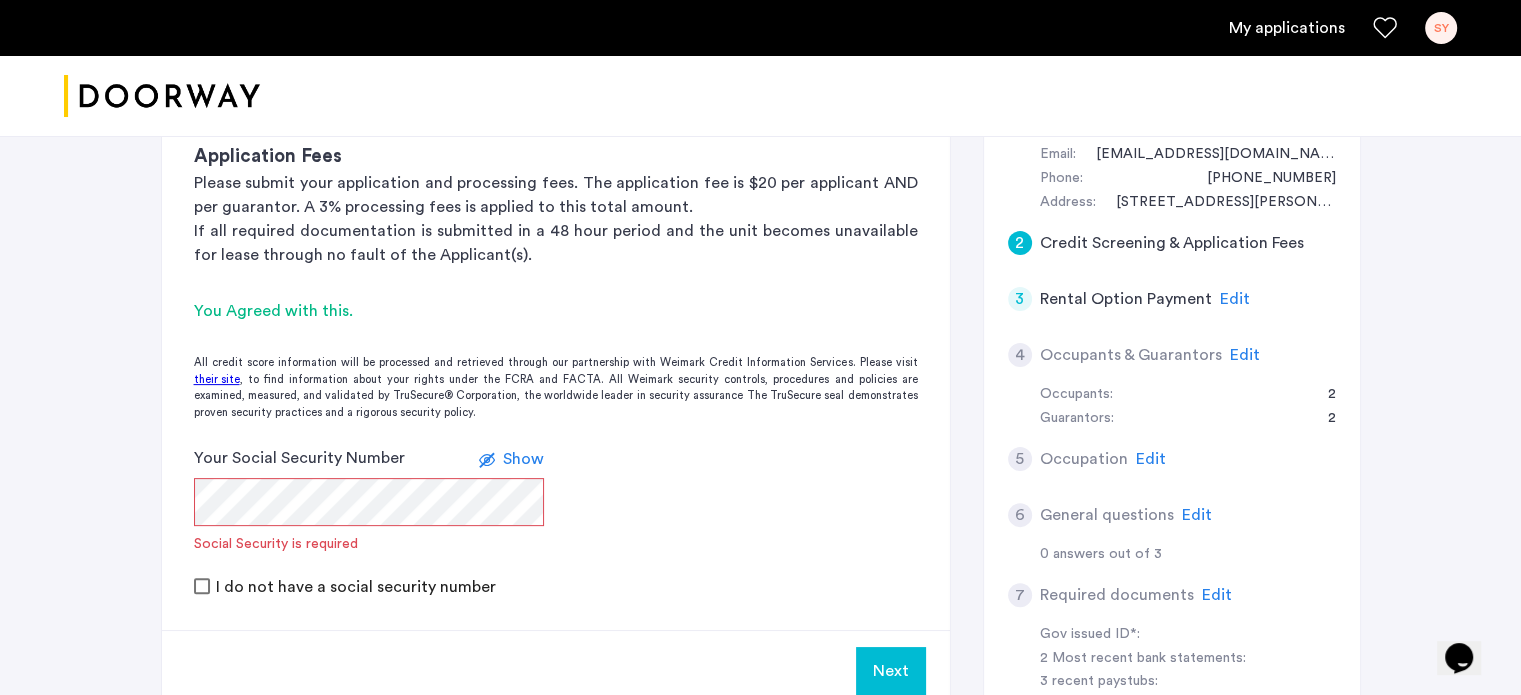 click on "I do not have a social security number" at bounding box center [354, 587] 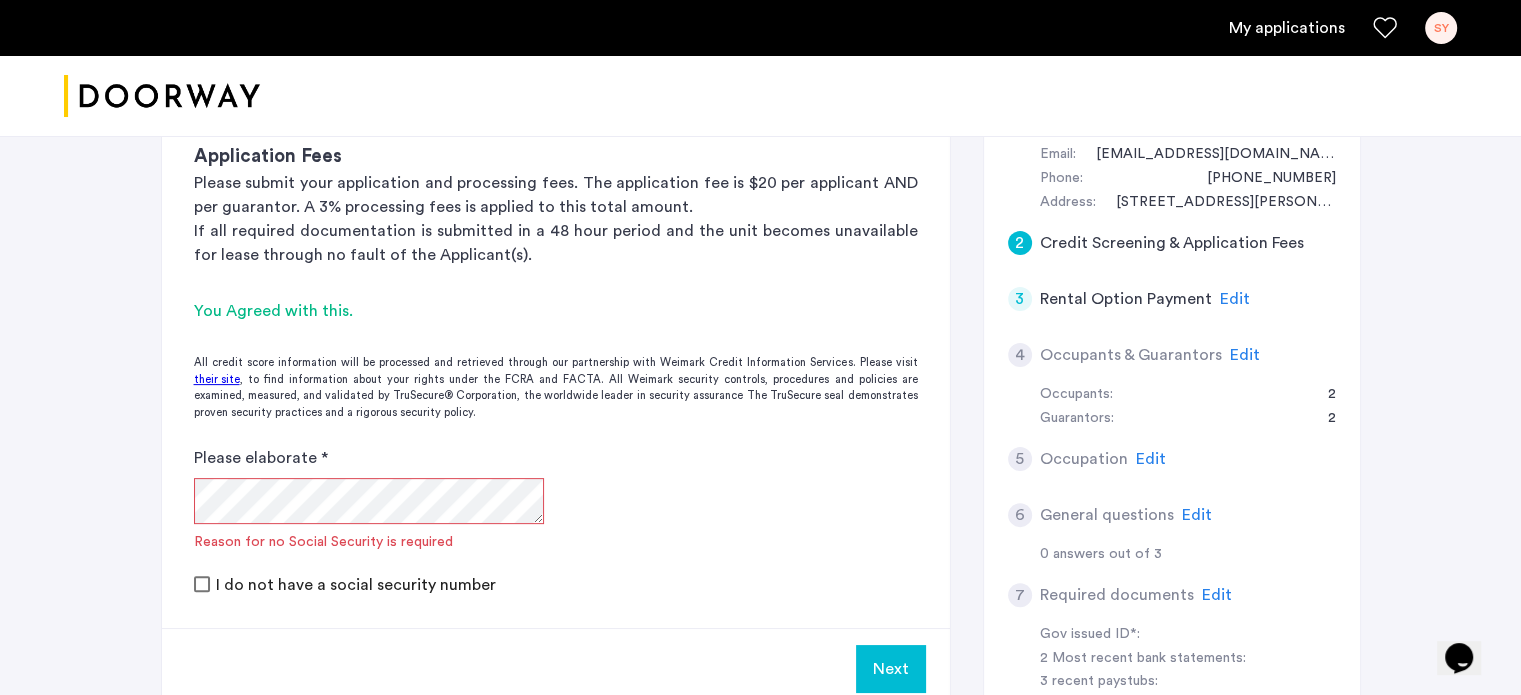 click on "I do not have a social security number" at bounding box center (354, 585) 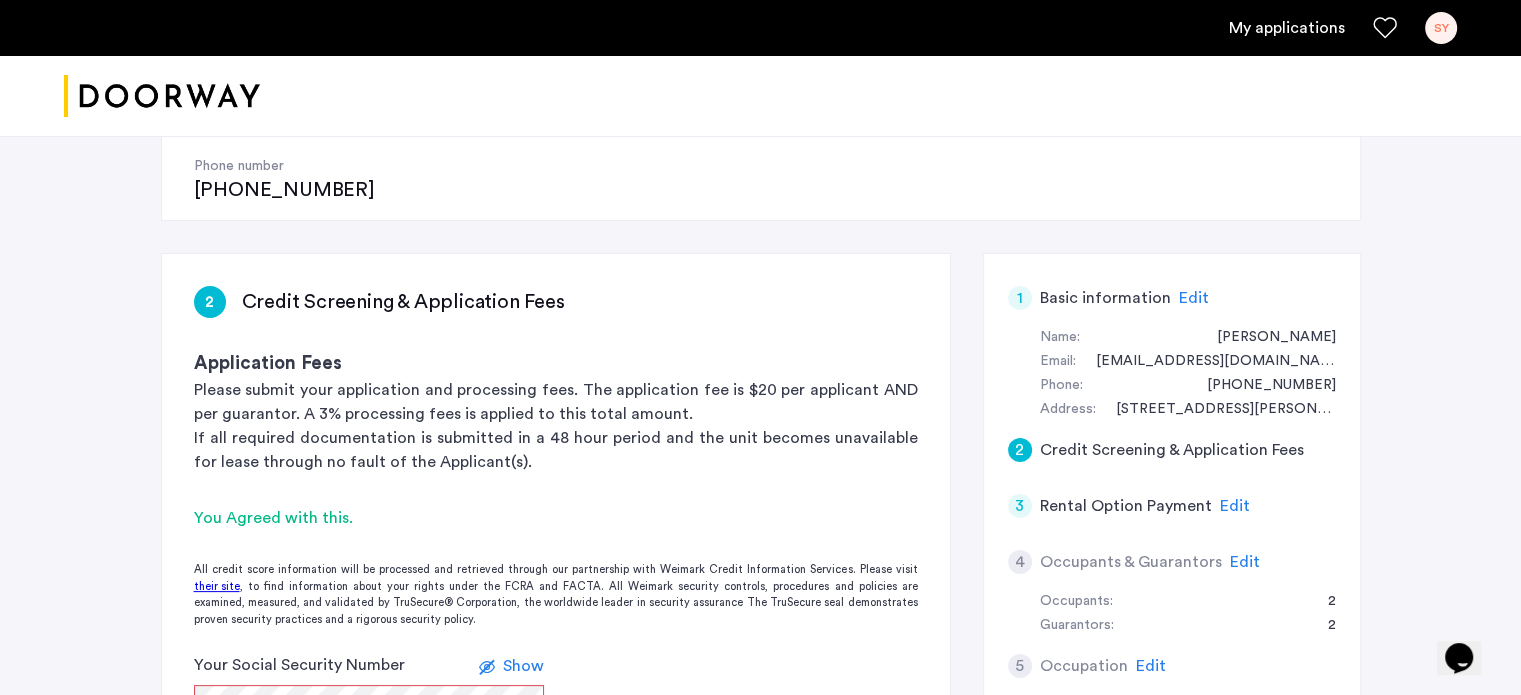 scroll, scrollTop: 233, scrollLeft: 0, axis: vertical 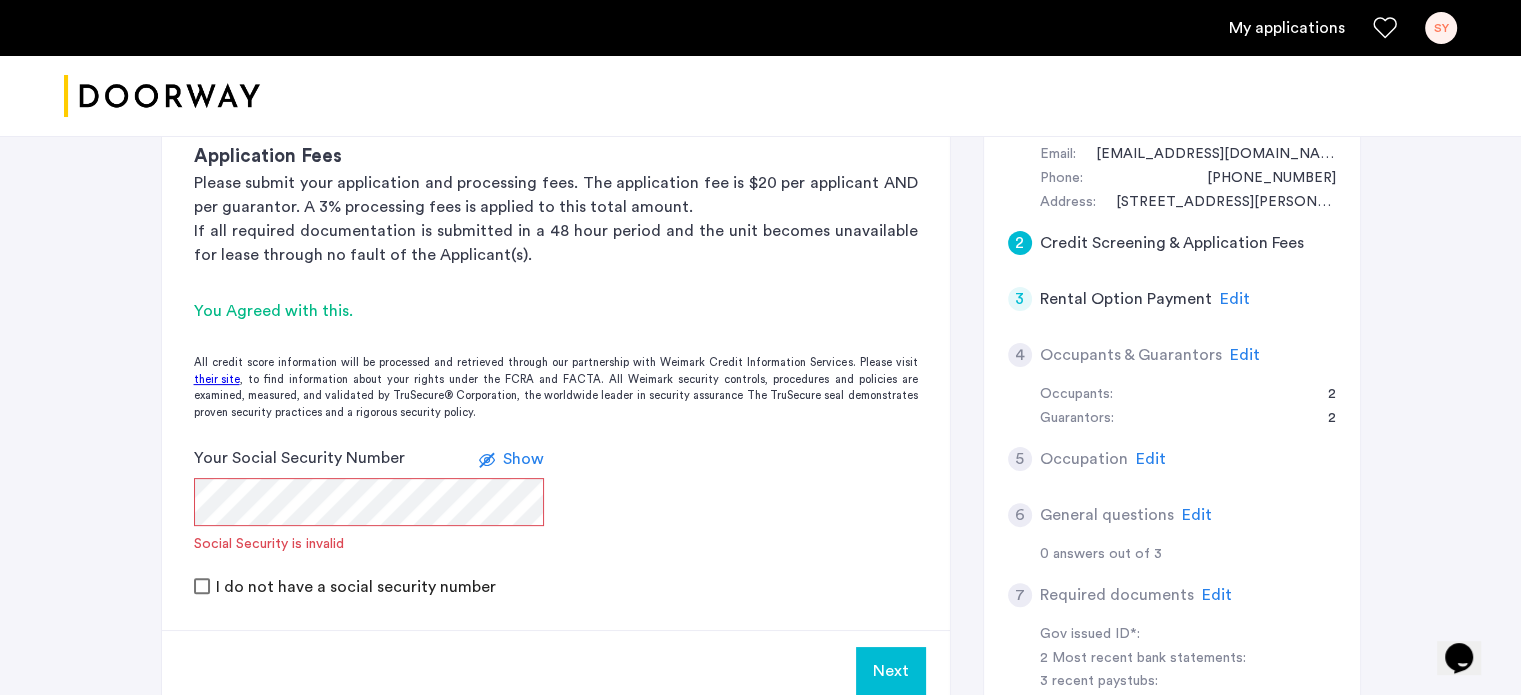 click on "Your Social Security Number Show  Social Security is invalid" 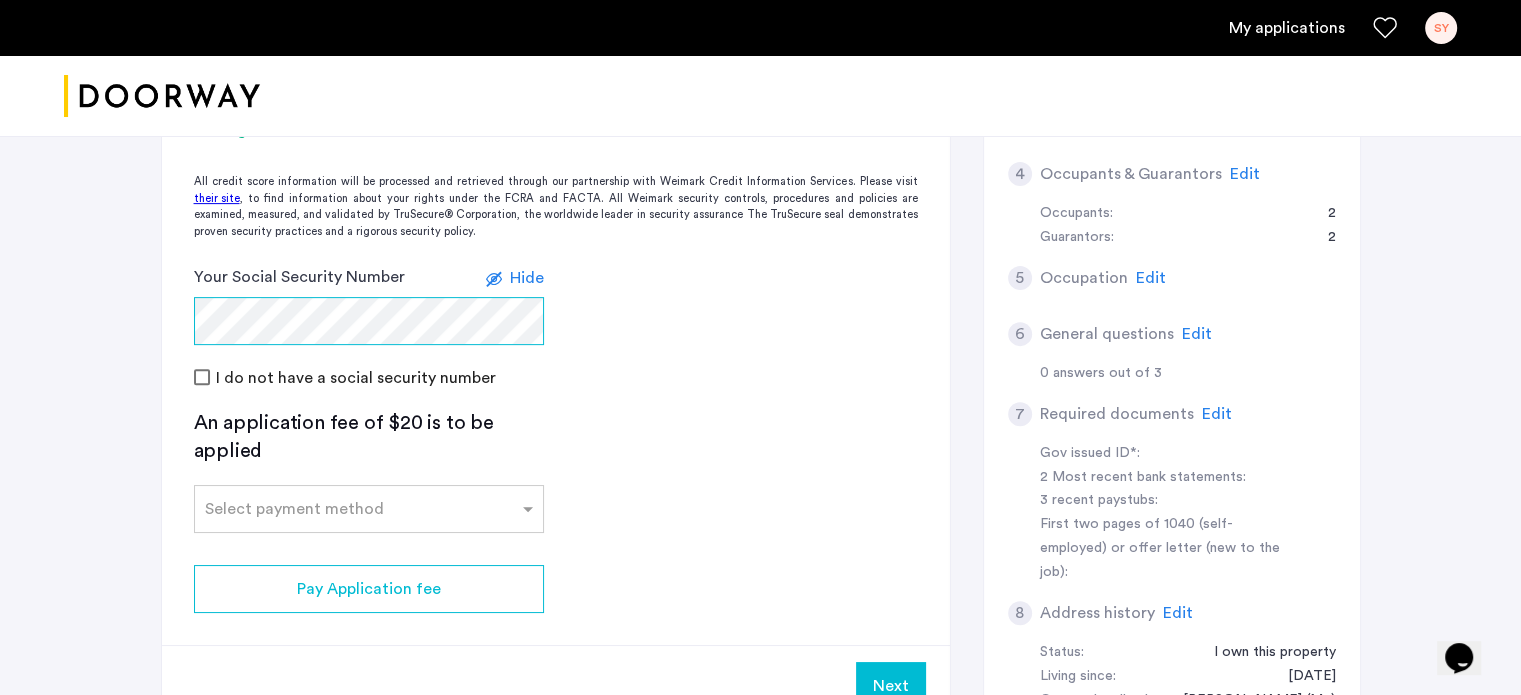 scroll, scrollTop: 700, scrollLeft: 0, axis: vertical 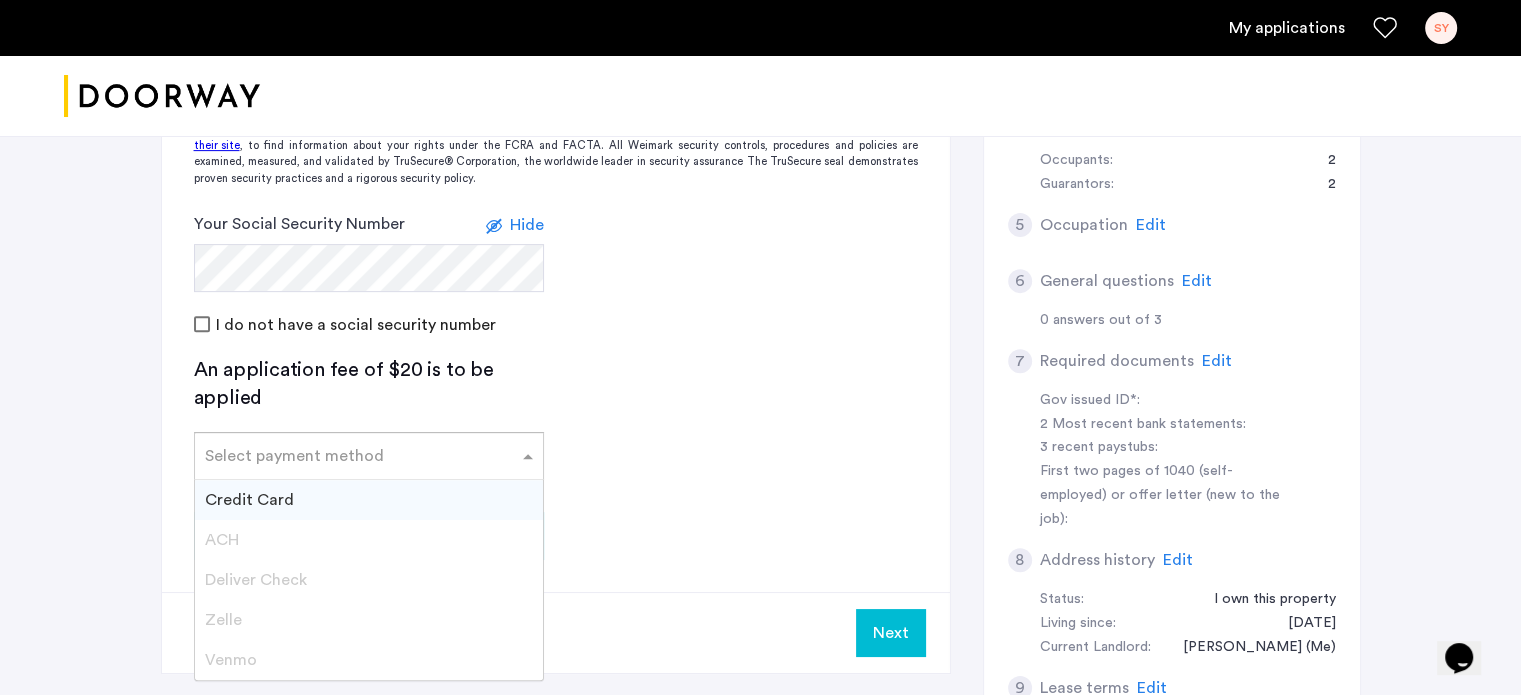 click on "Select payment method" 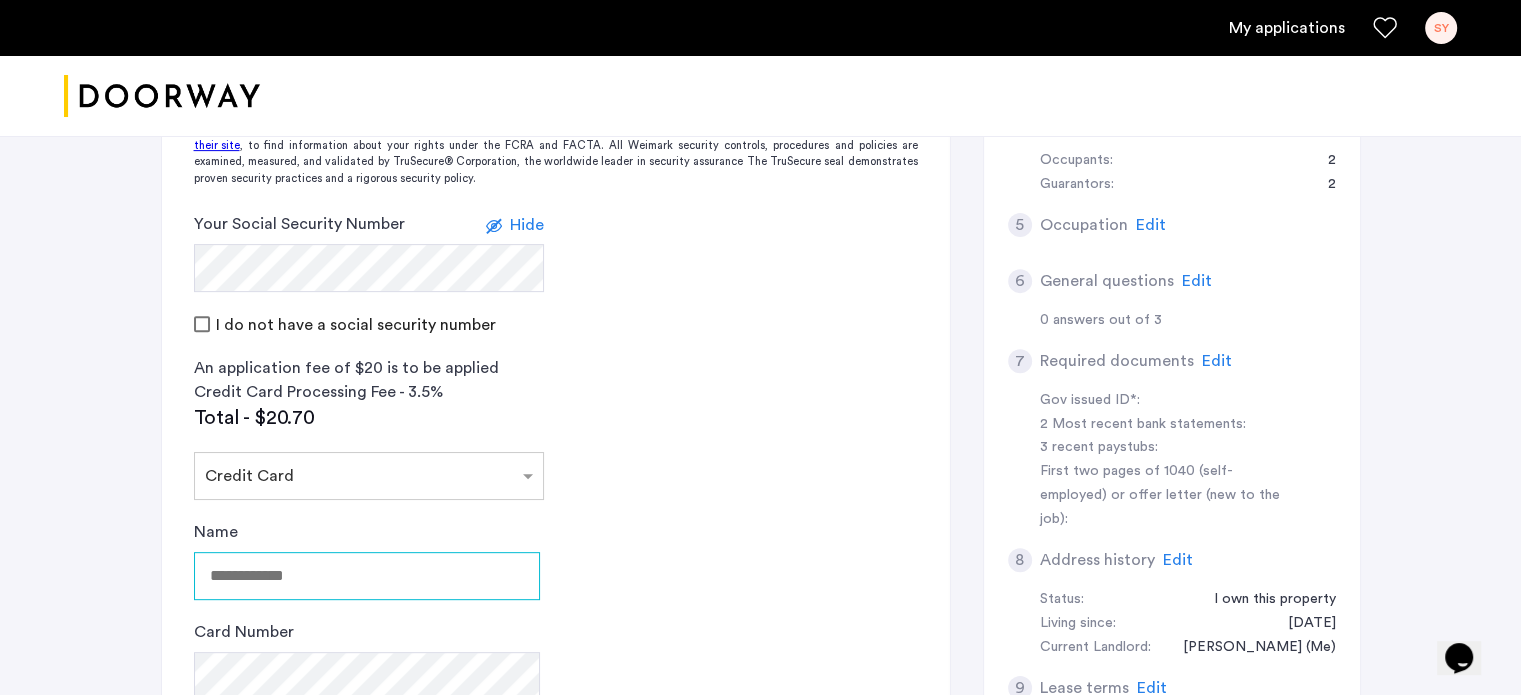 click on "Name" at bounding box center (367, 576) 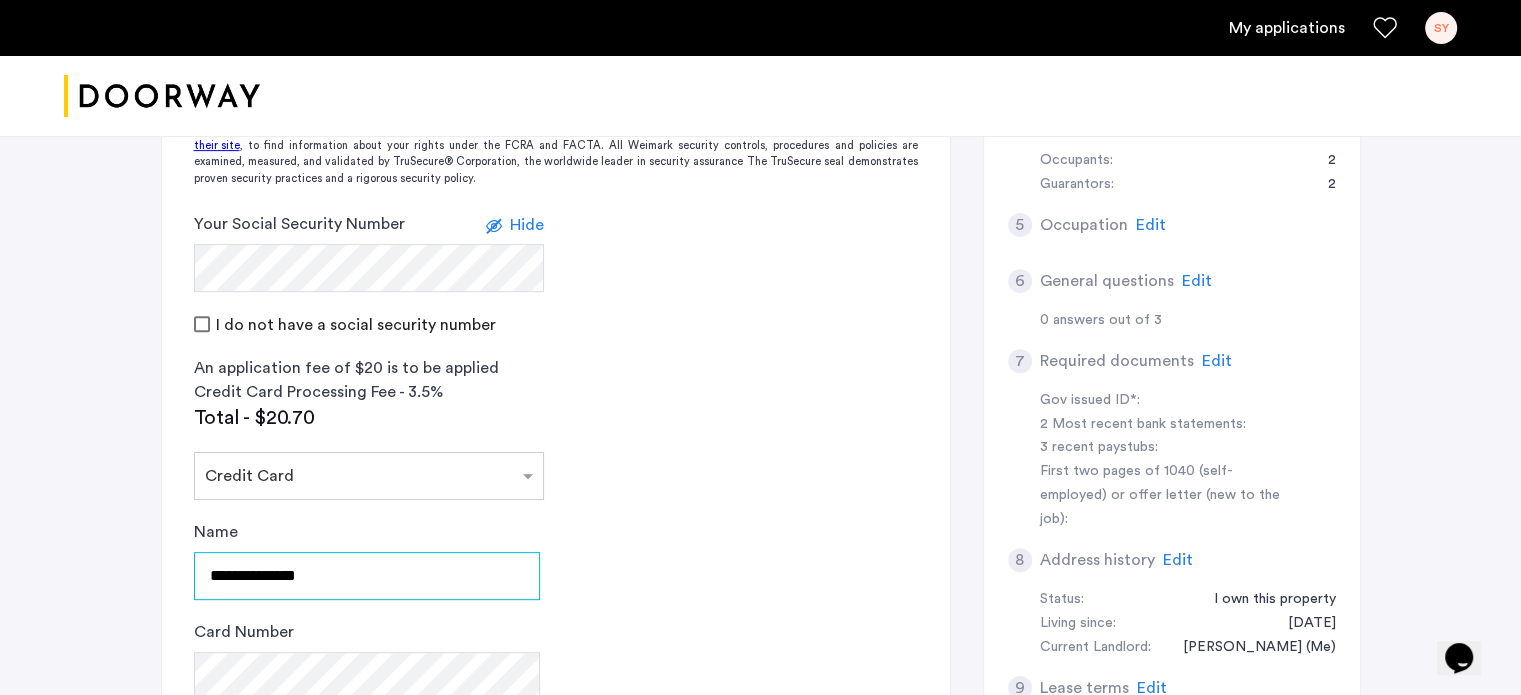 type on "**********" 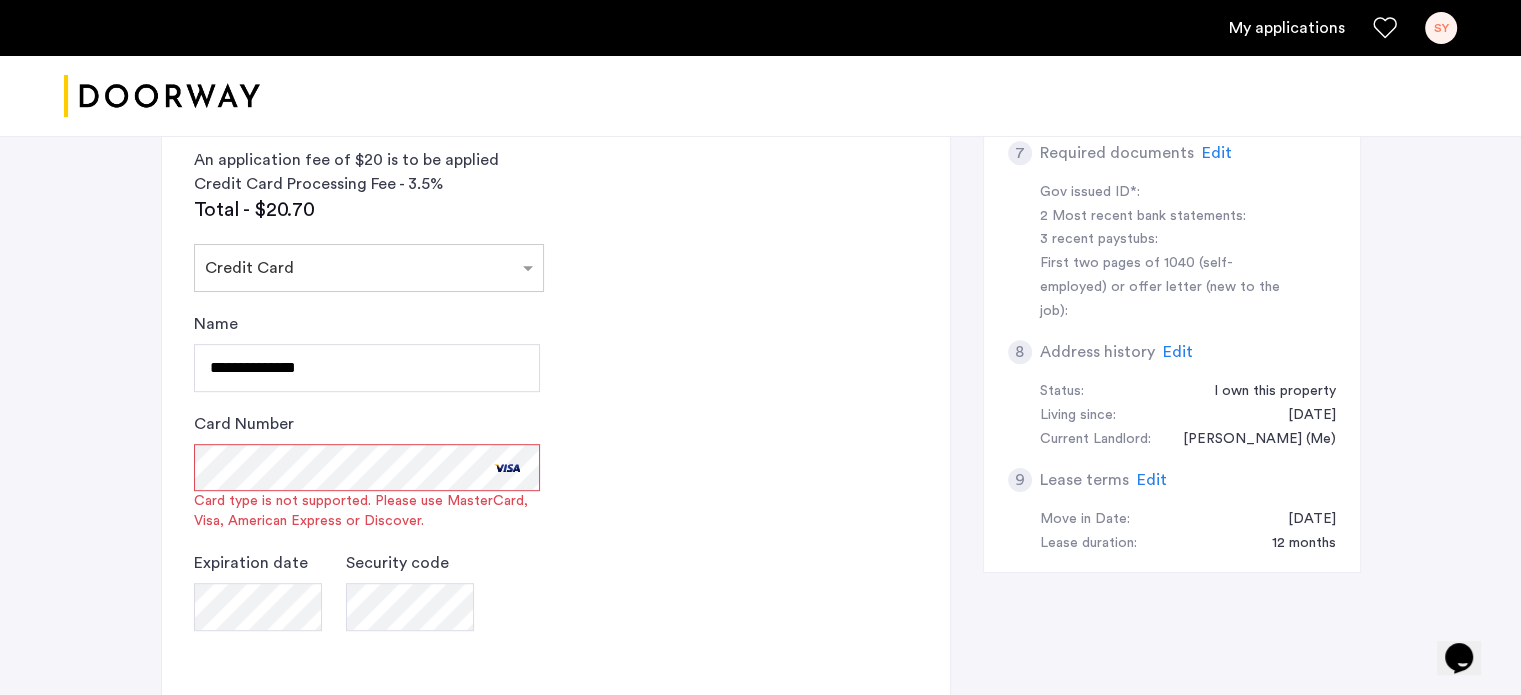 scroll, scrollTop: 933, scrollLeft: 0, axis: vertical 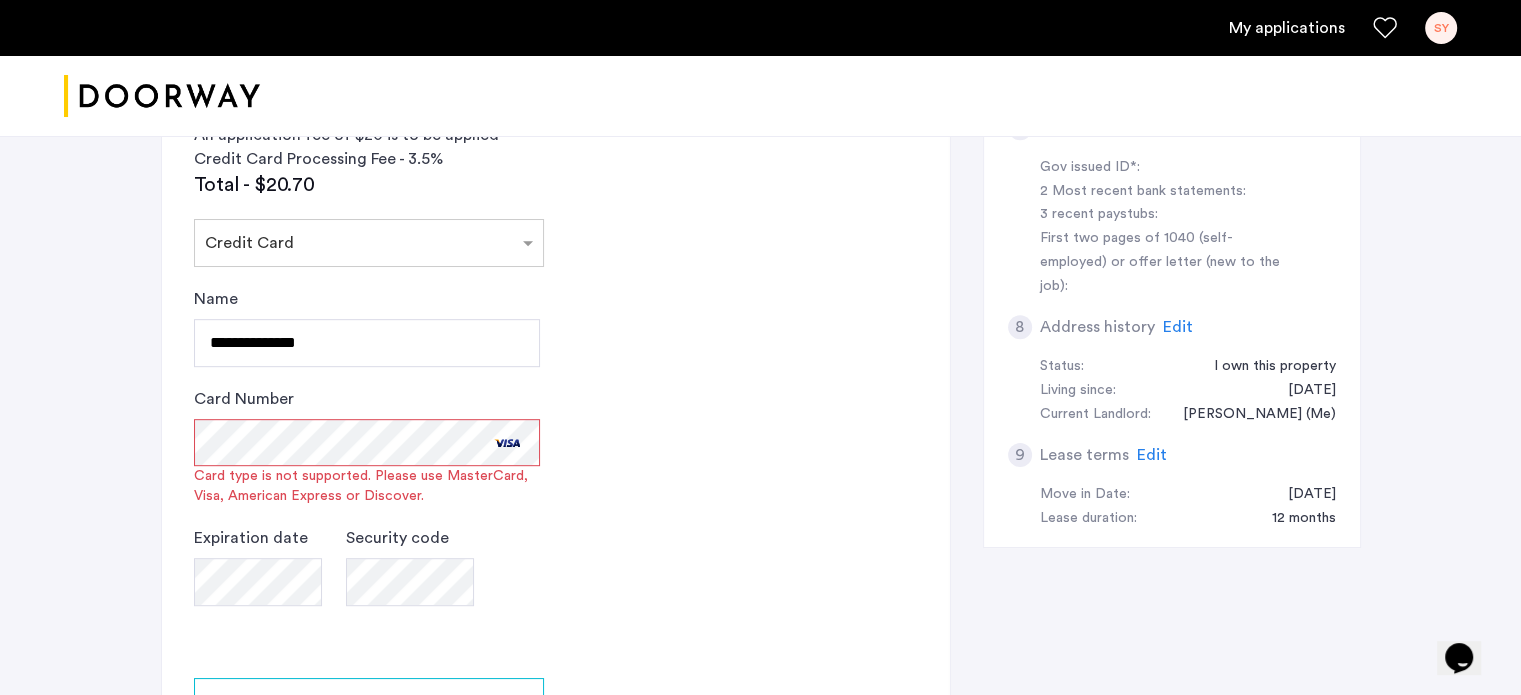 click on "2 Credit Screening & Application Fees Application Fees Please submit your application and processing fees. The application fee is $20 per applicant AND per guarantor. A 3% processing fees is applied to this total amount. If all required documentation is submitted in a 48 hour period and the unit becomes unavailable for lease through no fault of the Applicant(s).  You Agreed with this.  All credit score information will be processed and retrieved through our partnership with Weimark Credit Information Services. Please visit  their site , to find information about your rights under the FCRA and FACTA. All Weimark security controls, procedures and policies are examined, measured, and validated by TruSecure® Corporation, the worldwide leader in security assurance The TruSecure seal demonstrates proven security practices and a rigorous security policy. Your Social Security Number Hide I do not have a social security number An application fee of $20 is to be applied Credit Card Processing Fee - 3.5% Total - $20.70" 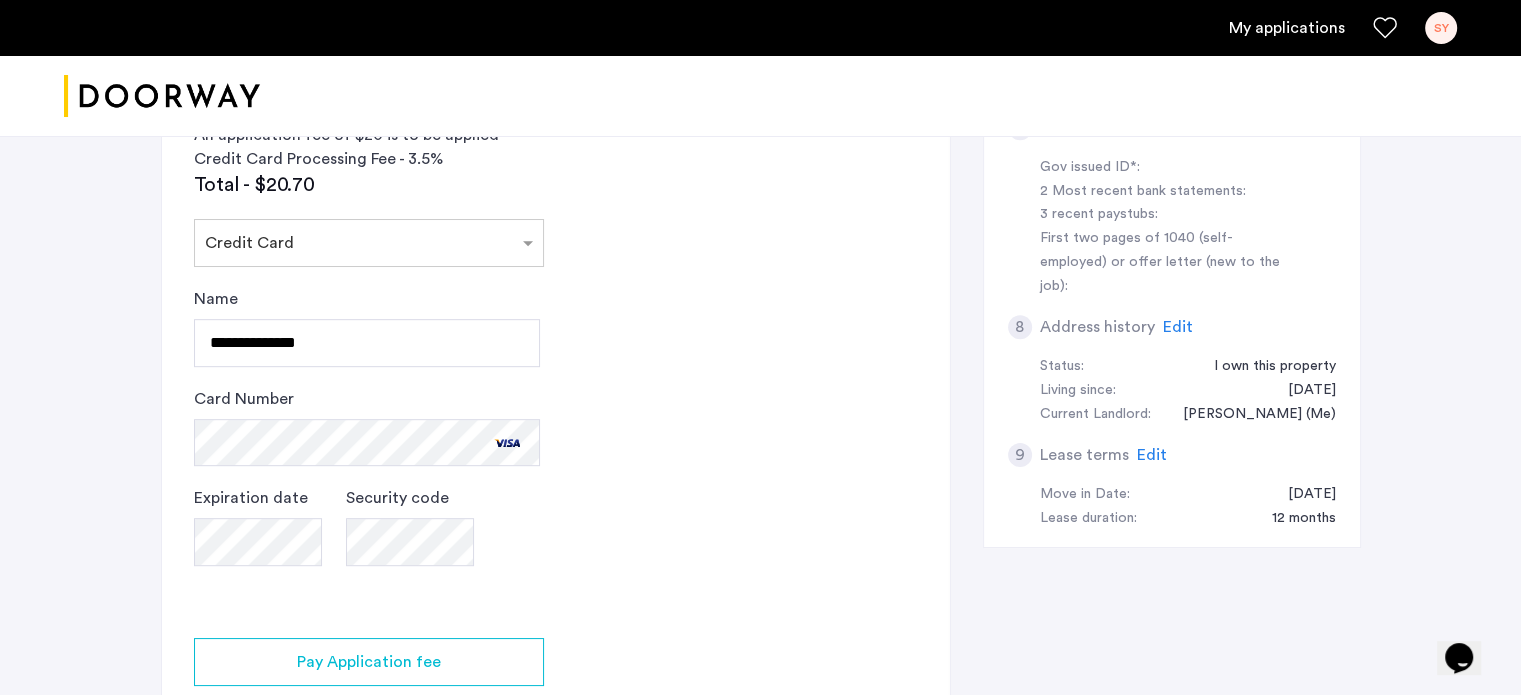 drag, startPoint x: 784, startPoint y: 395, endPoint x: 783, endPoint y: 414, distance: 19.026299 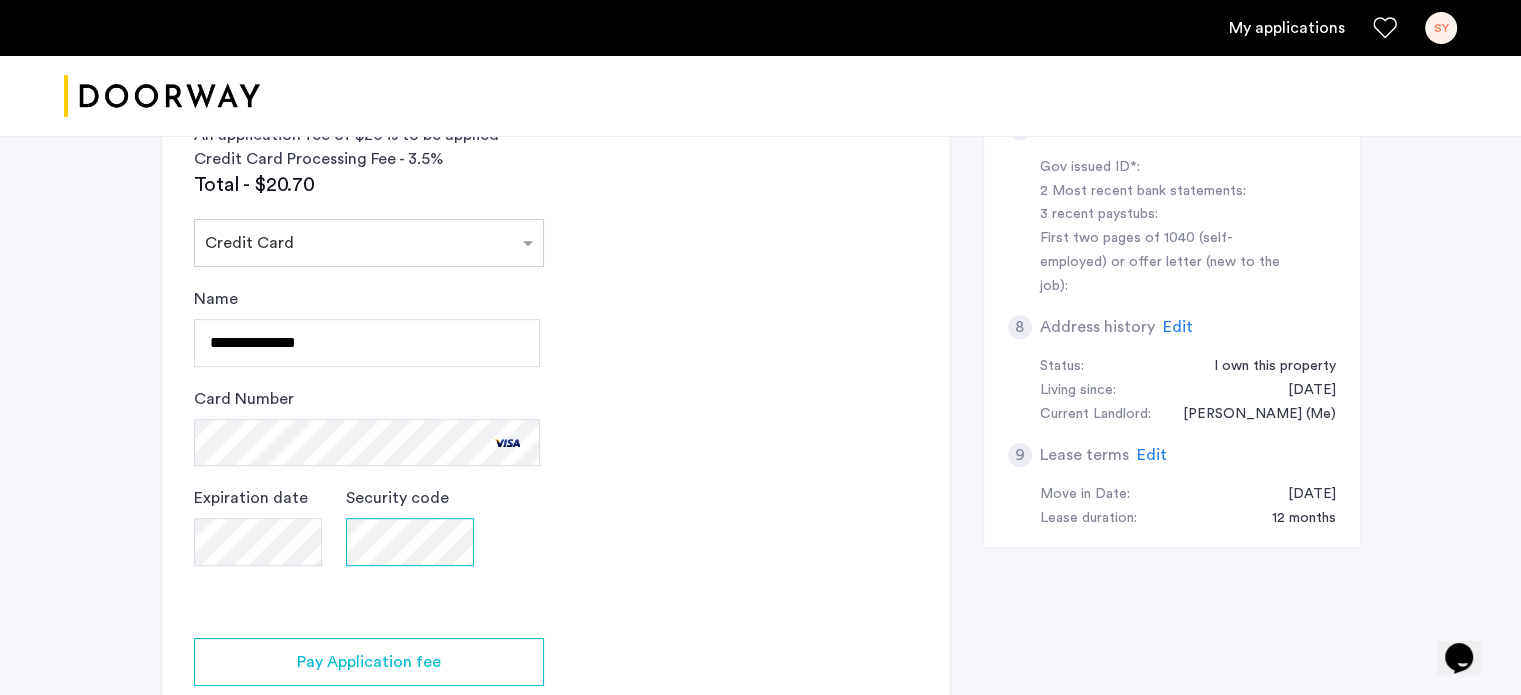 click on "Expiration date Security code" 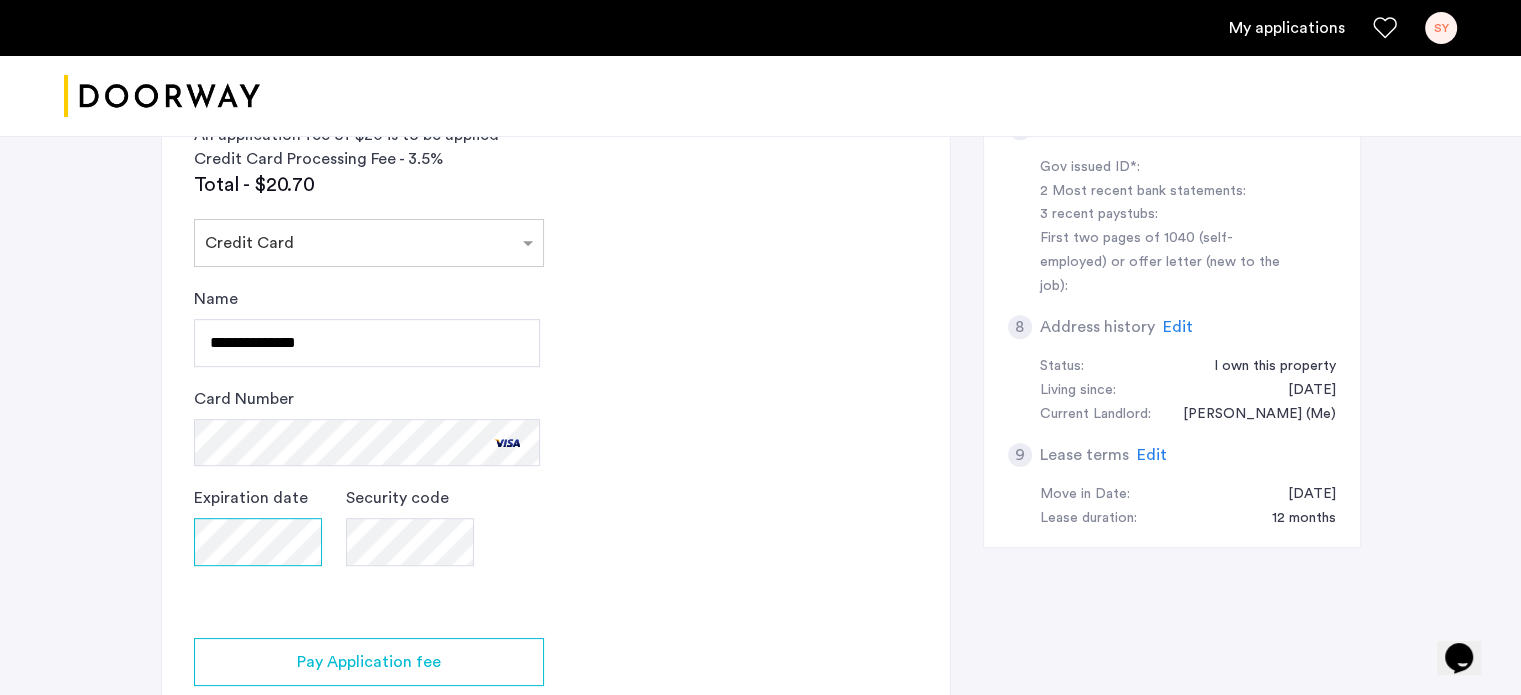 click on "**********" 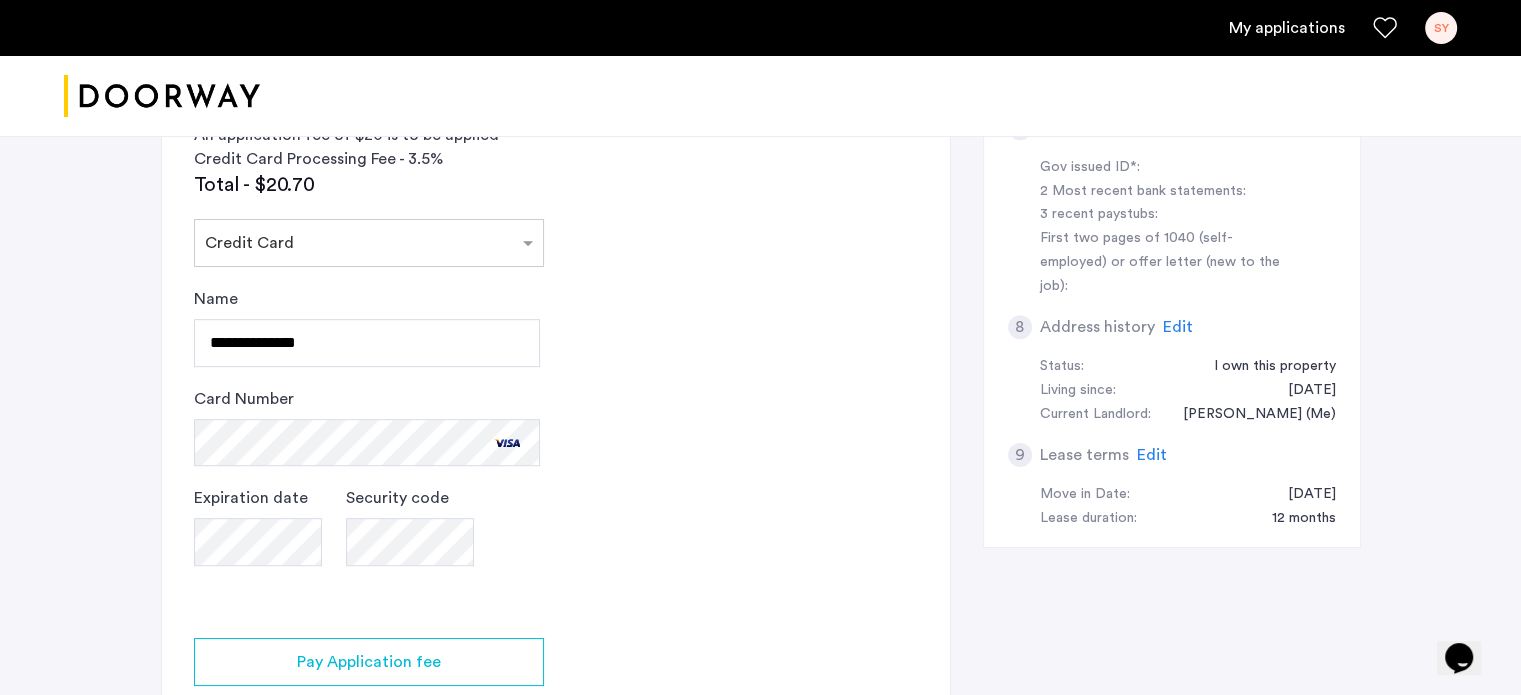 click on "2 Credit Screening & Application Fees Application Fees Please submit your application and processing fees. The application fee is $20 per applicant AND per guarantor. A 3% processing fees is applied to this total amount. If all required documentation is submitted in a 48 hour period and the unit becomes unavailable for lease through no fault of the Applicant(s).  You Agreed with this.  All credit score information will be processed and retrieved through our partnership with Weimark Credit Information Services. Please visit  their site , to find information about your rights under the FCRA and FACTA. All Weimark security controls, procedures and policies are examined, measured, and validated by TruSecure® Corporation, the worldwide leader in security assurance The TruSecure seal demonstrates proven security practices and a rigorous security policy. Your Social Security Number Hide I do not have a social security number An application fee of $20 is to be applied Credit Card Processing Fee - 3.5% Total - $20.70" 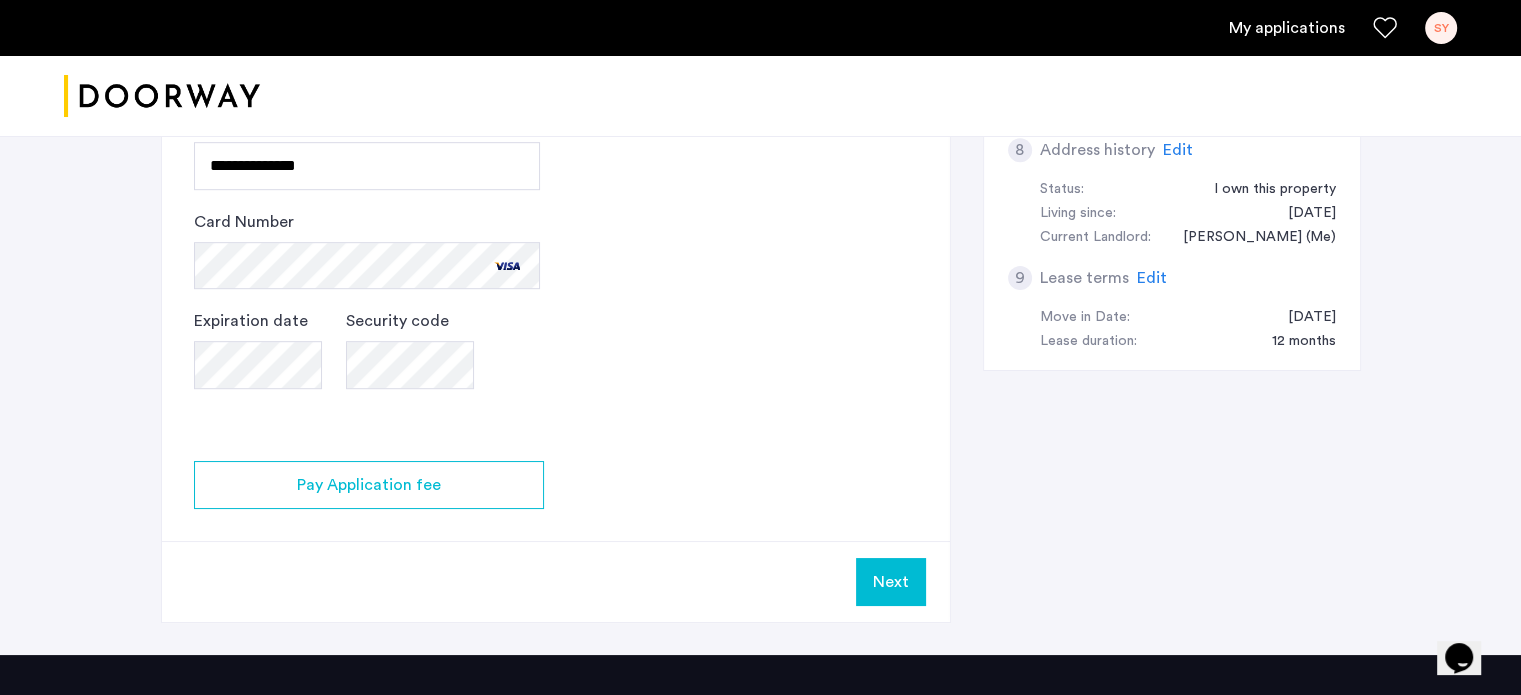 scroll, scrollTop: 1166, scrollLeft: 0, axis: vertical 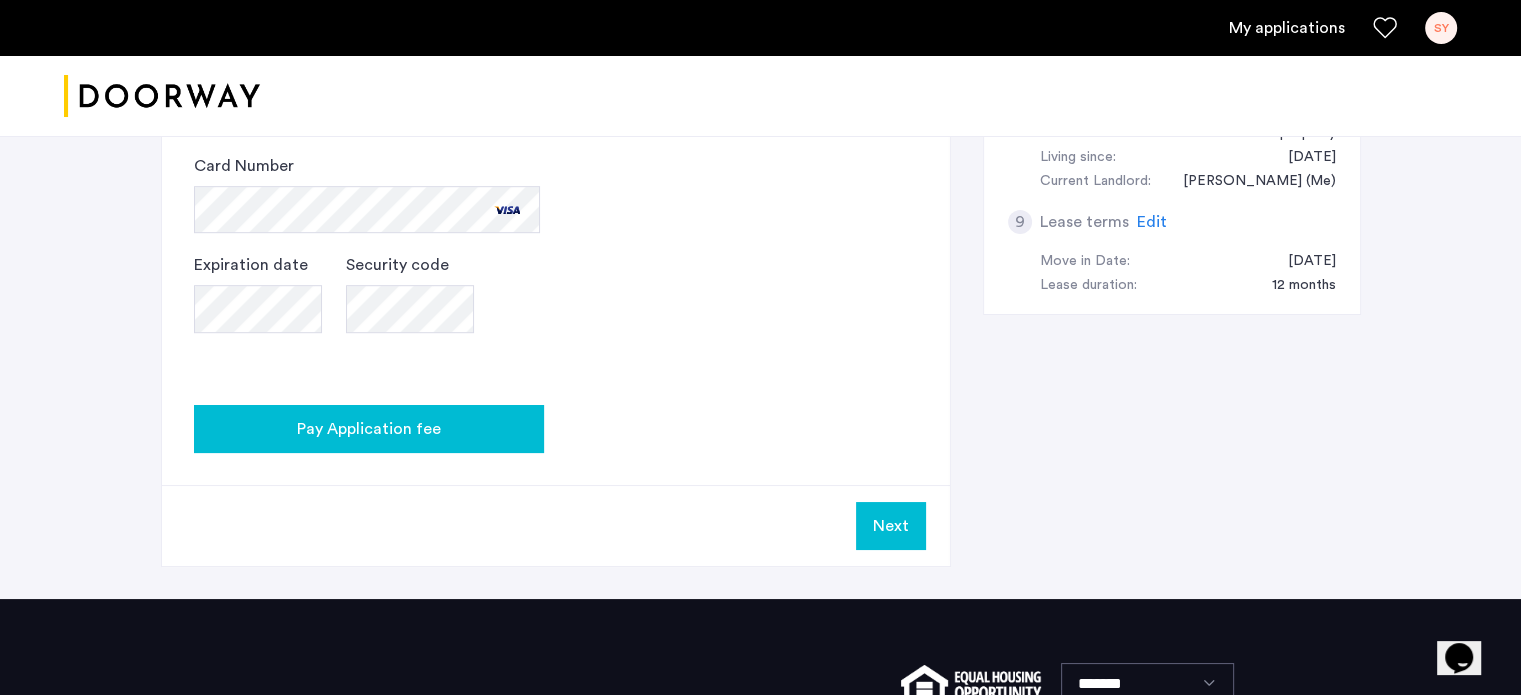 click on "Pay Application fee" 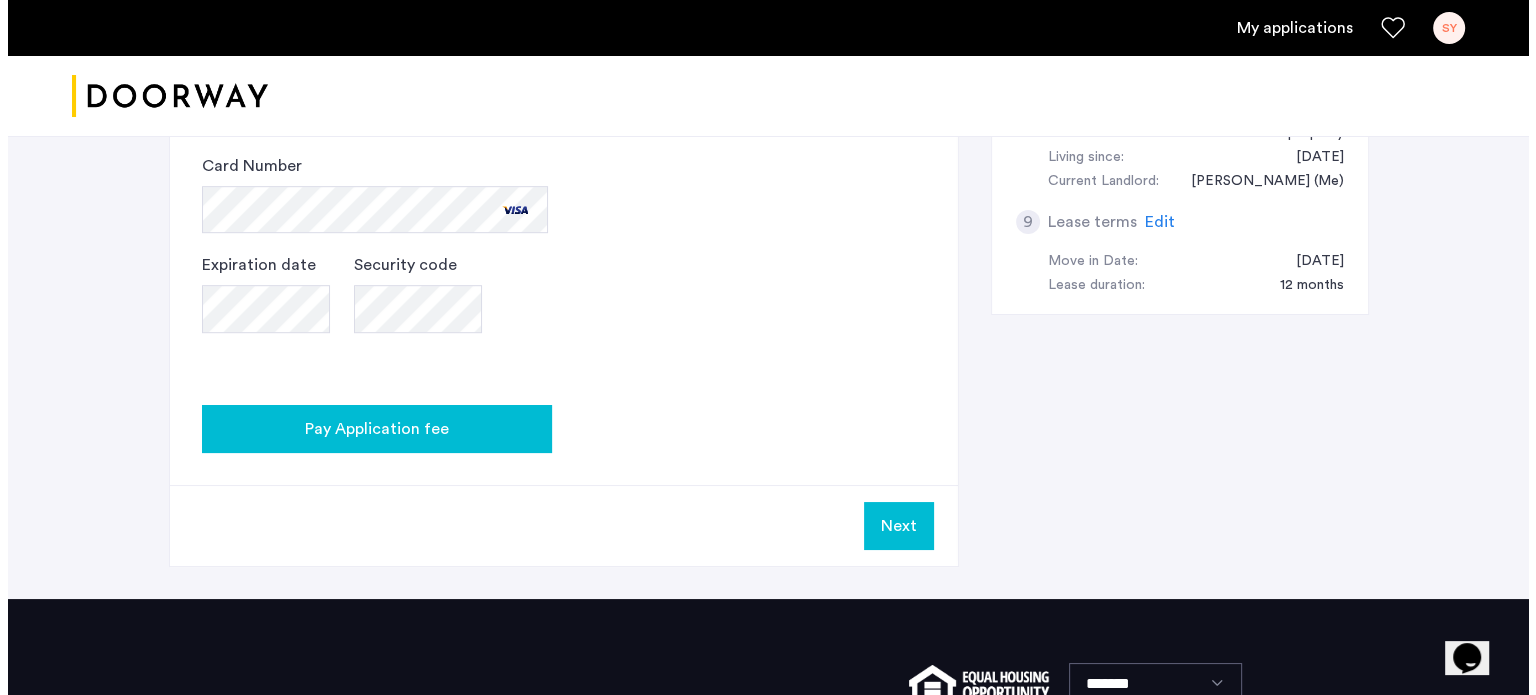 scroll, scrollTop: 0, scrollLeft: 0, axis: both 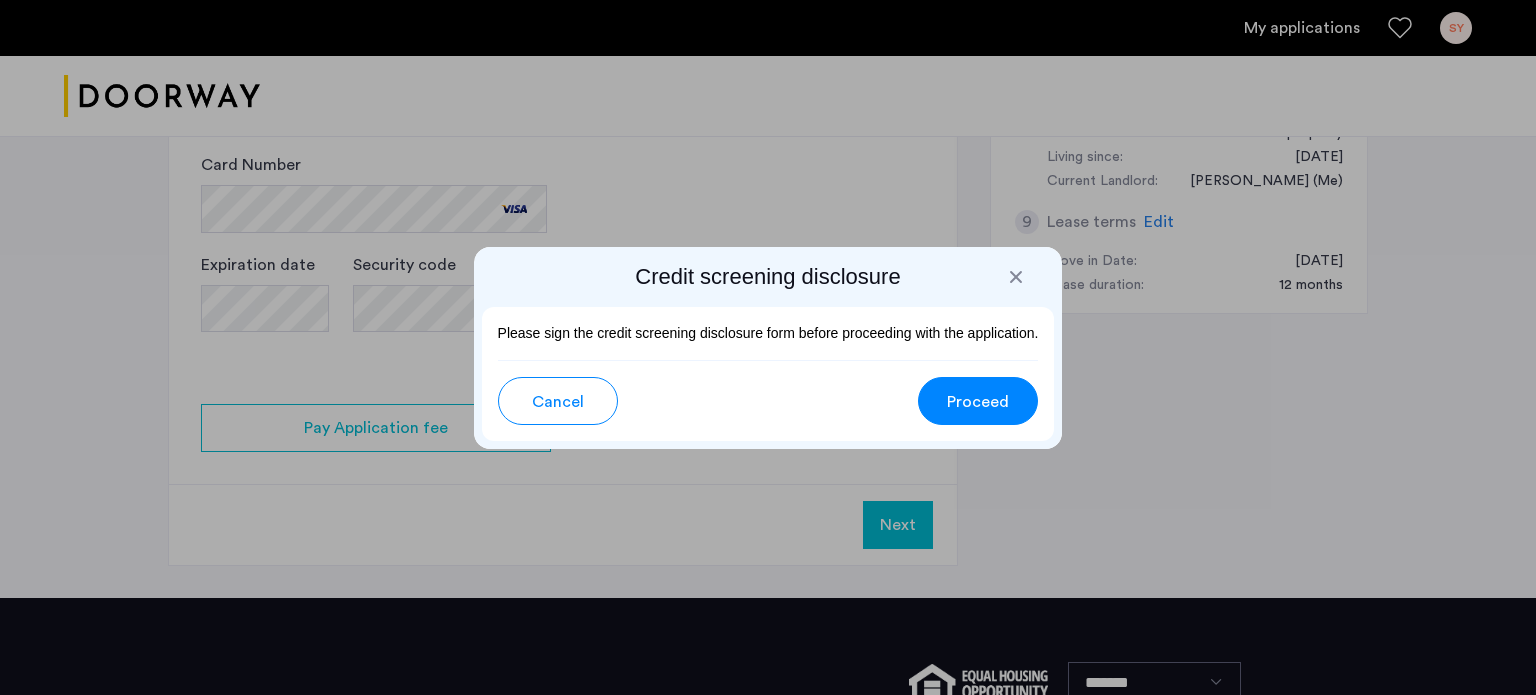 click on "Proceed" at bounding box center [978, 402] 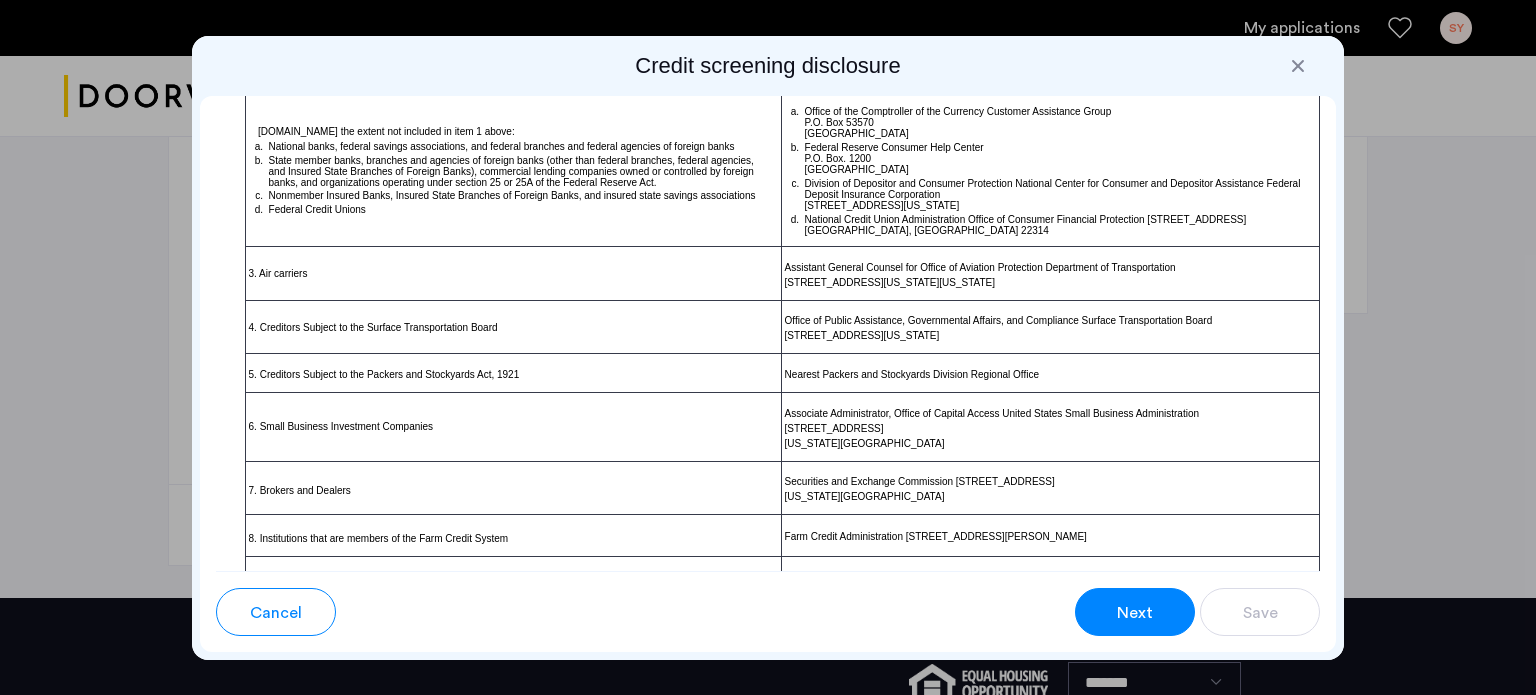 scroll, scrollTop: 1633, scrollLeft: 0, axis: vertical 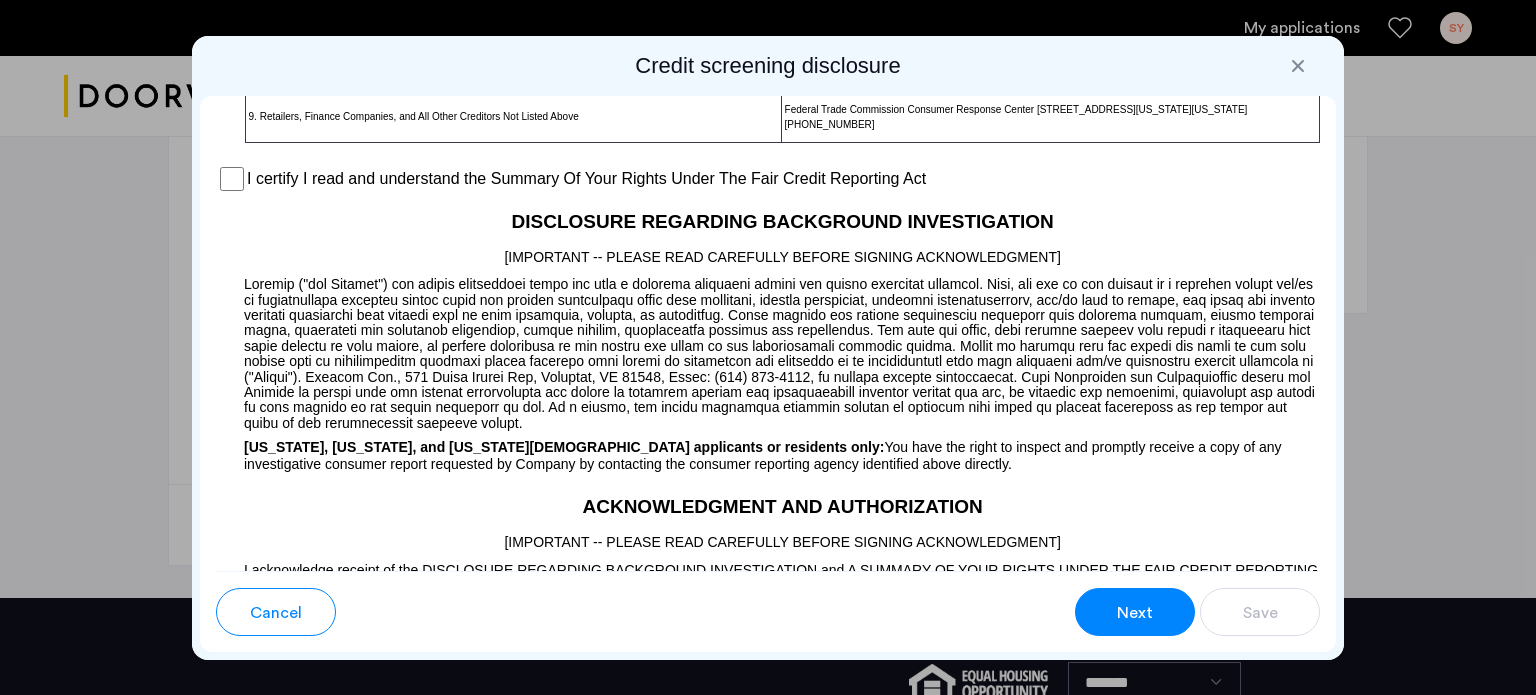 click on "I certify I read and understand the Summary Of Your Rights Under The Fair Credit Reporting Act" at bounding box center [586, 179] 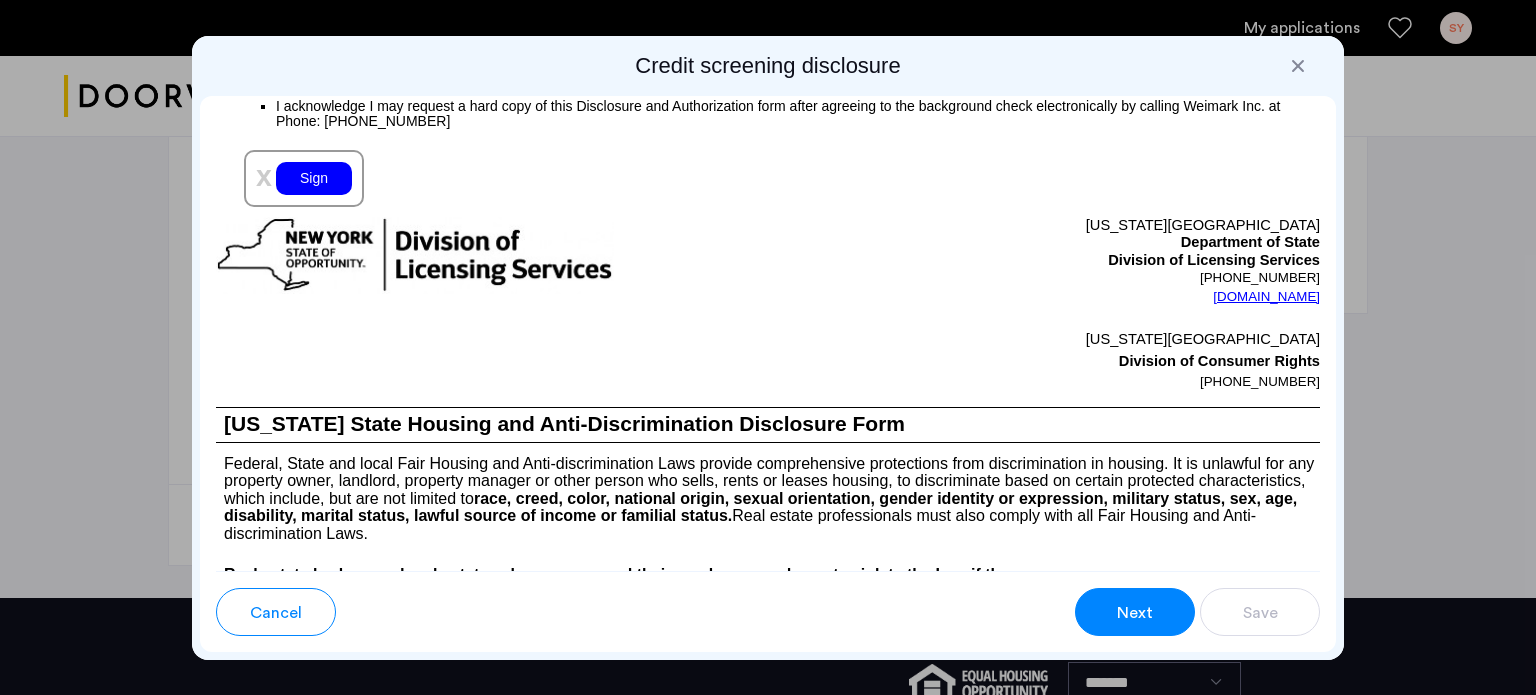 scroll, scrollTop: 2333, scrollLeft: 0, axis: vertical 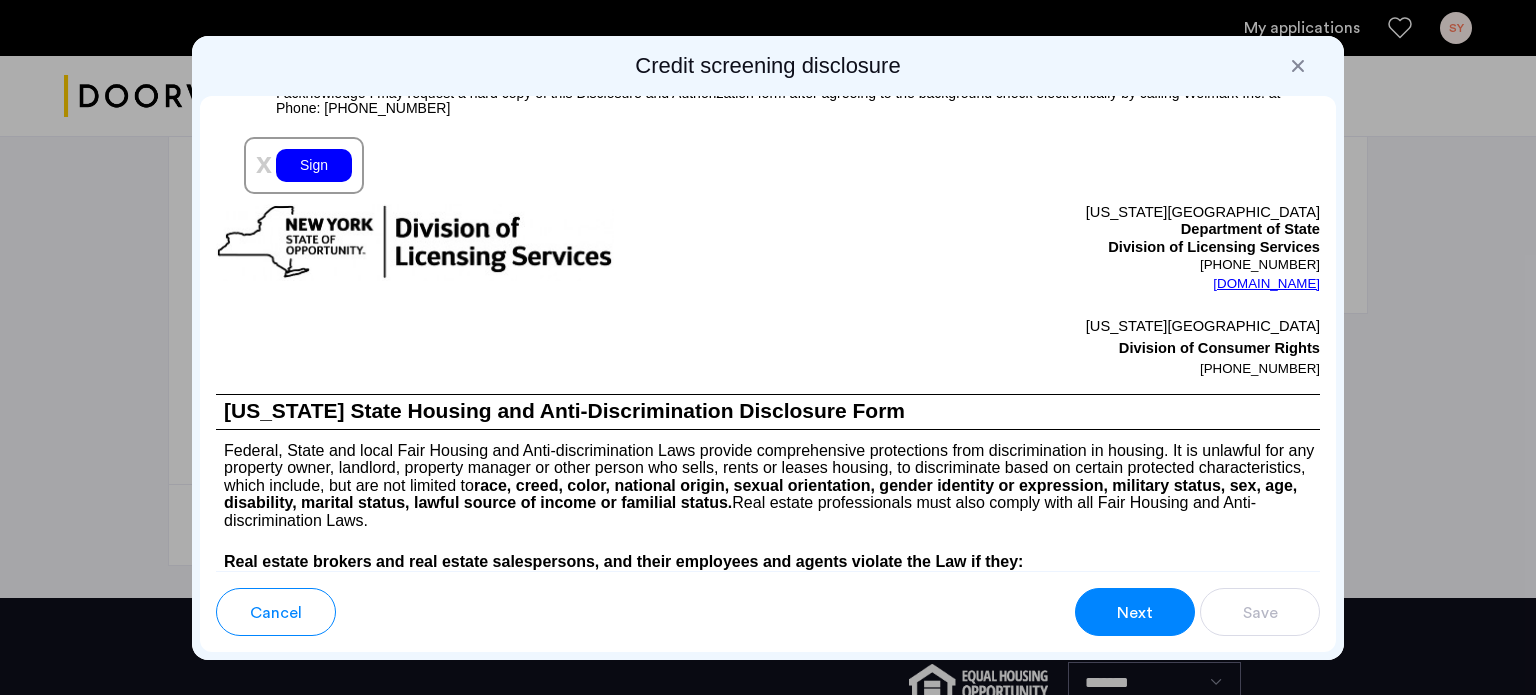 click on "Sign" at bounding box center (314, 165) 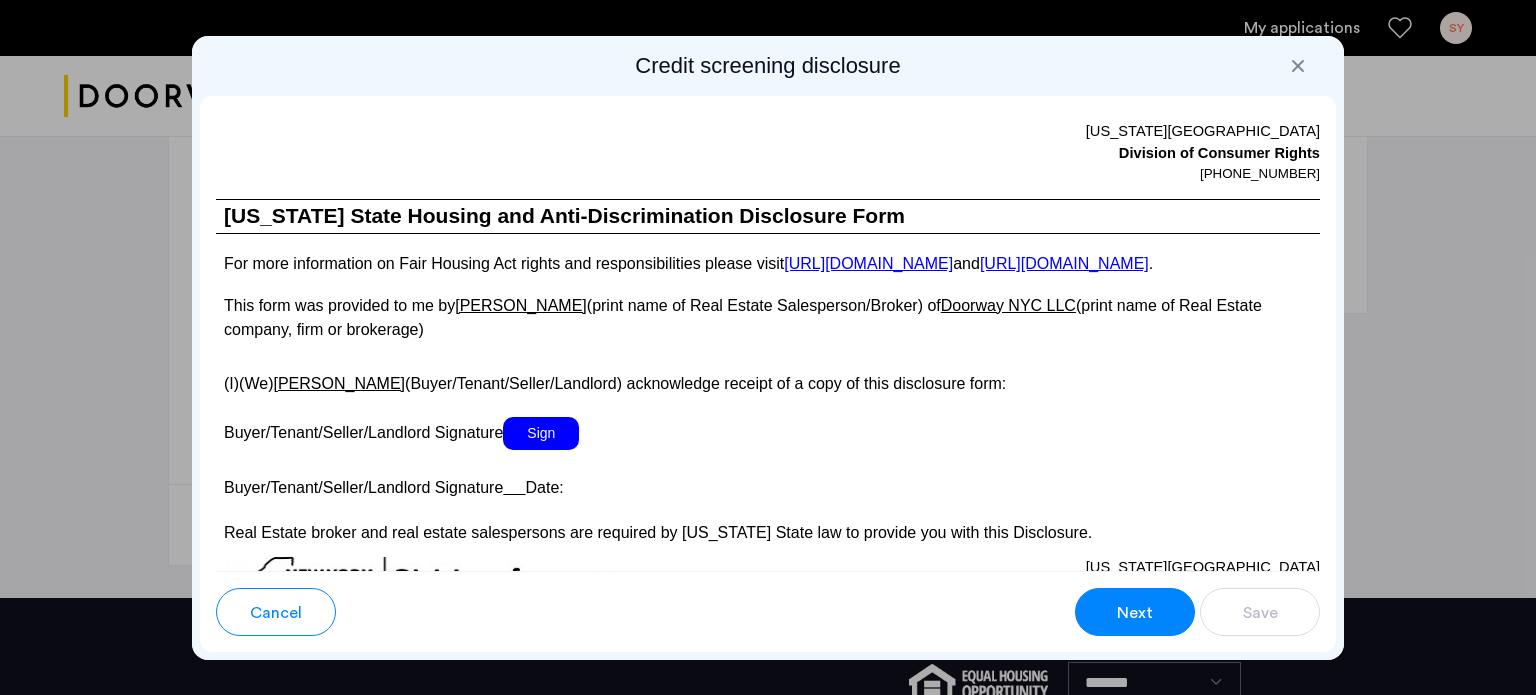 scroll, scrollTop: 3733, scrollLeft: 0, axis: vertical 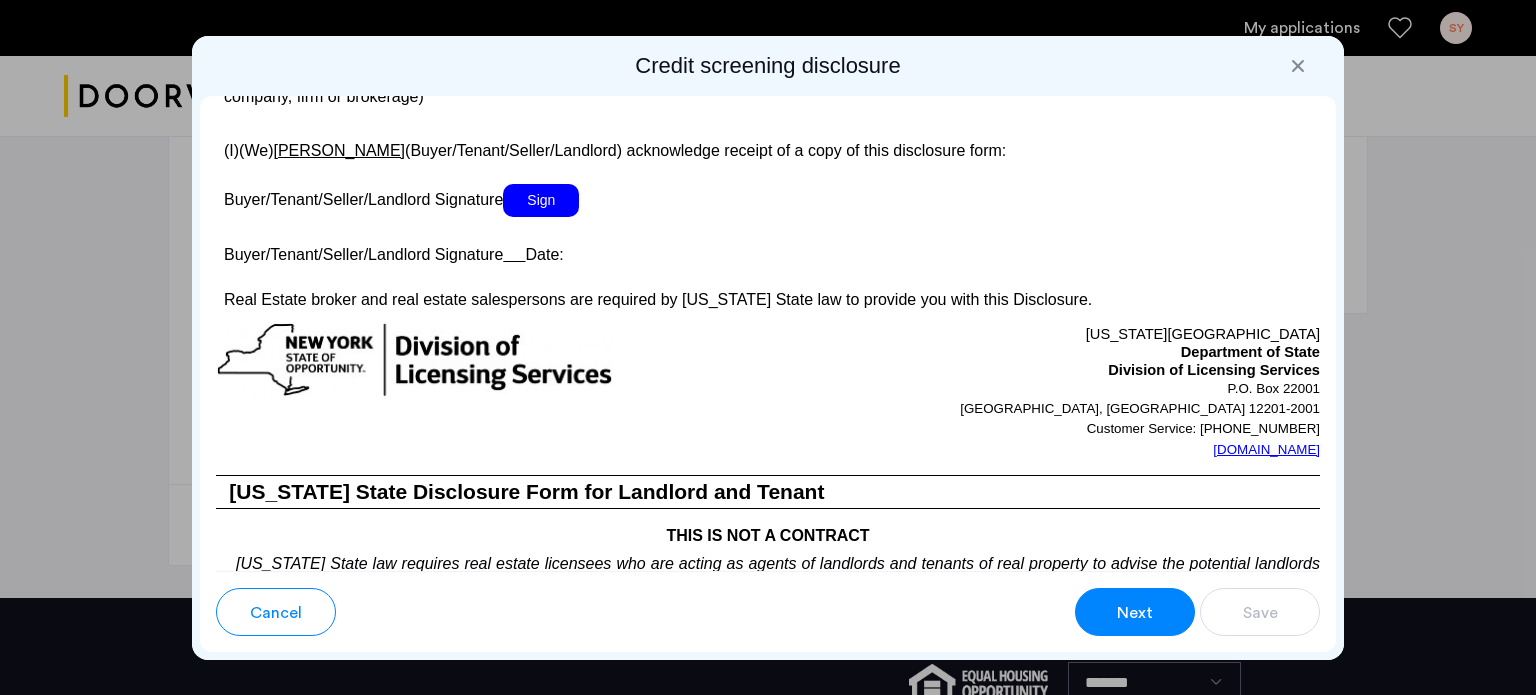 click on "Sign" at bounding box center (541, 200) 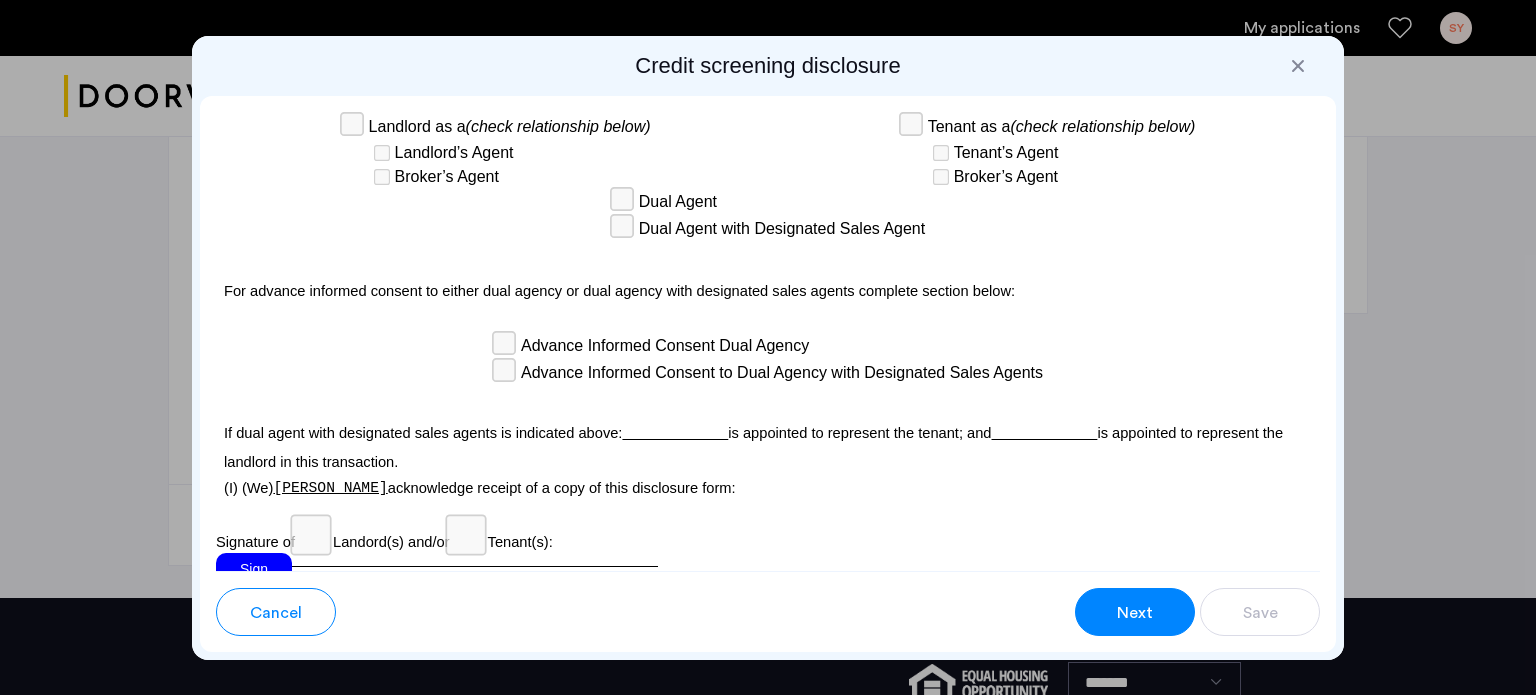scroll, scrollTop: 5876, scrollLeft: 0, axis: vertical 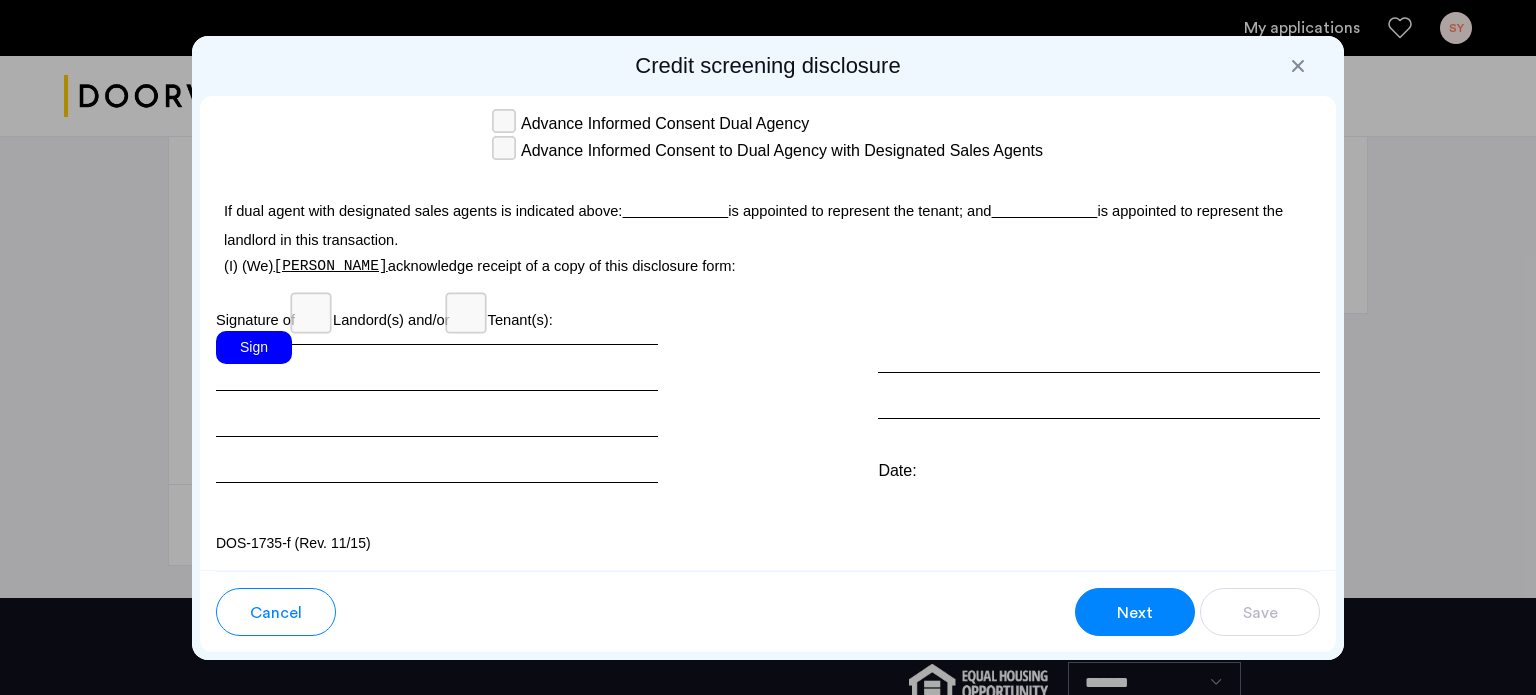 click on "Sign" at bounding box center [254, 347] 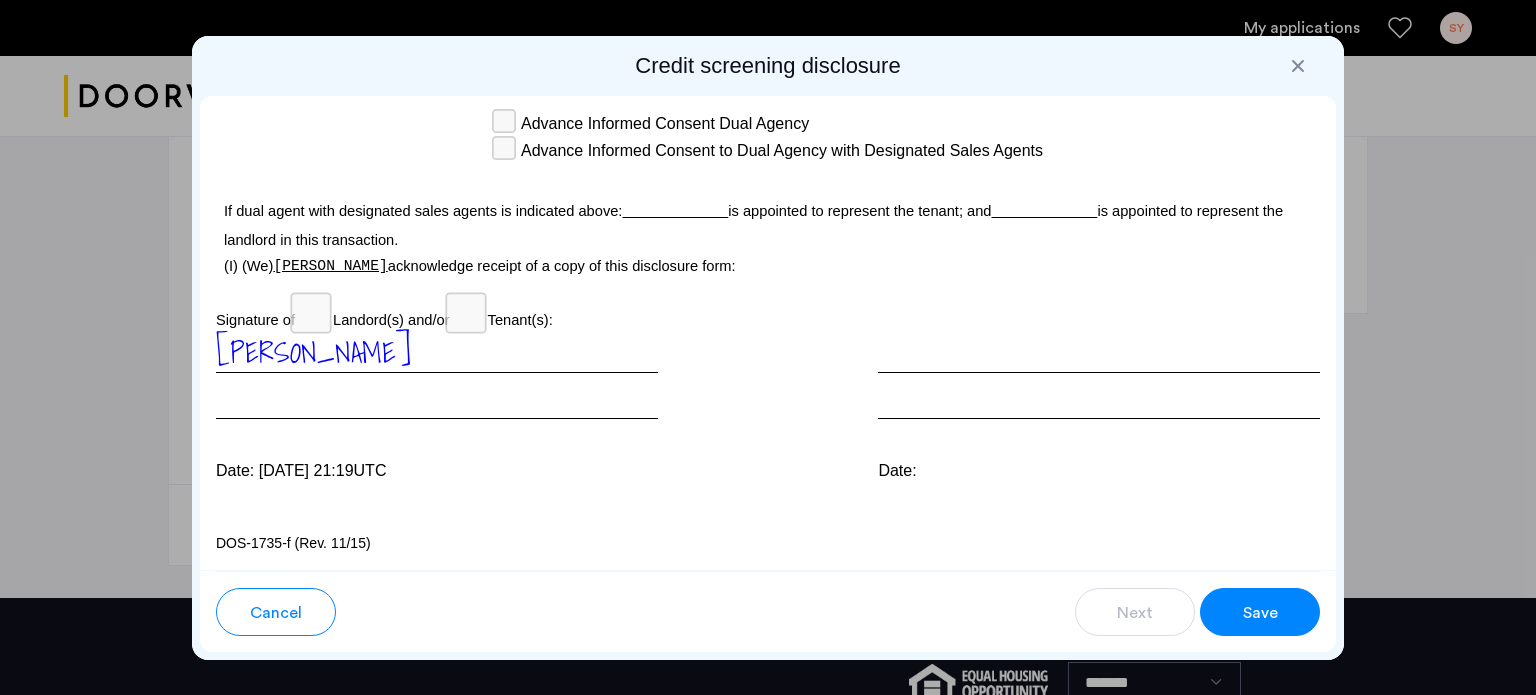 click on "Save" at bounding box center (1260, 613) 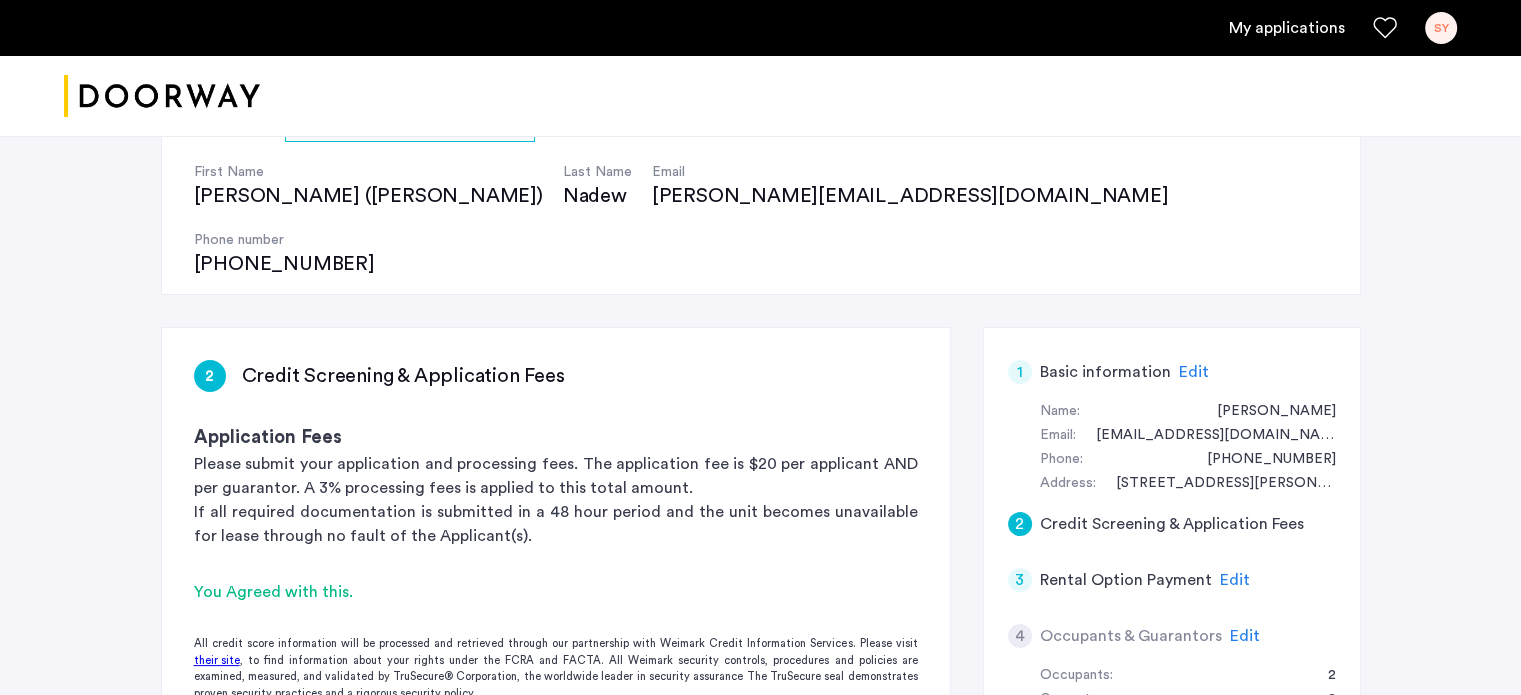 scroll, scrollTop: 418, scrollLeft: 0, axis: vertical 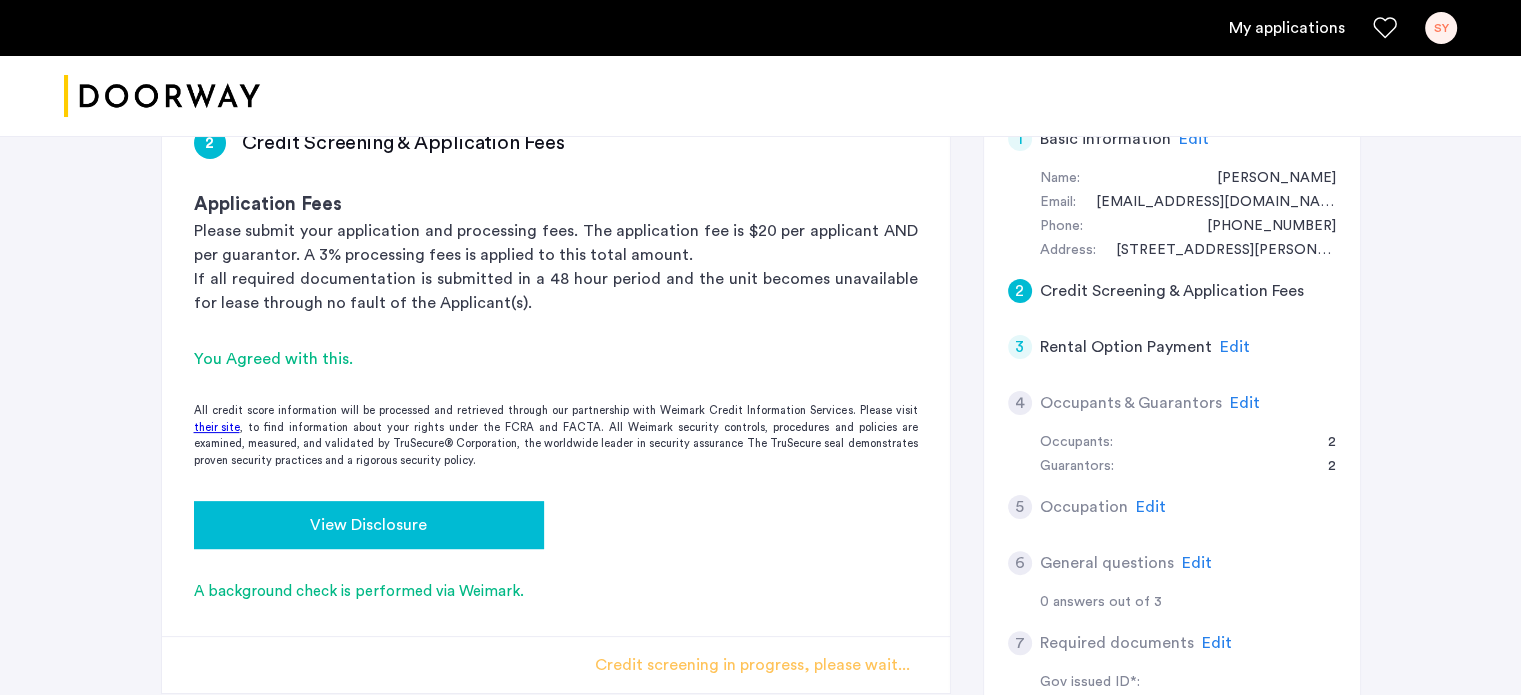 click on "View Disclosure" 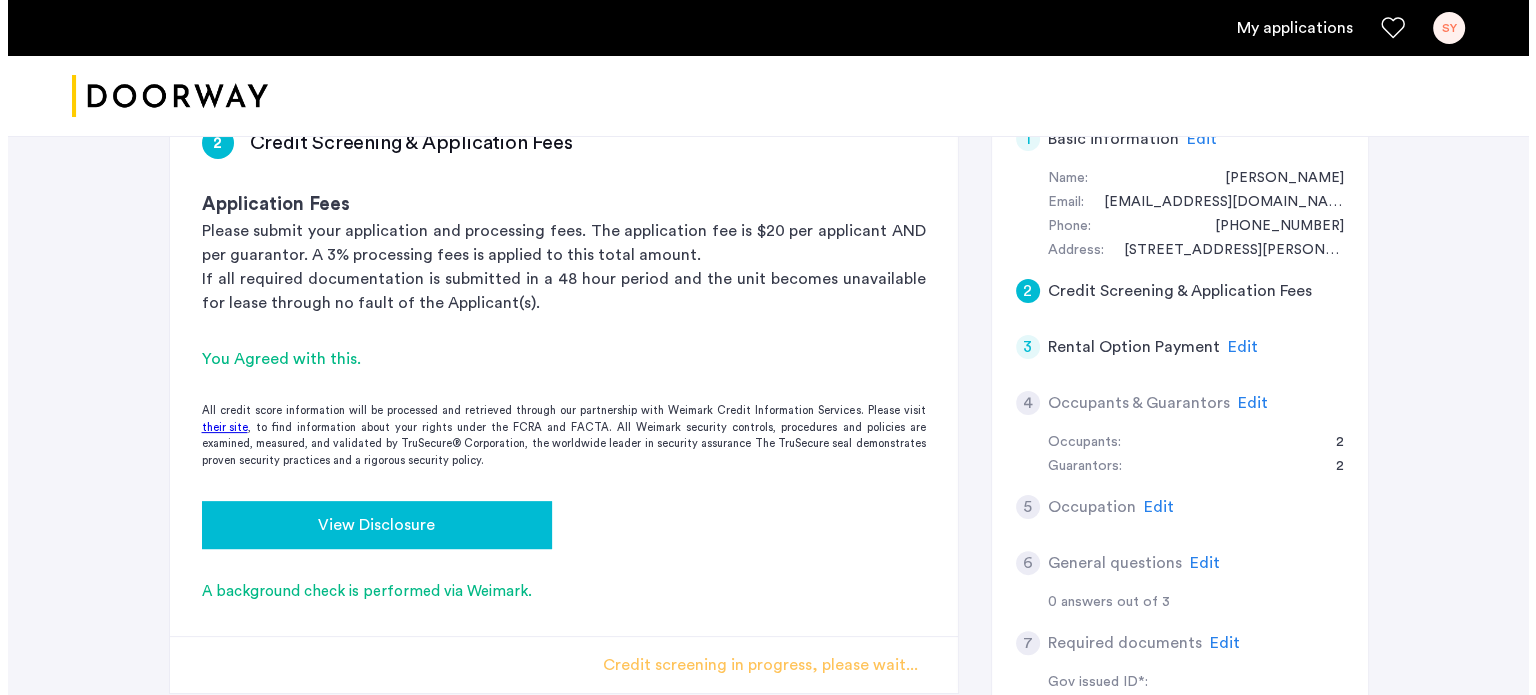 scroll, scrollTop: 0, scrollLeft: 0, axis: both 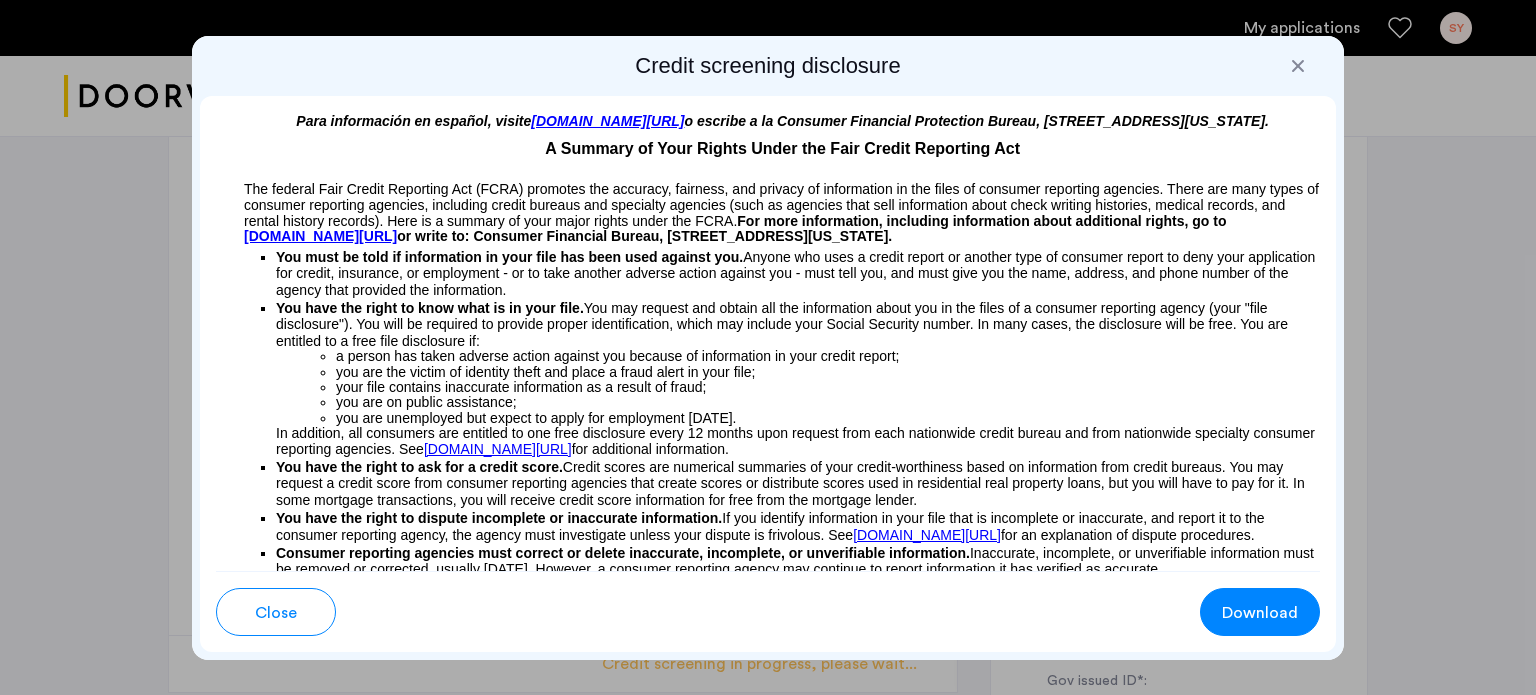 click on "Download" at bounding box center [1260, 613] 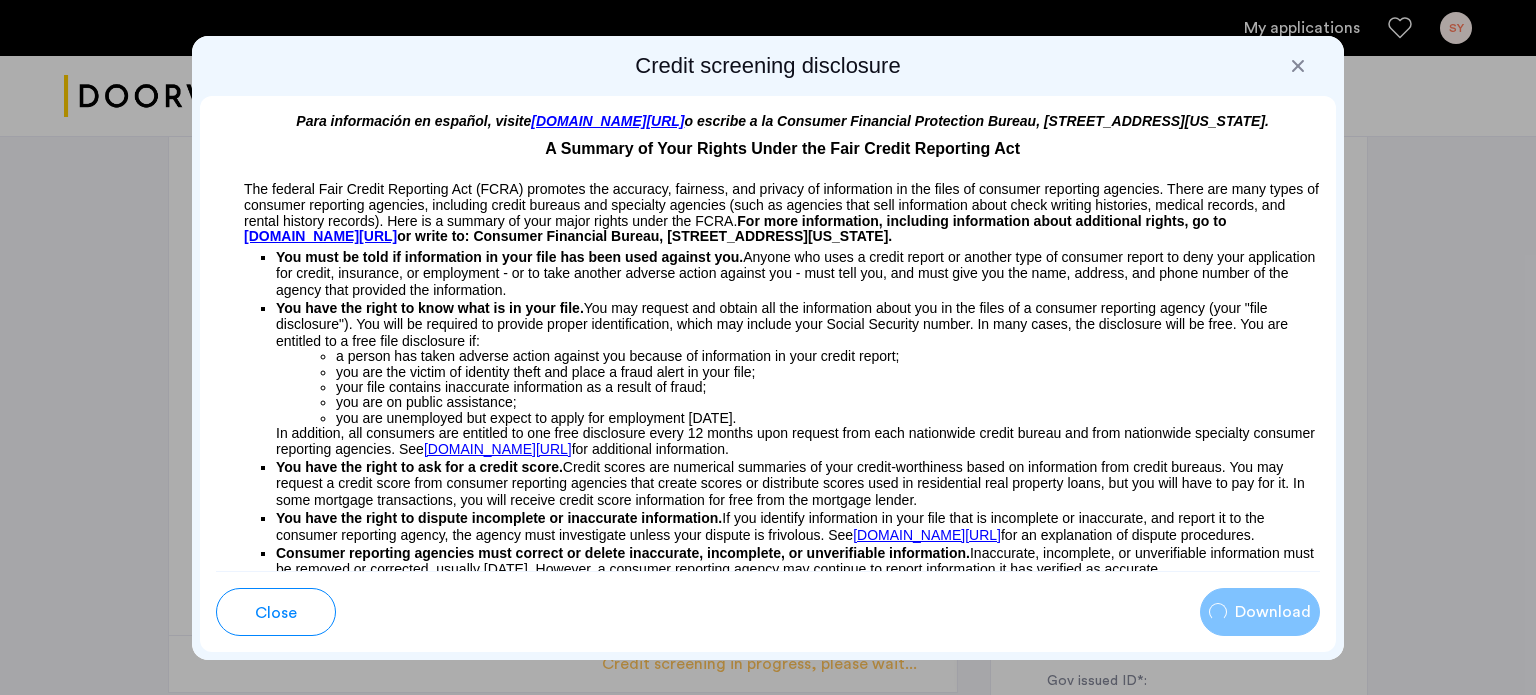 click on "Download" at bounding box center (1273, 612) 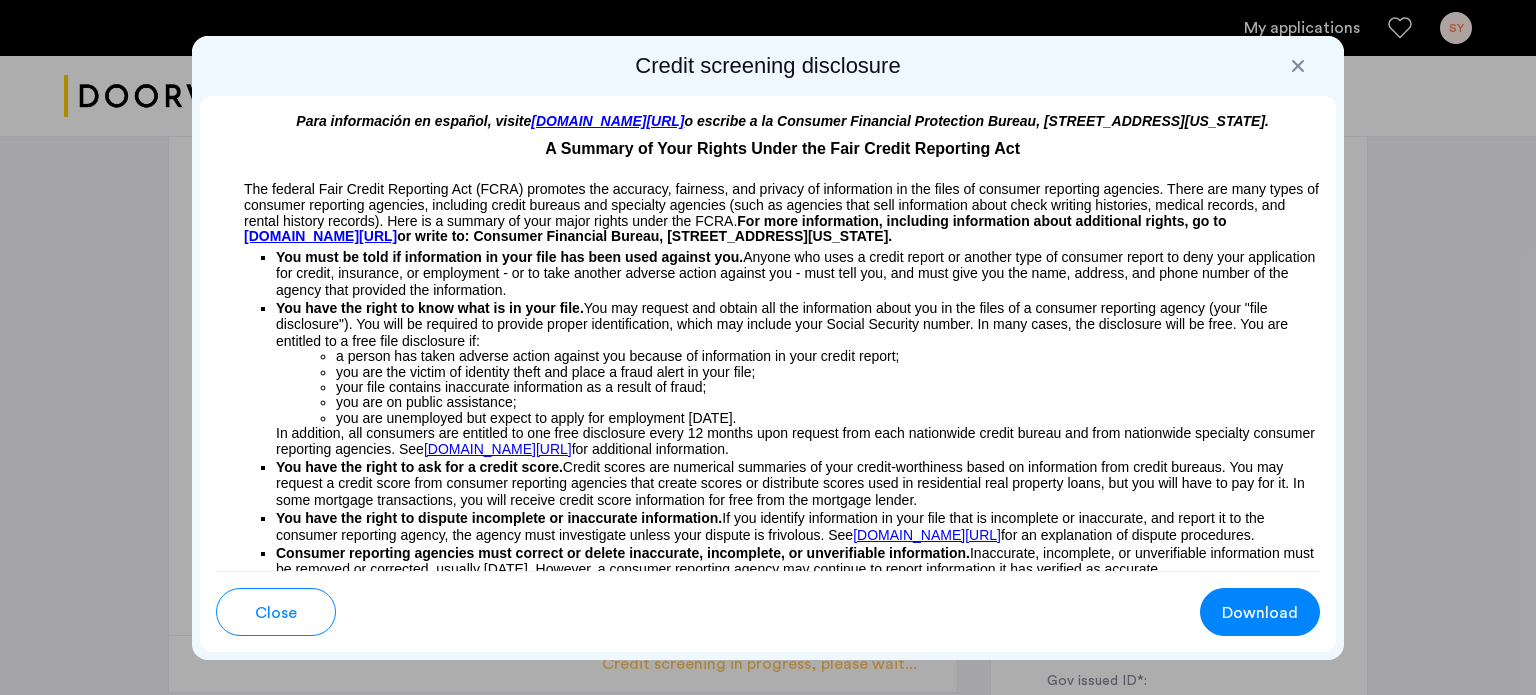 click on "Para información en español, visite   www.consumerfinance.gov/learnmore  o escribe a la Consumer Financial Protection Bureau, 1700 G Street NW, Washington, DC 20552. A Summary of Your Rights Under the Fair Credit Reporting Act The federal Fair Credit Reporting Act (FCRA) promotes the accuracy, fairness, and privacy of information in the files of consumer reporting agencies. There are many types of consumer reporting agencies, including credit bureaus and specialty agencies (such as agencies that sell information about check writing histories, medical records, and rental history records). Here is a summary of your major rights under the FCRA.  For more information, including information about additional rights, go to  www.consumerfinance.gov/learnmore  or write to: Consumer Financial Bureau, 1700 G Street NW, Washington, DC 20552. You must be told if information in your file has been used against you. You have the right to know what is in your file. you are on public assistance;  for additional information." at bounding box center [768, 333] 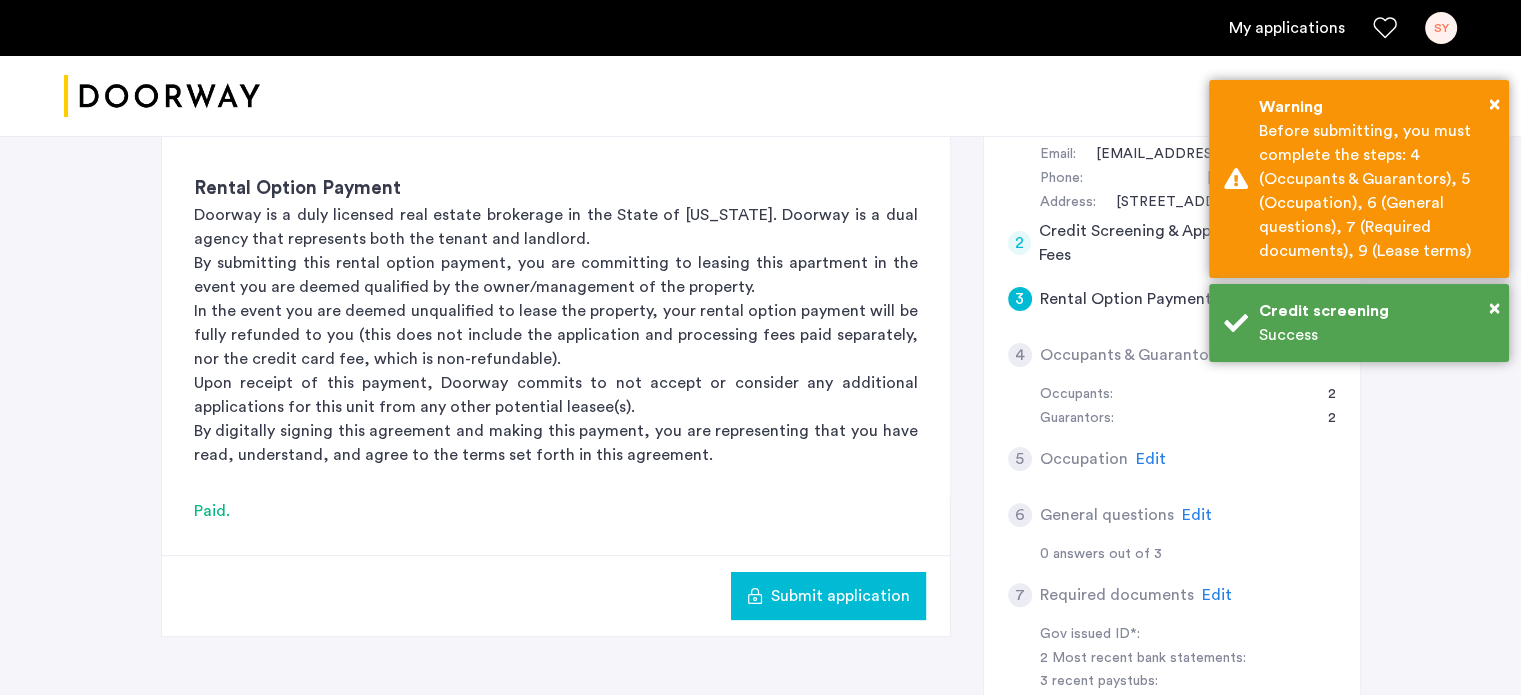 scroll, scrollTop: 233, scrollLeft: 0, axis: vertical 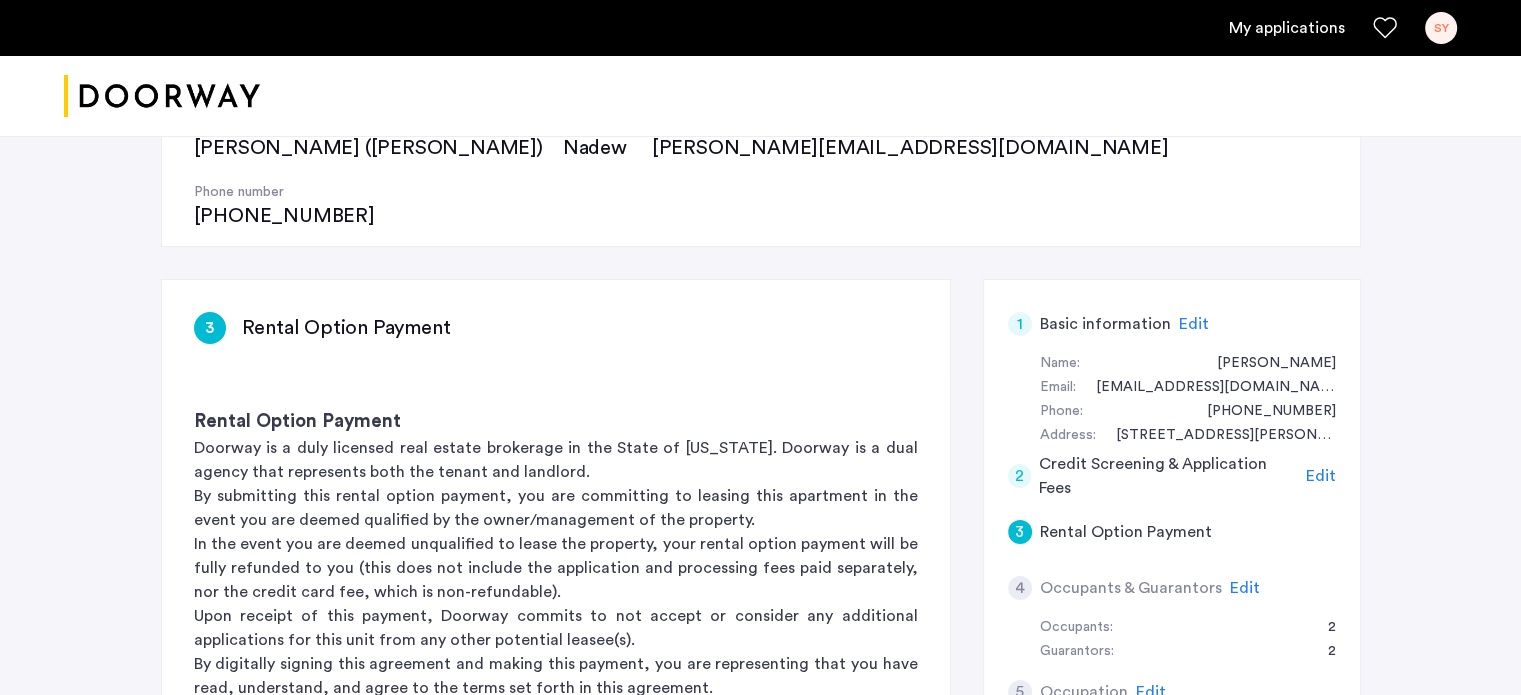 click on "Edit" 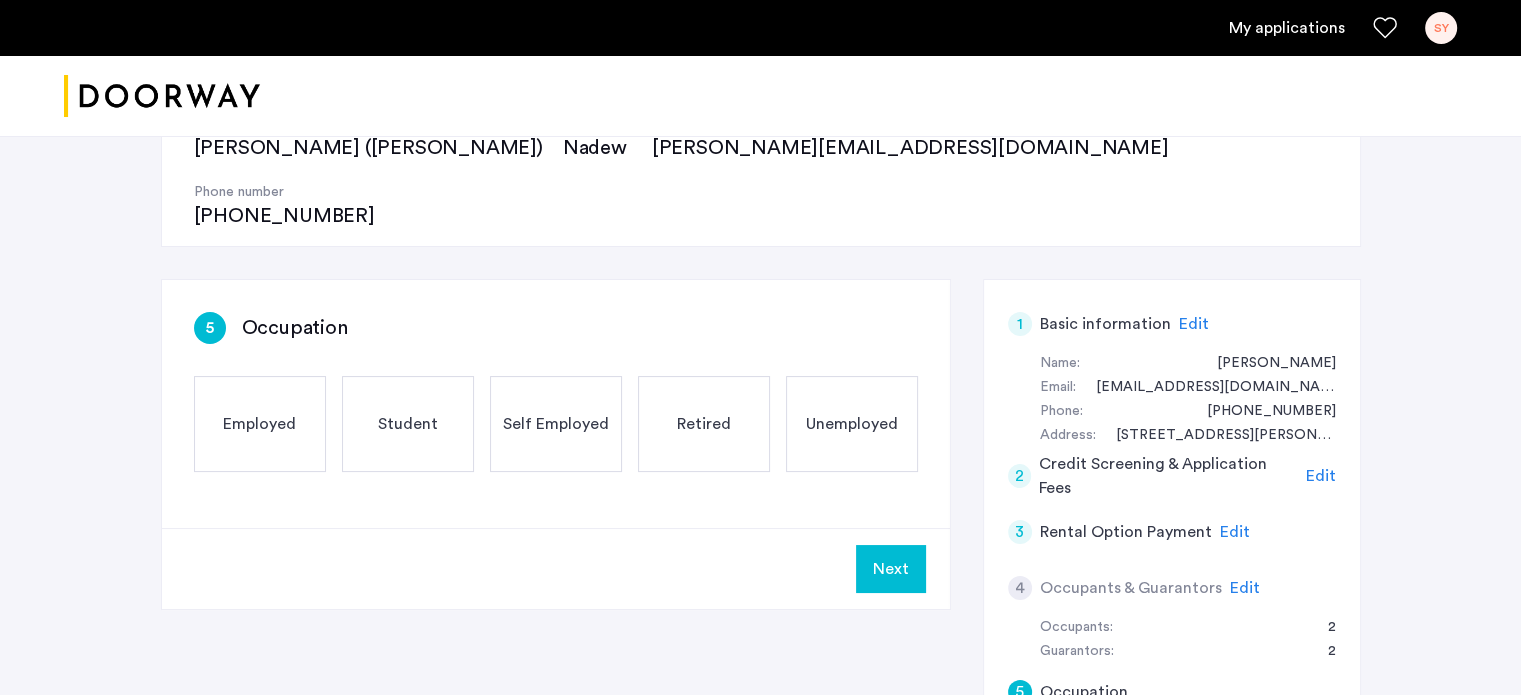 click on "Retired" 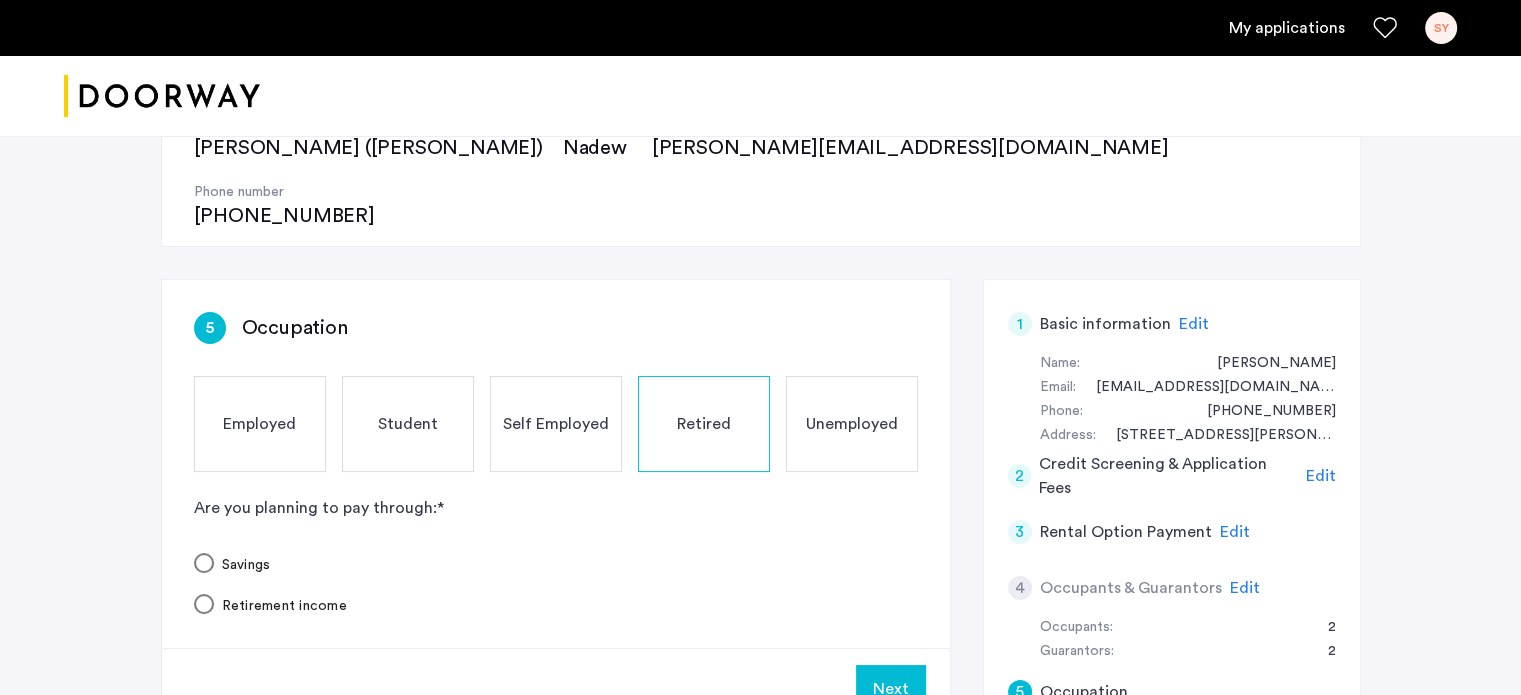 click on "Unemployed" 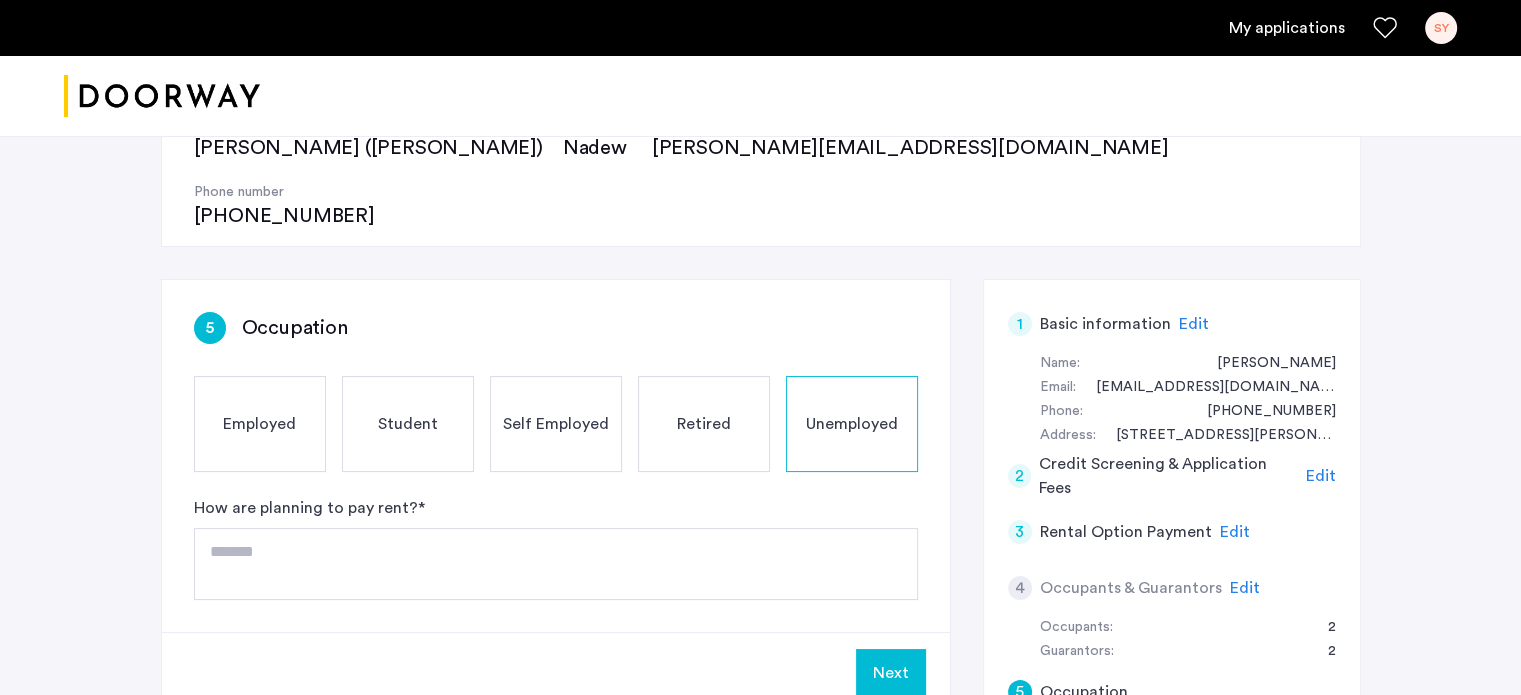 click on "Retired" 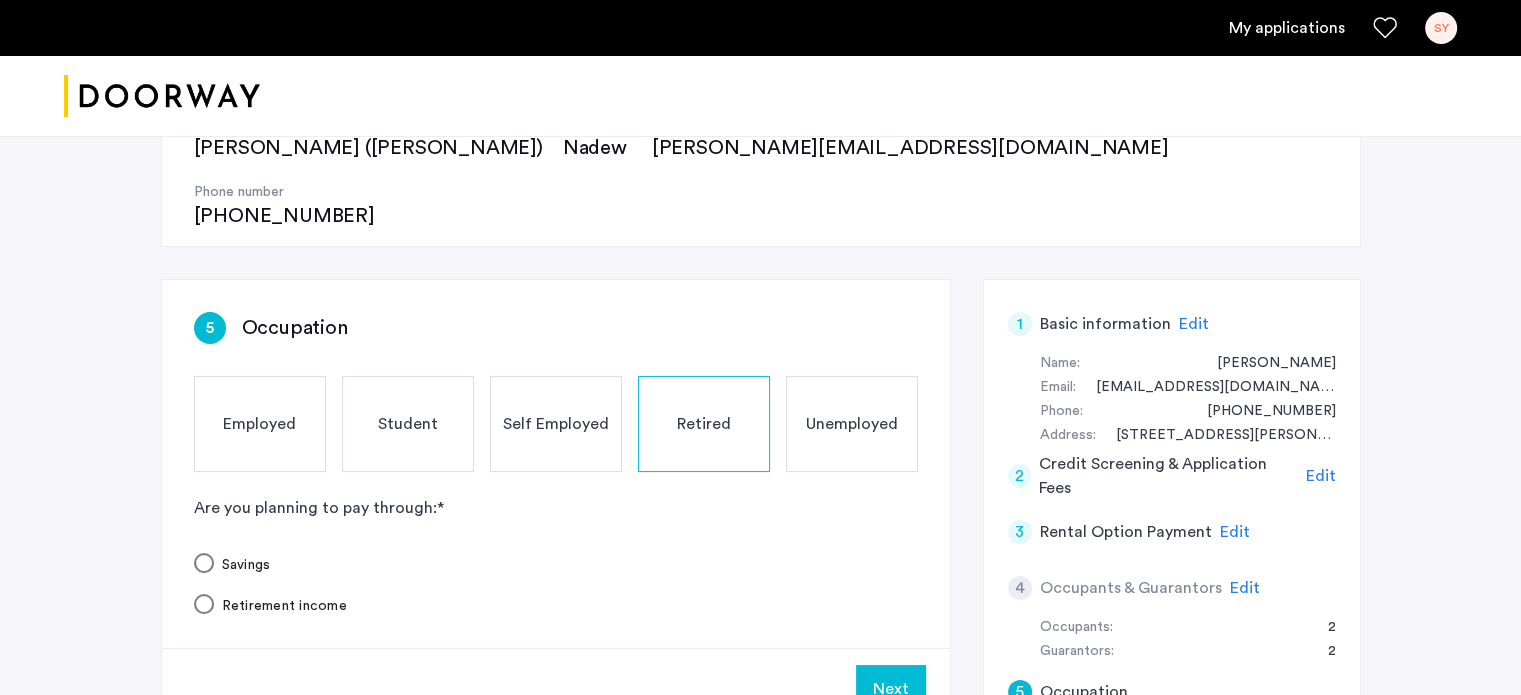 click on "Savings" at bounding box center (242, 565) 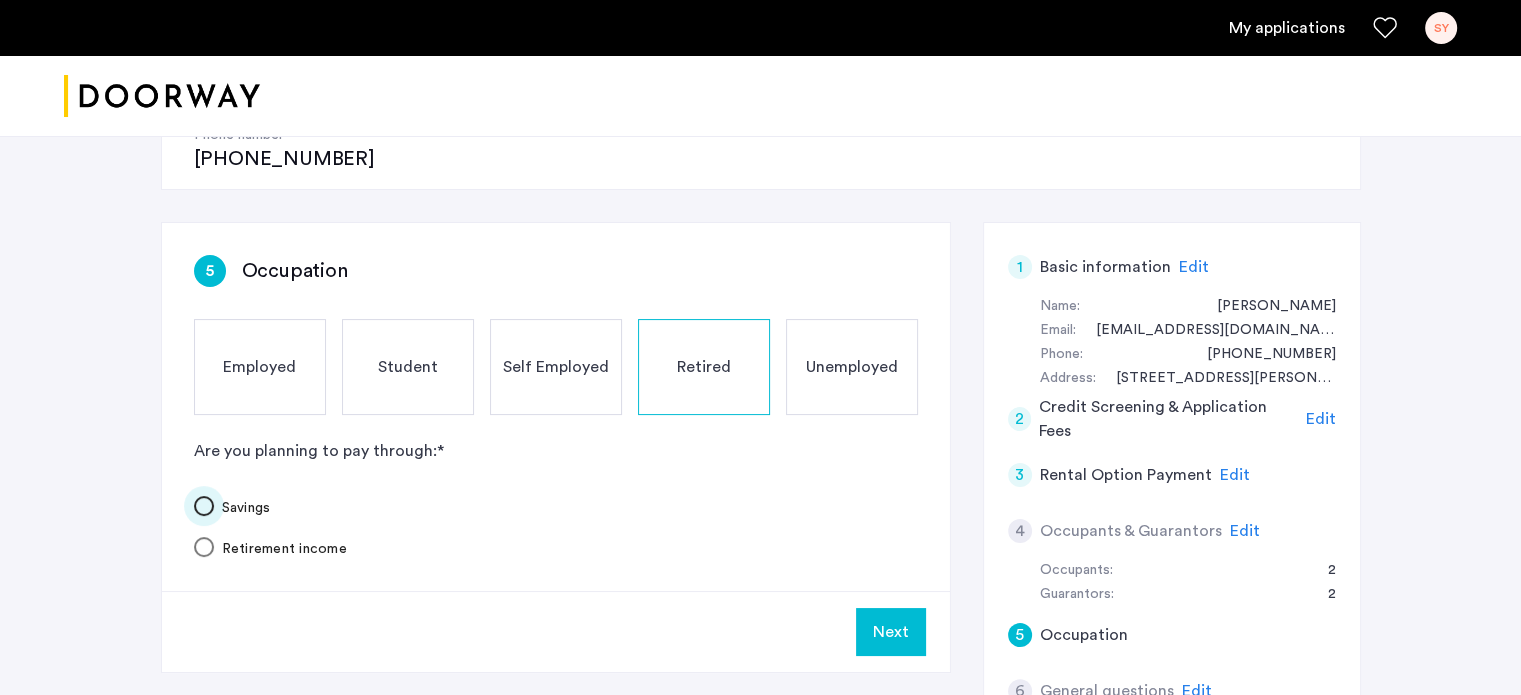 scroll, scrollTop: 233, scrollLeft: 0, axis: vertical 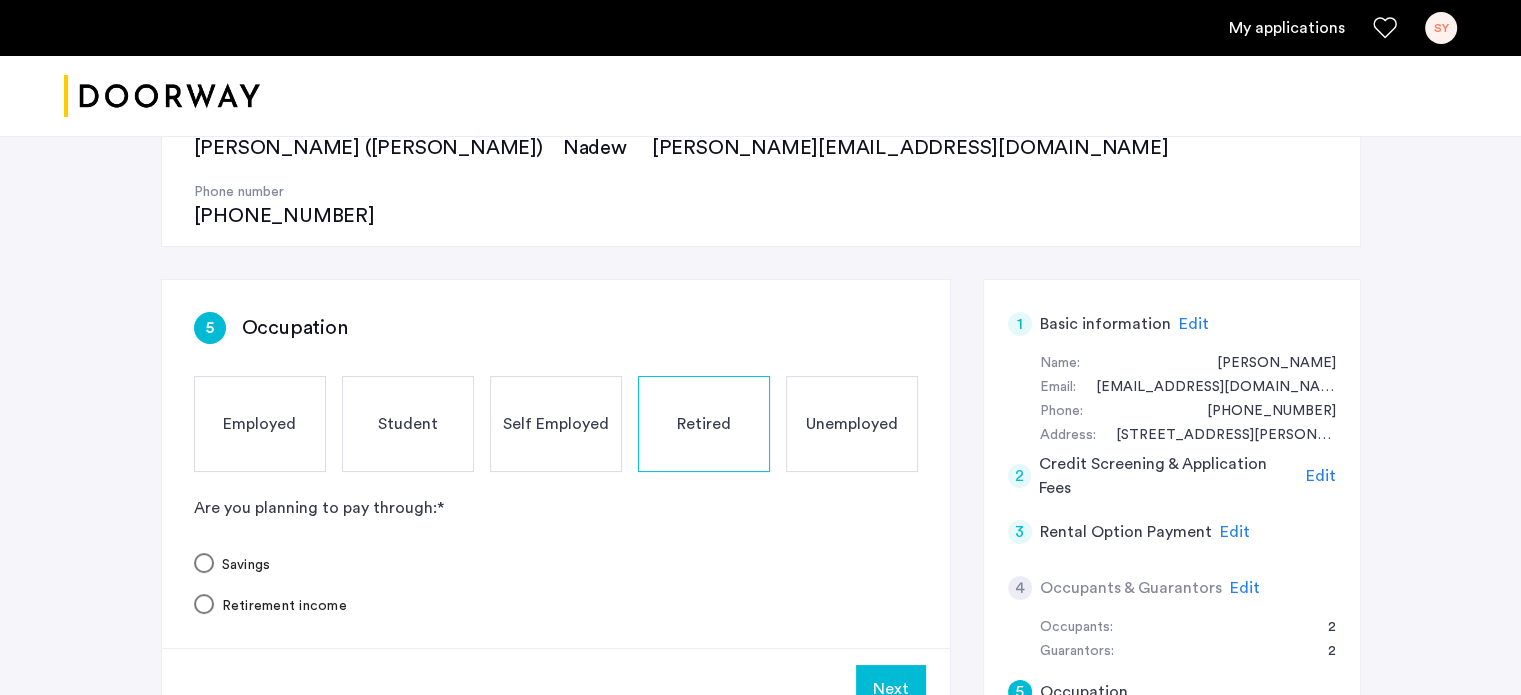 click on "Next" 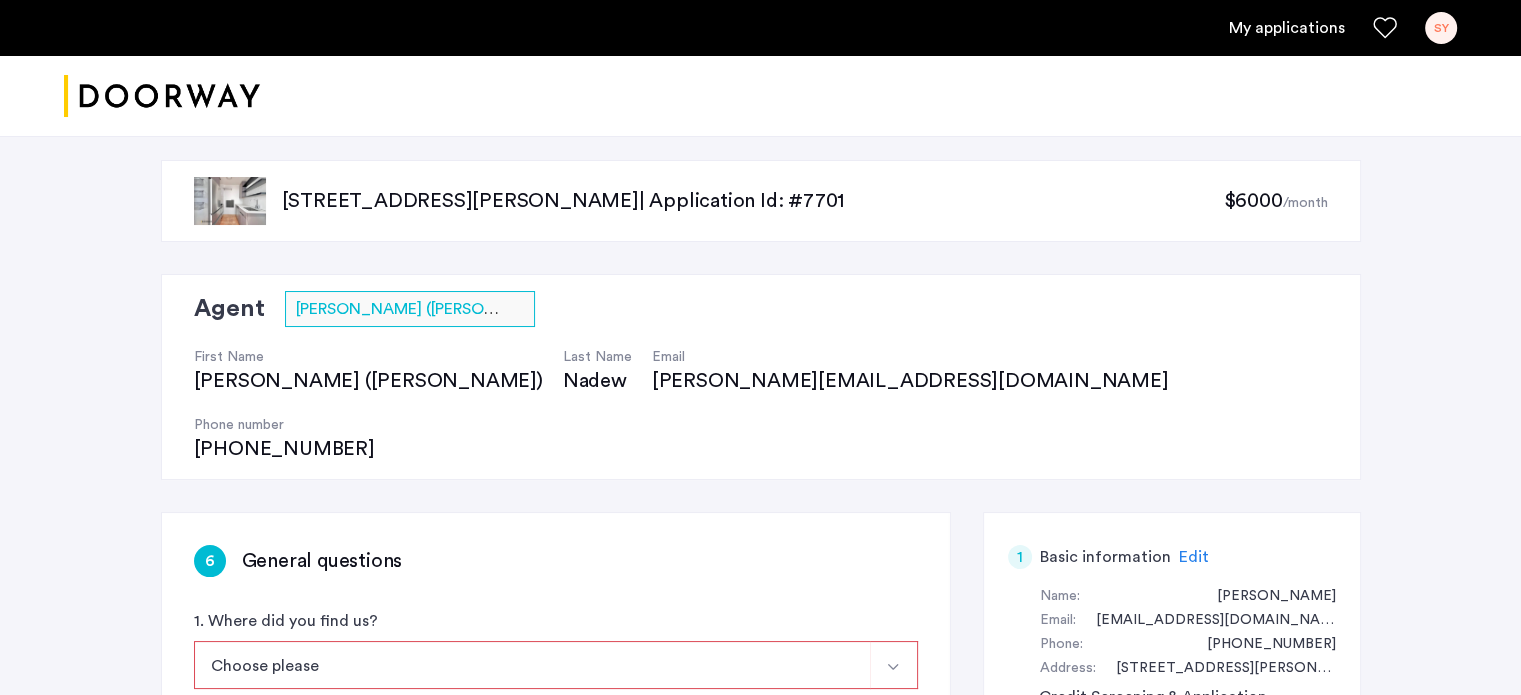 scroll, scrollTop: 233, scrollLeft: 0, axis: vertical 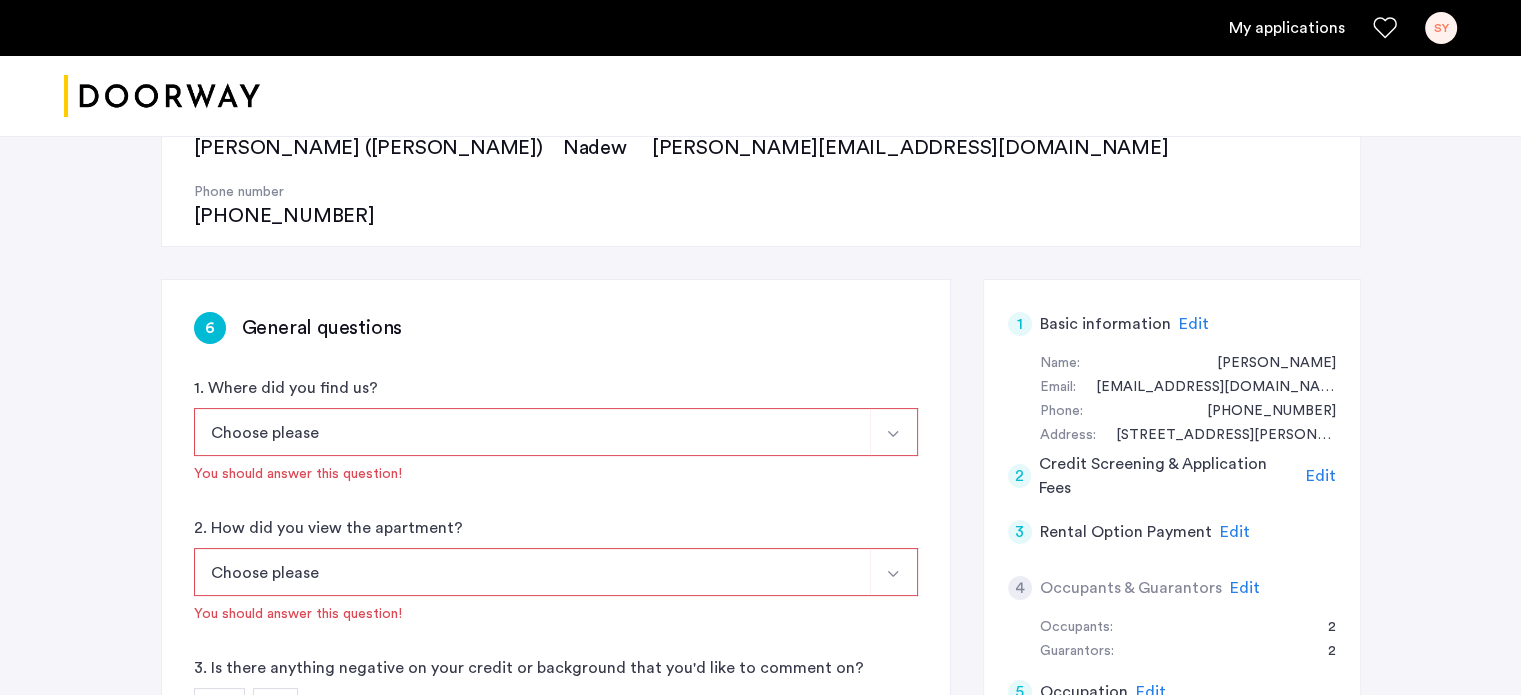 click on "Choose please" at bounding box center (532, 432) 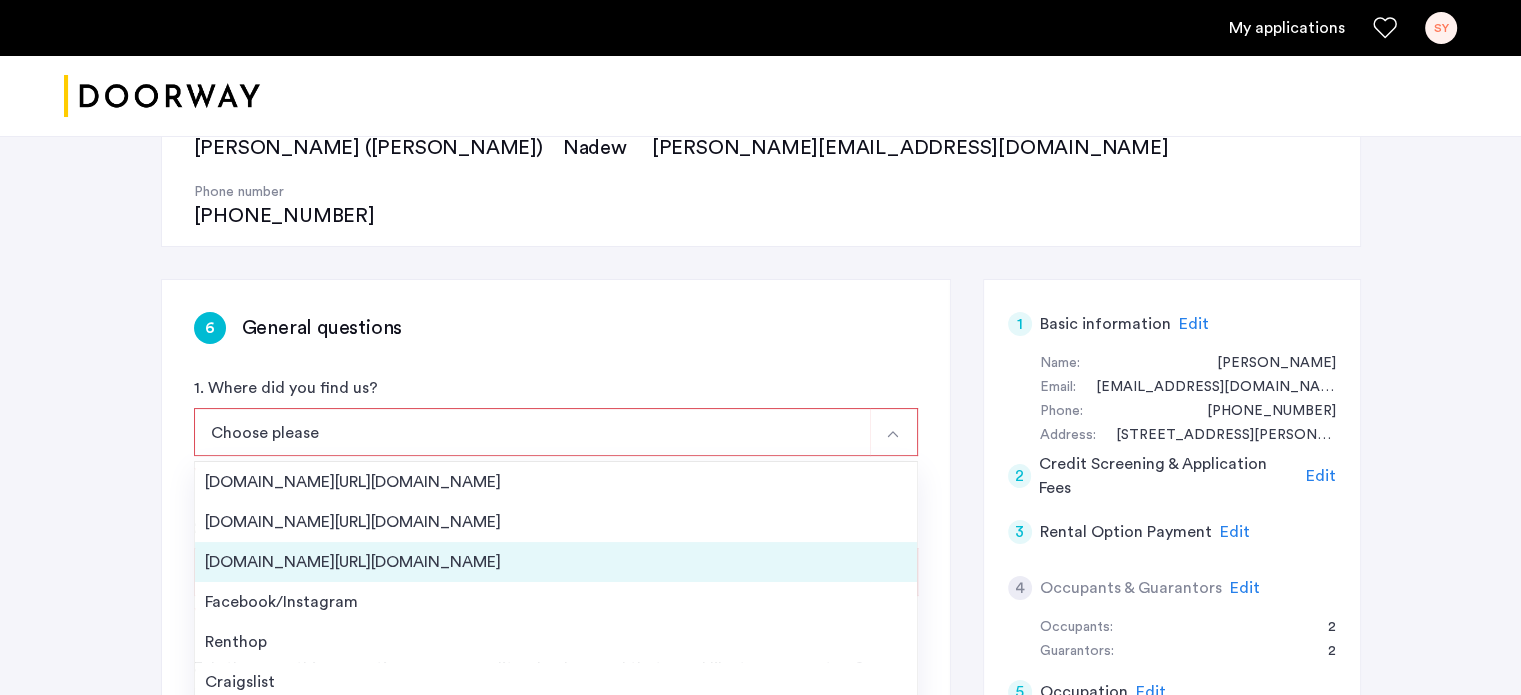 scroll, scrollTop: 31, scrollLeft: 0, axis: vertical 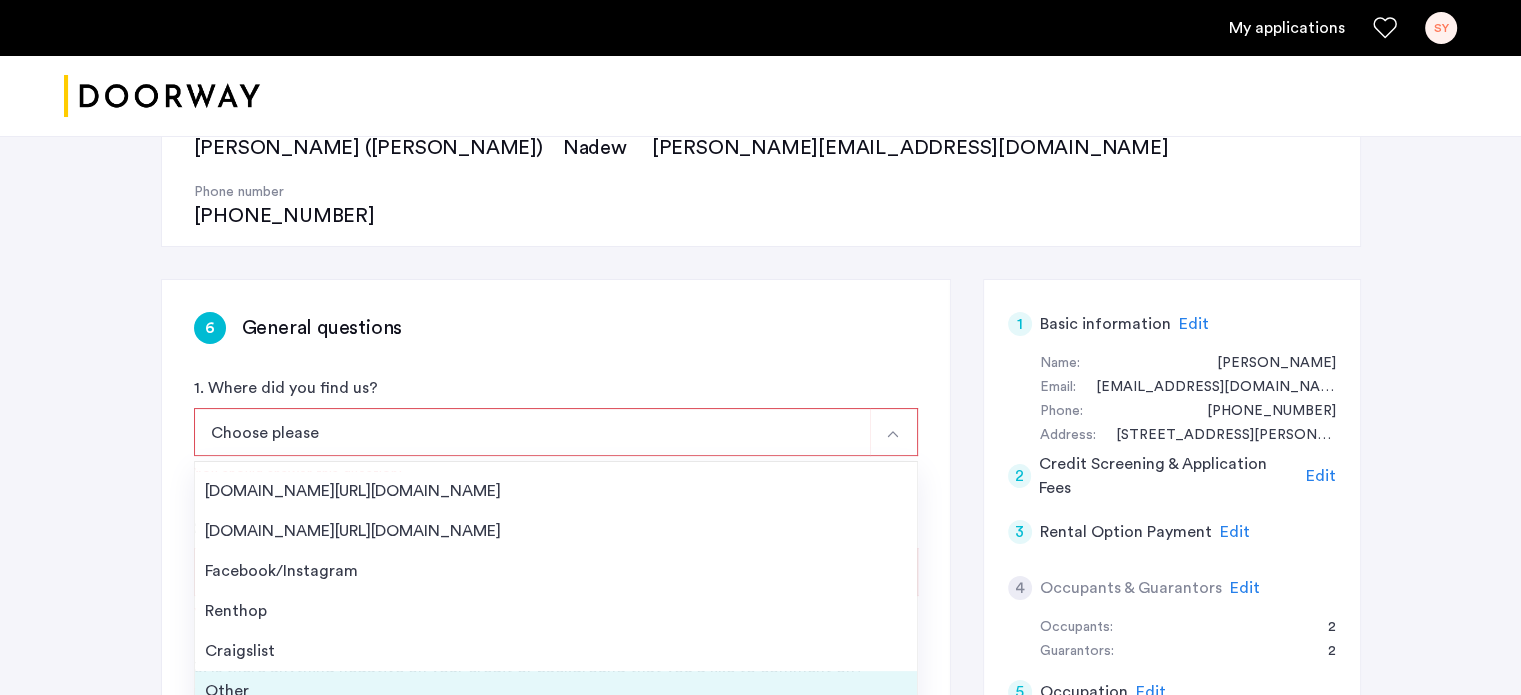 click on "Other" at bounding box center [556, 691] 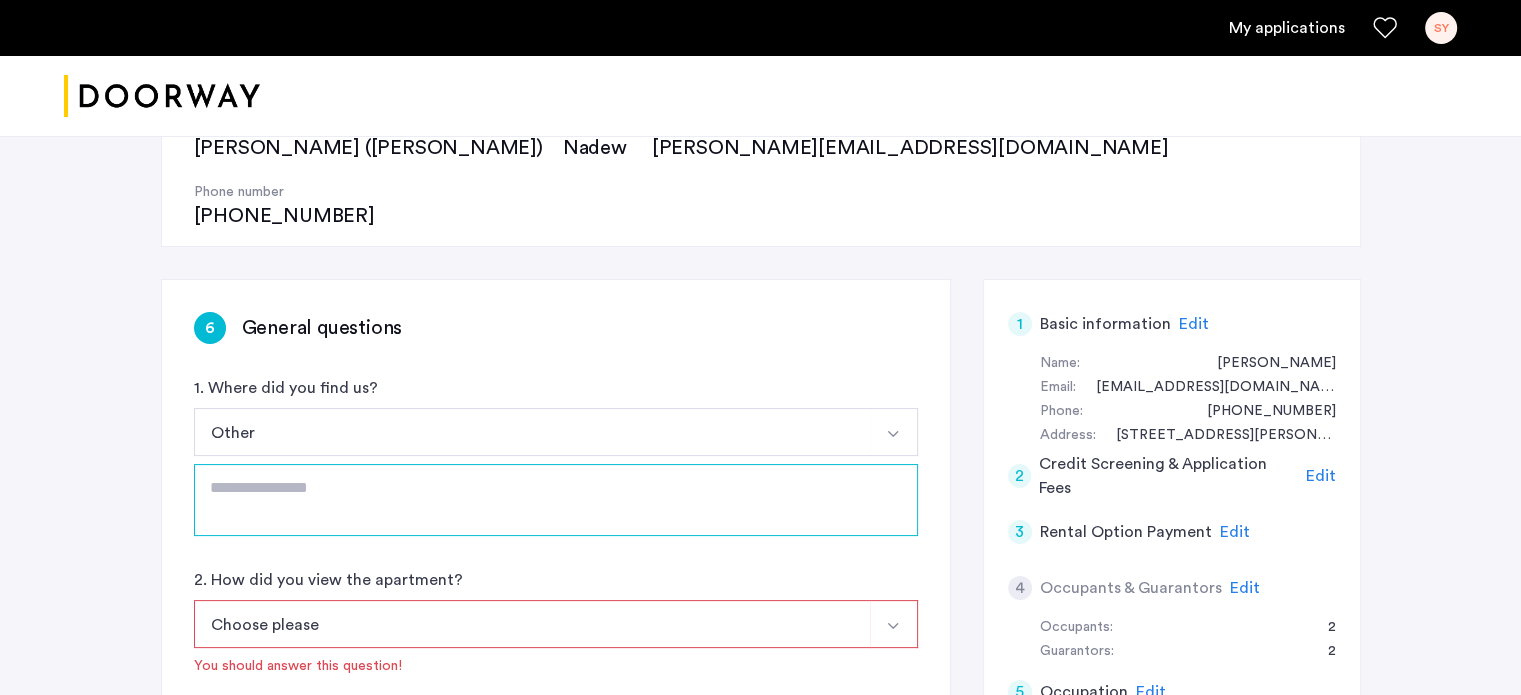 click at bounding box center (556, 500) 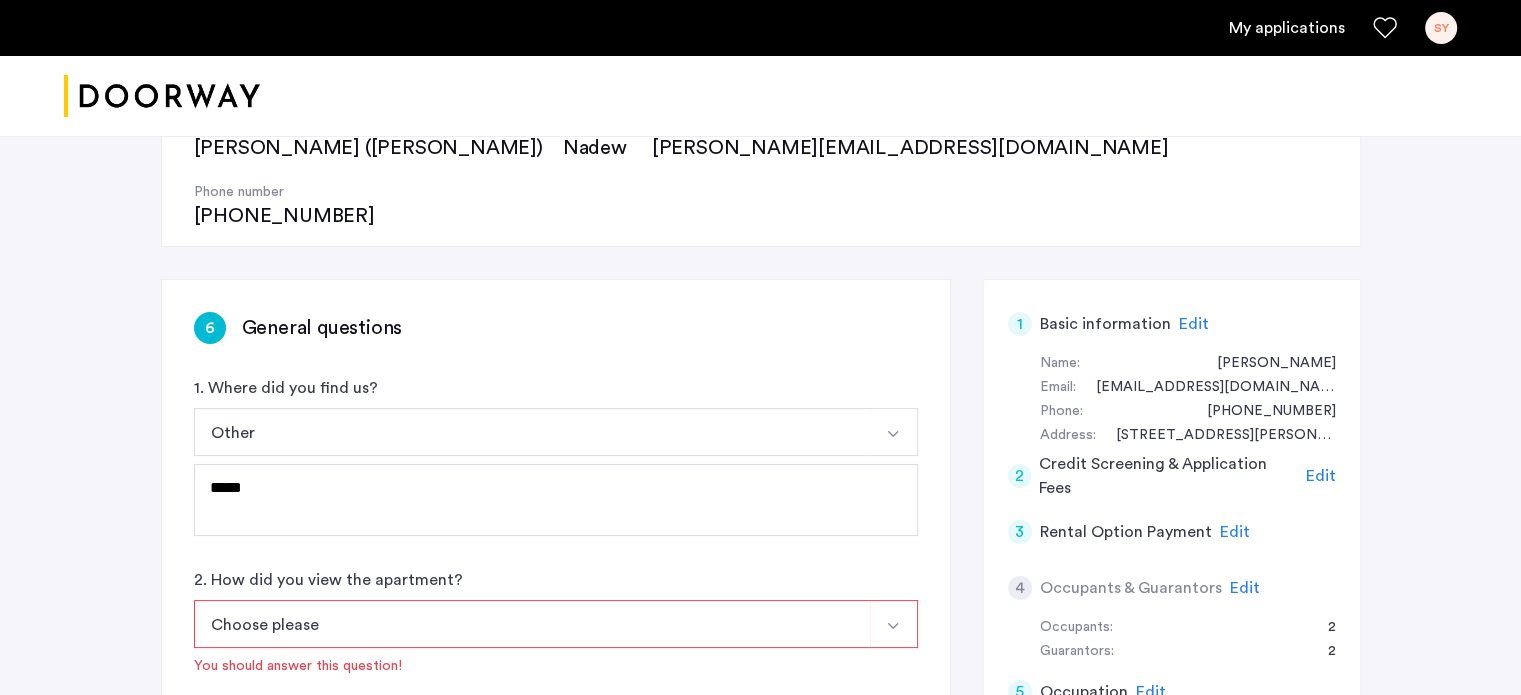 click on "6 General questions 1. Where did you find us? Other Streeteasy.com/Zillow.com Apartments.com/ForRent.com Zumper.com/Padmapper.com Facebook/Instagram Renthop Craigslist Other **** 2. How did you view the apartment? Choose please In-Person Pre-recorded Video Only Video Call Only Site unseen You should answer this question! 3. Is there anything negative on your credit or background that you'd like to comment on? *** **" 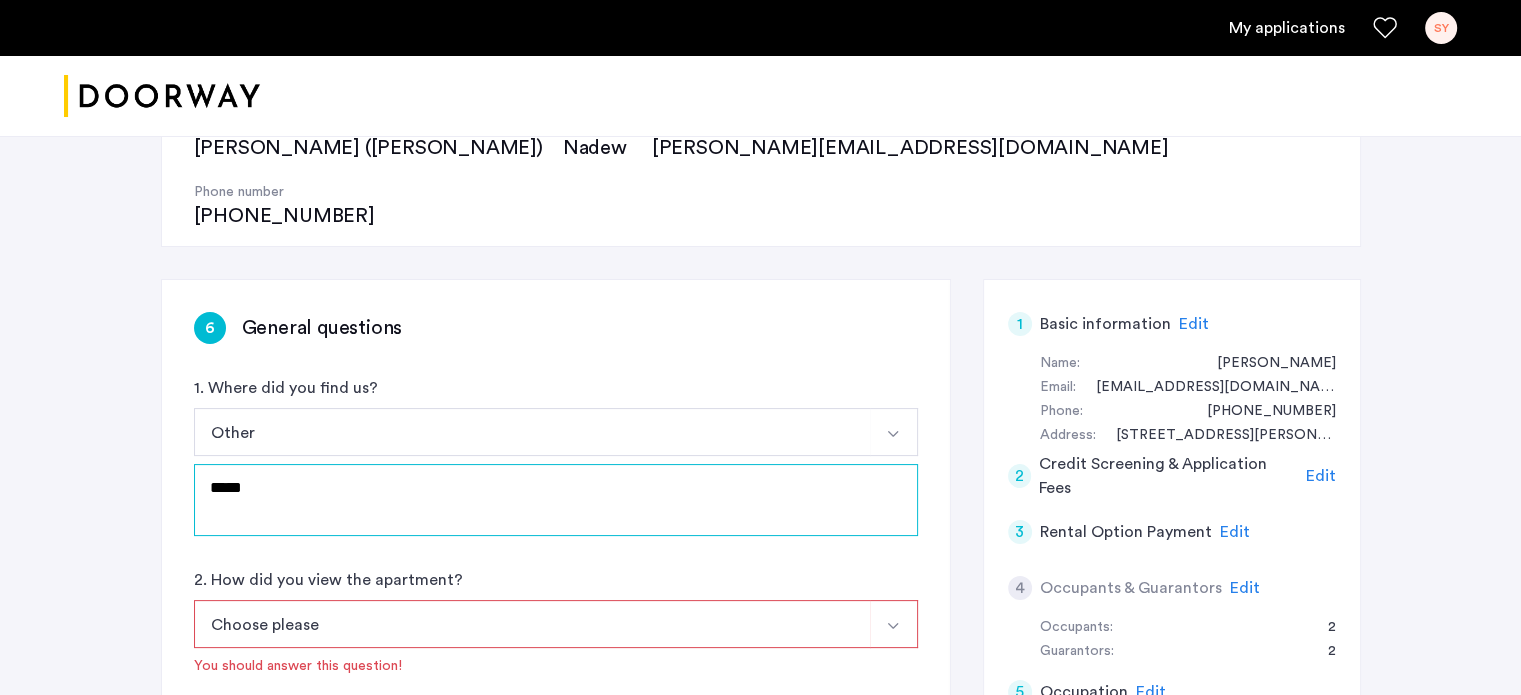click on "****" at bounding box center [556, 500] 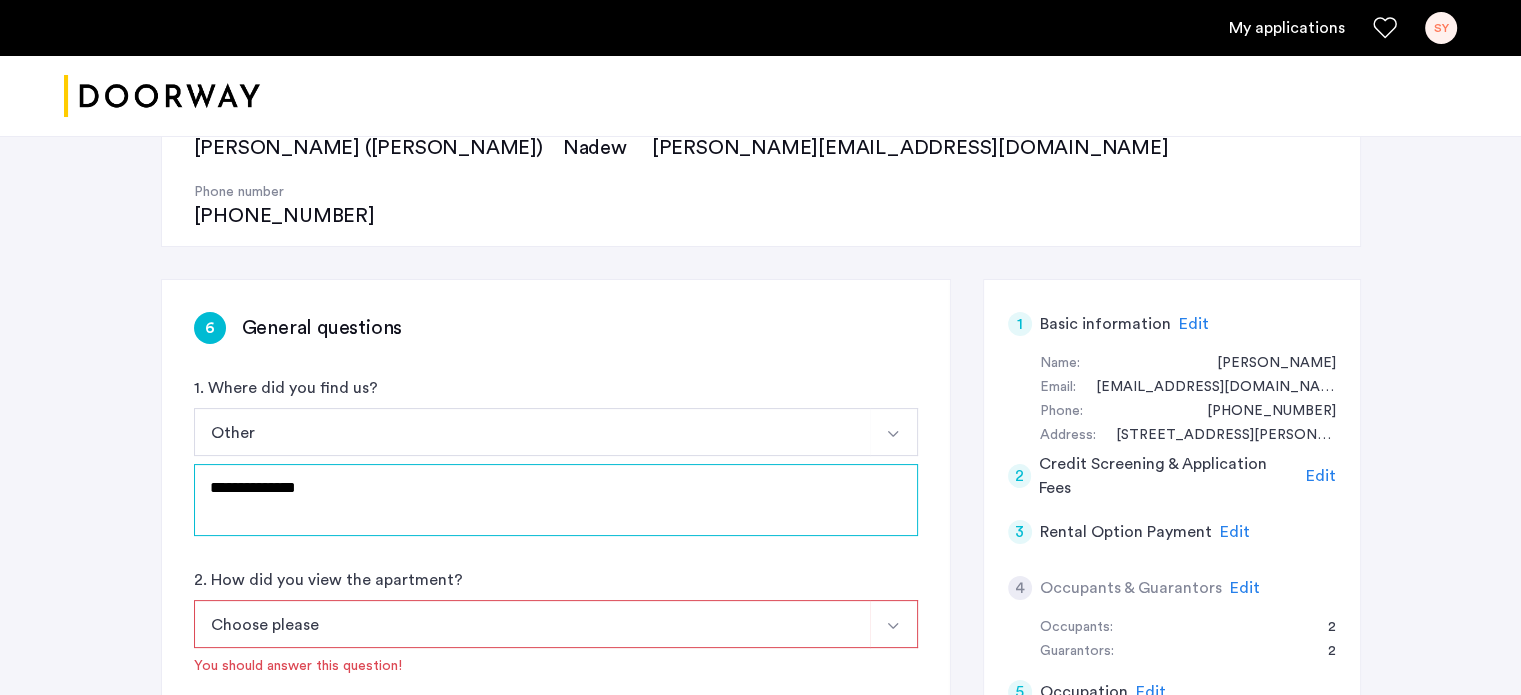 scroll, scrollTop: 466, scrollLeft: 0, axis: vertical 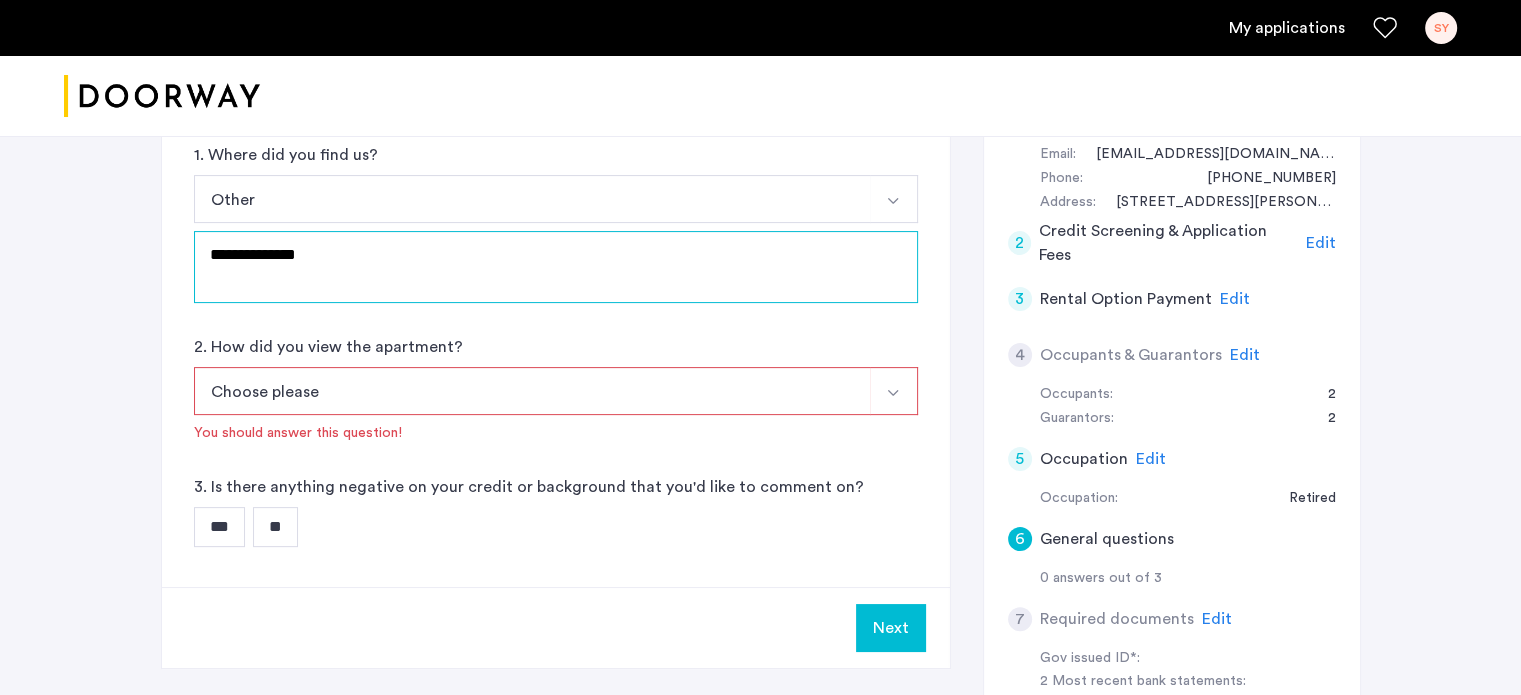 type on "**********" 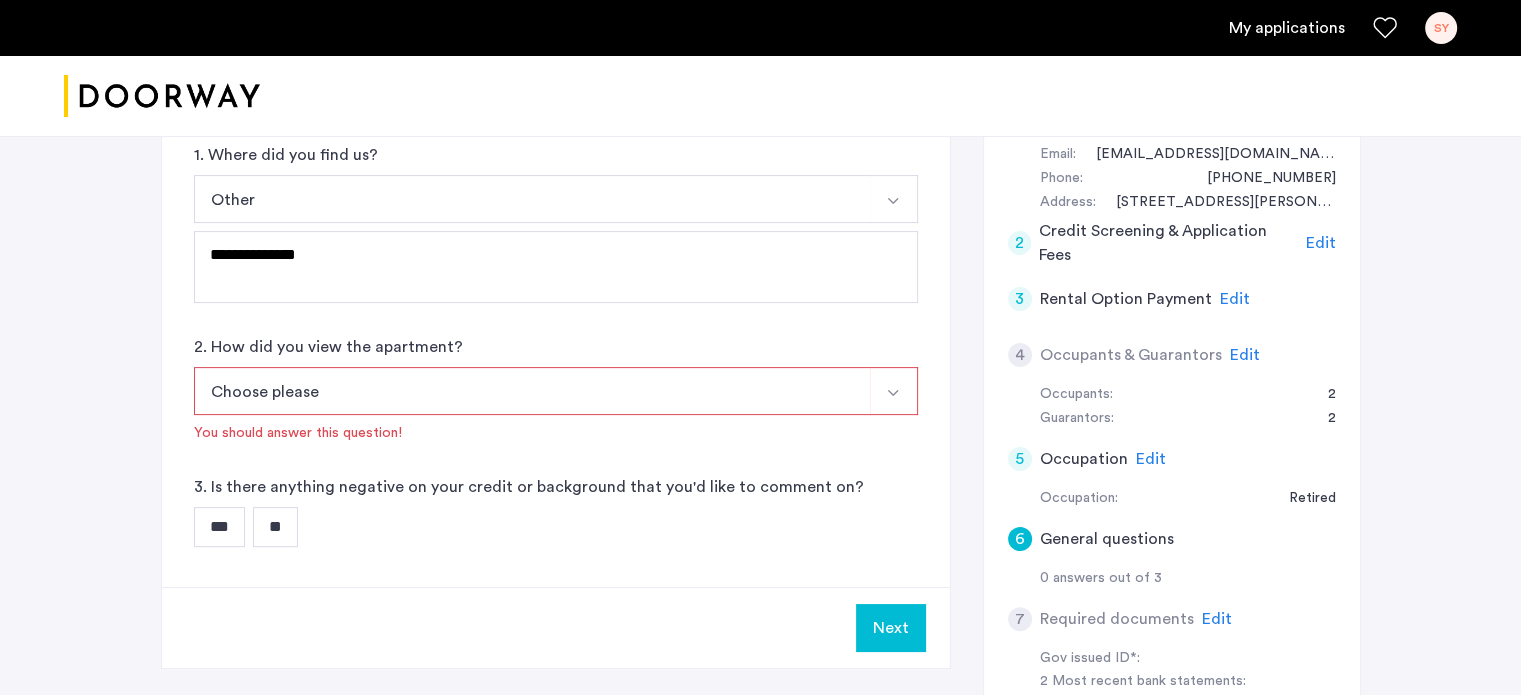 click on "Choose please" at bounding box center [532, 391] 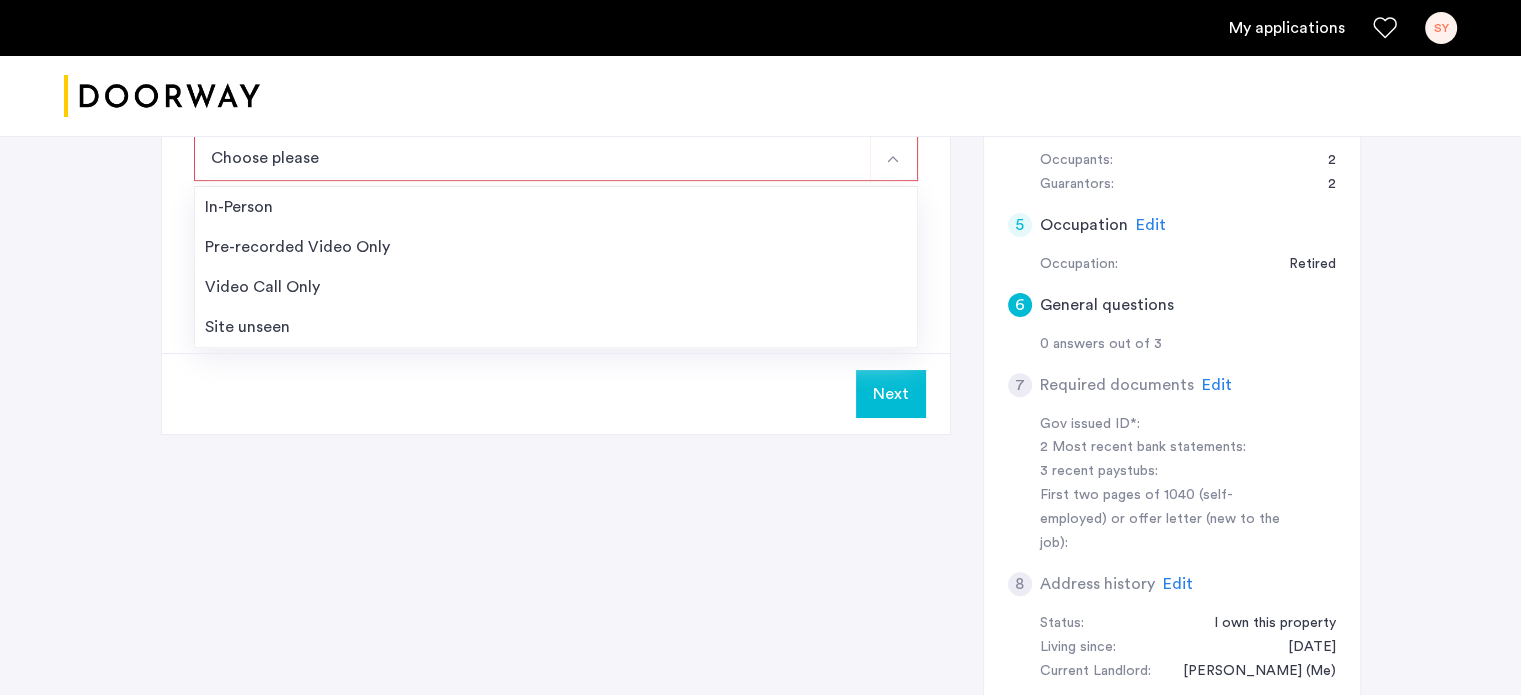 scroll, scrollTop: 466, scrollLeft: 0, axis: vertical 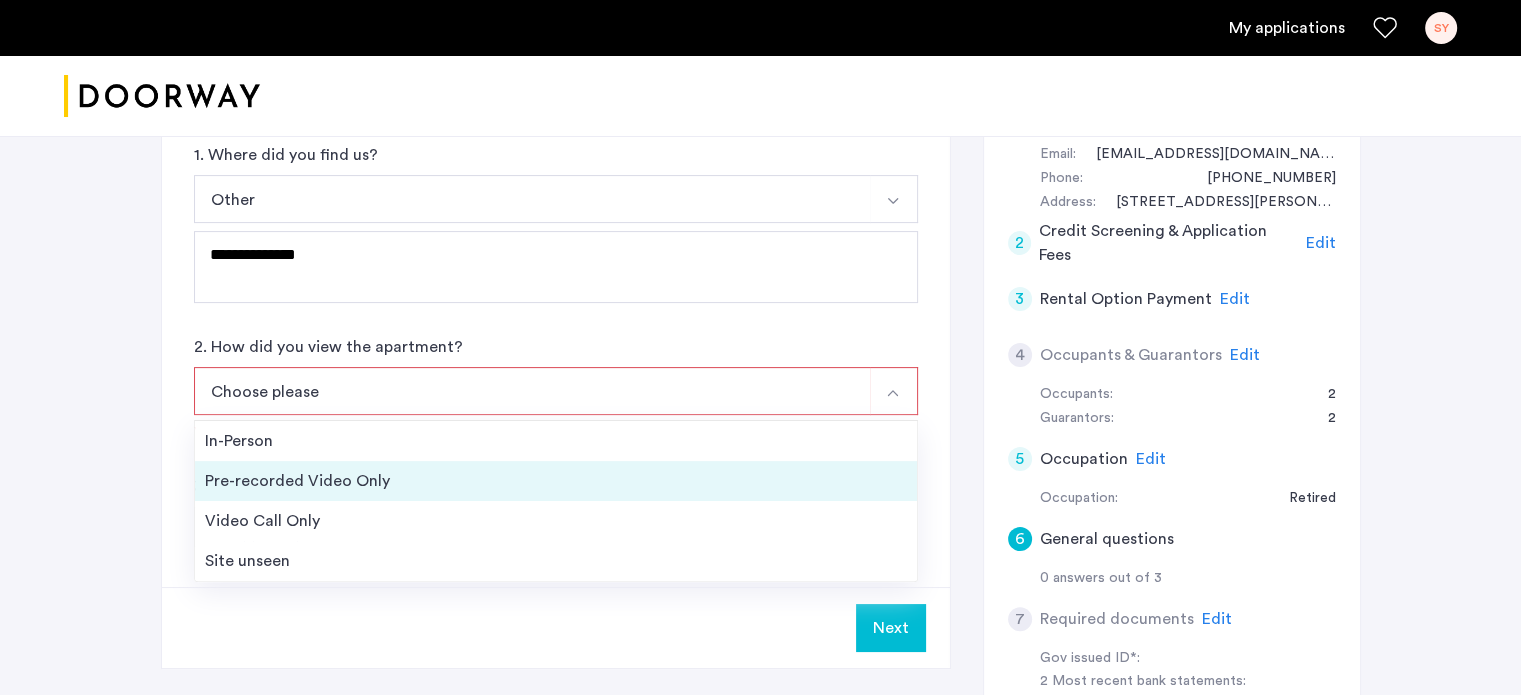 click on "Pre-recorded Video Only" at bounding box center (556, 481) 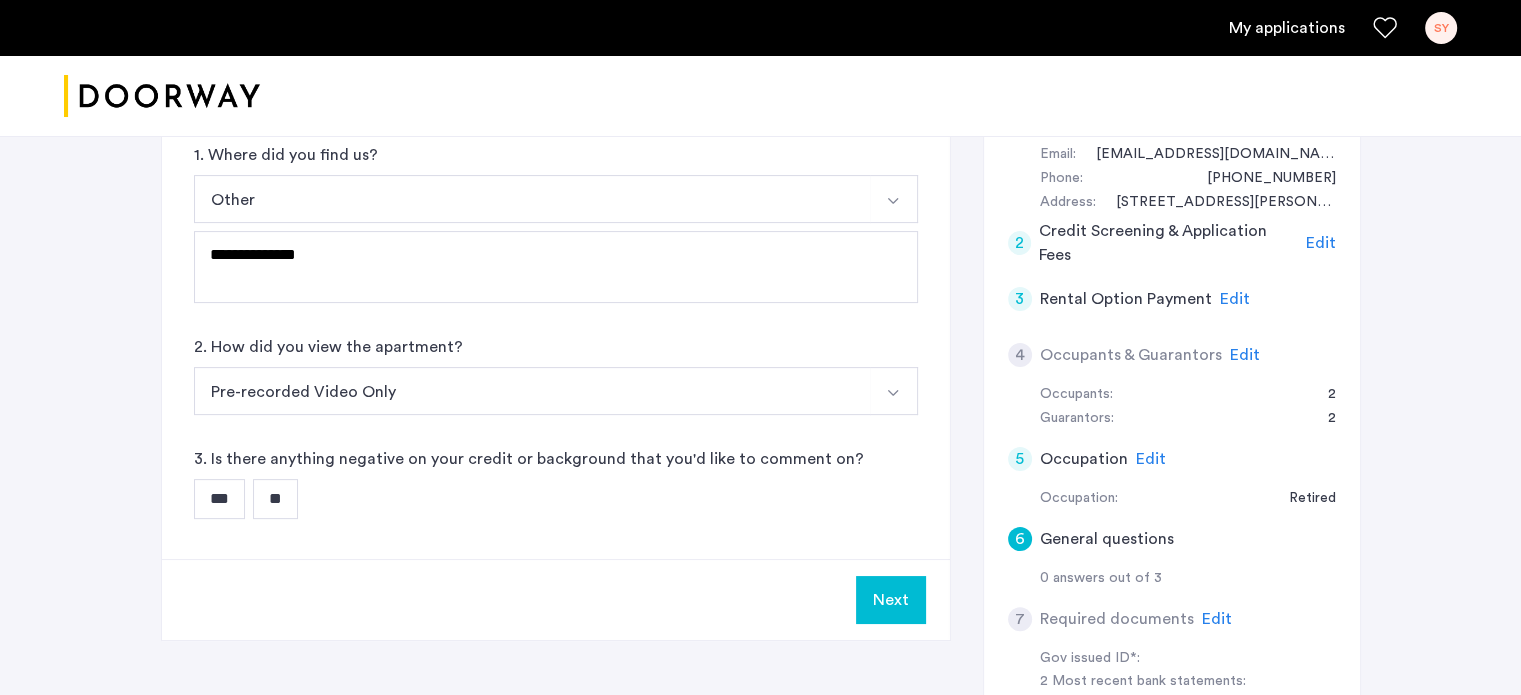 click on "**" at bounding box center [275, 499] 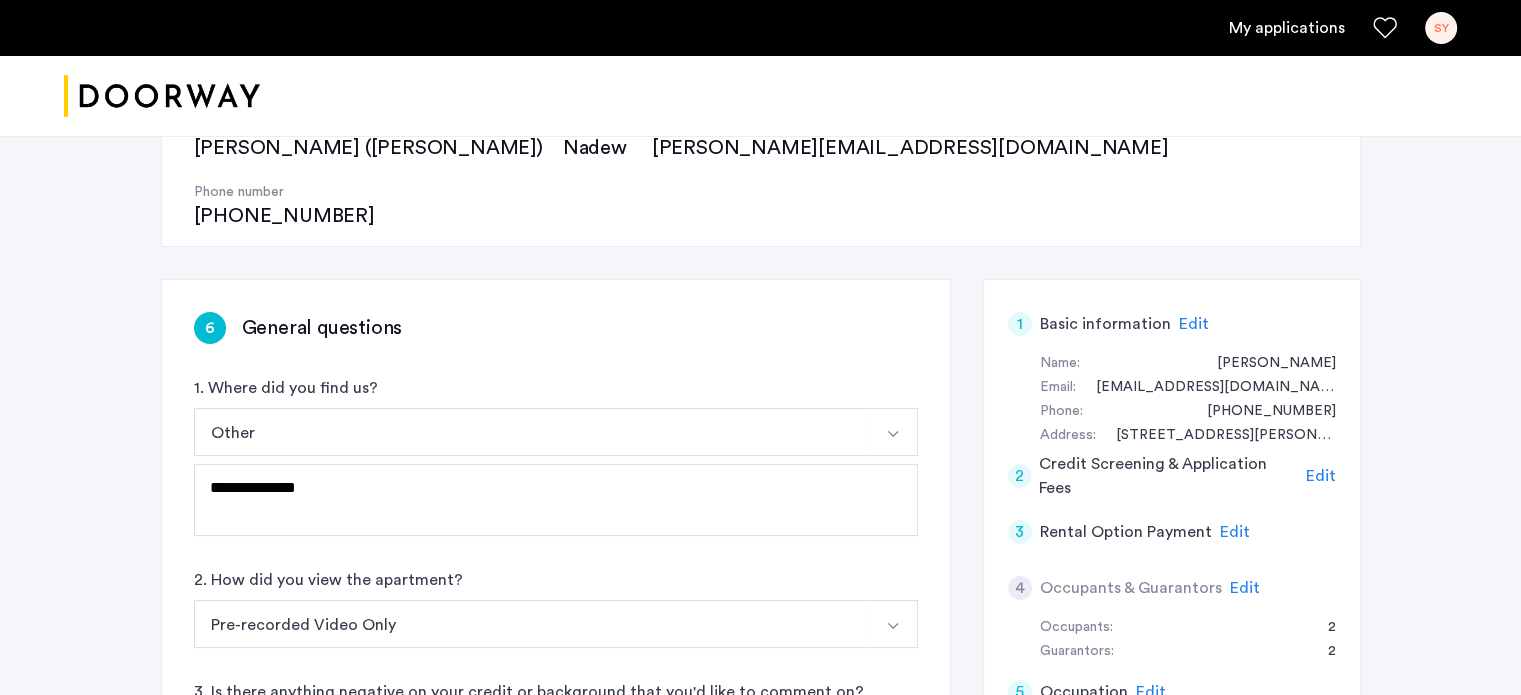 scroll, scrollTop: 466, scrollLeft: 0, axis: vertical 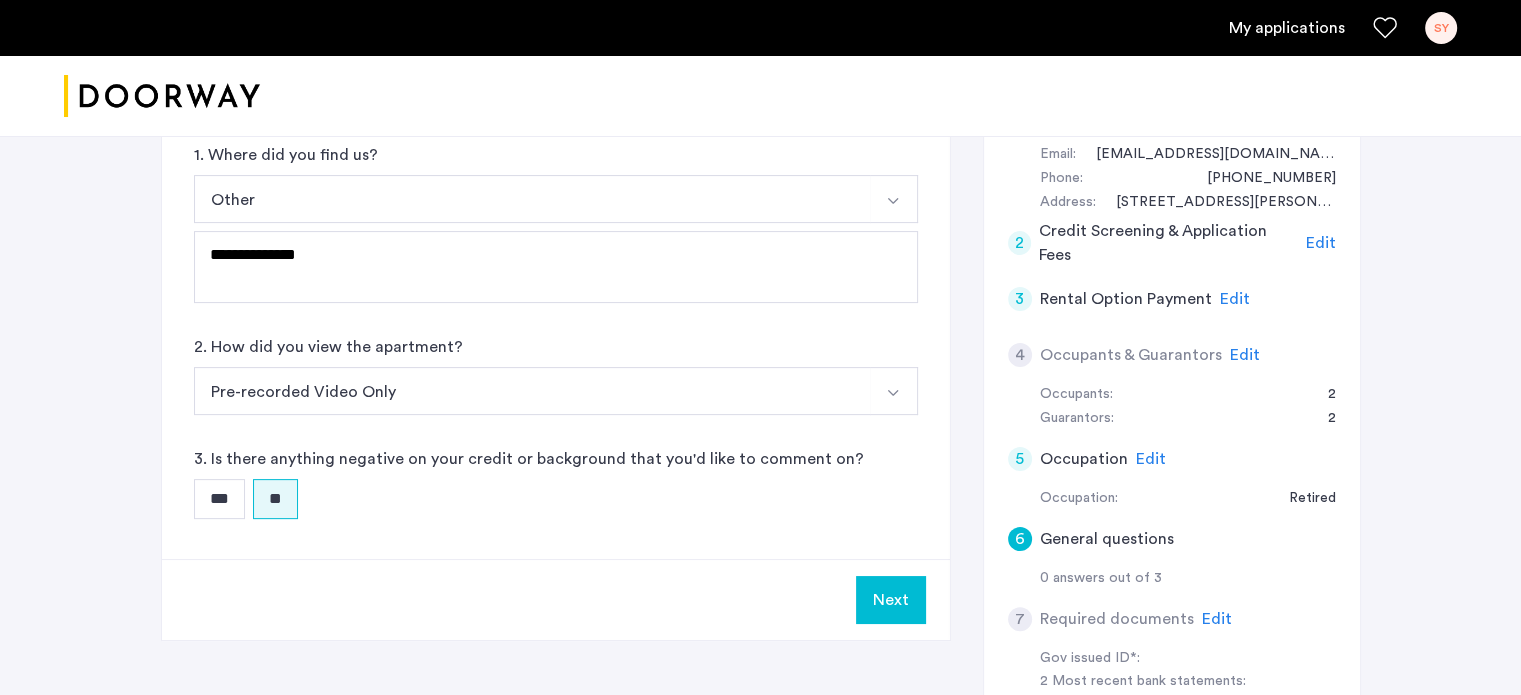 click on "Next" at bounding box center [891, 600] 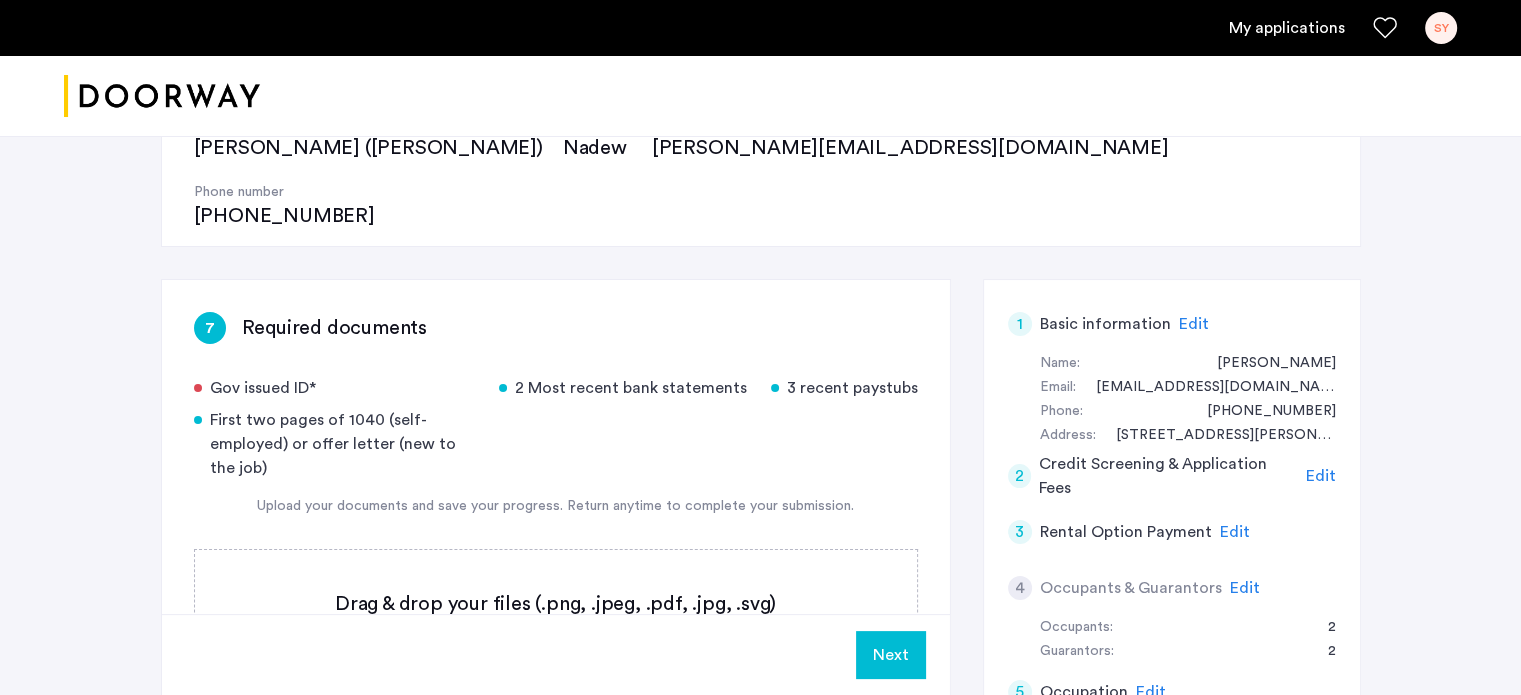 scroll, scrollTop: 467, scrollLeft: 0, axis: vertical 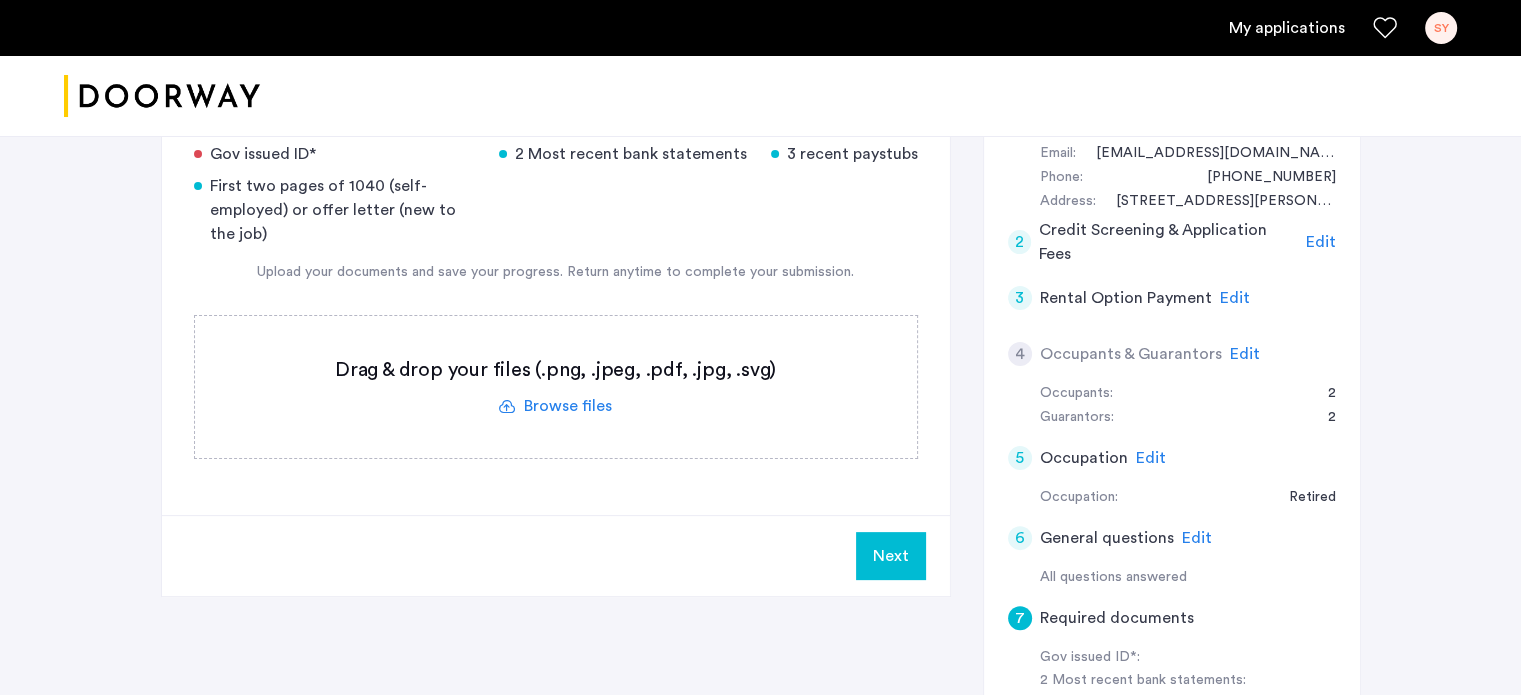 click 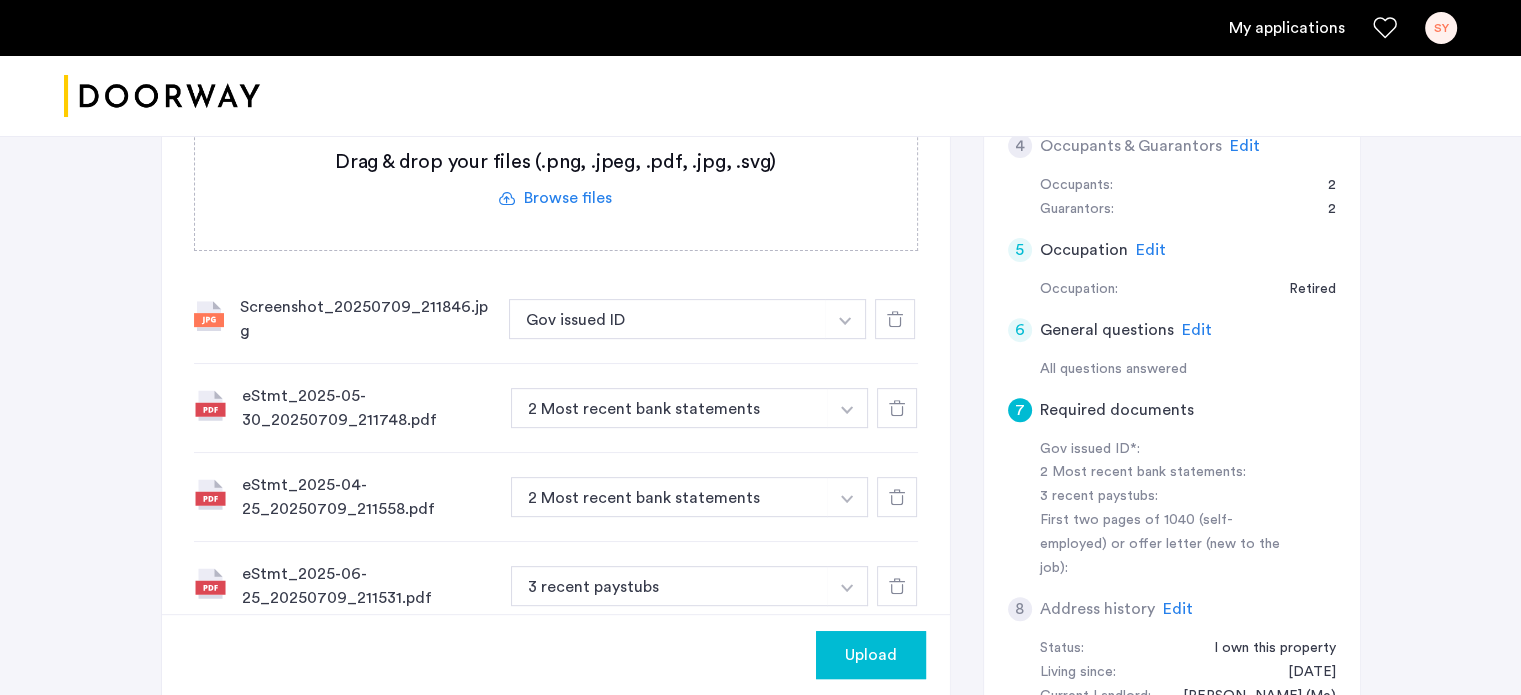 scroll, scrollTop: 700, scrollLeft: 0, axis: vertical 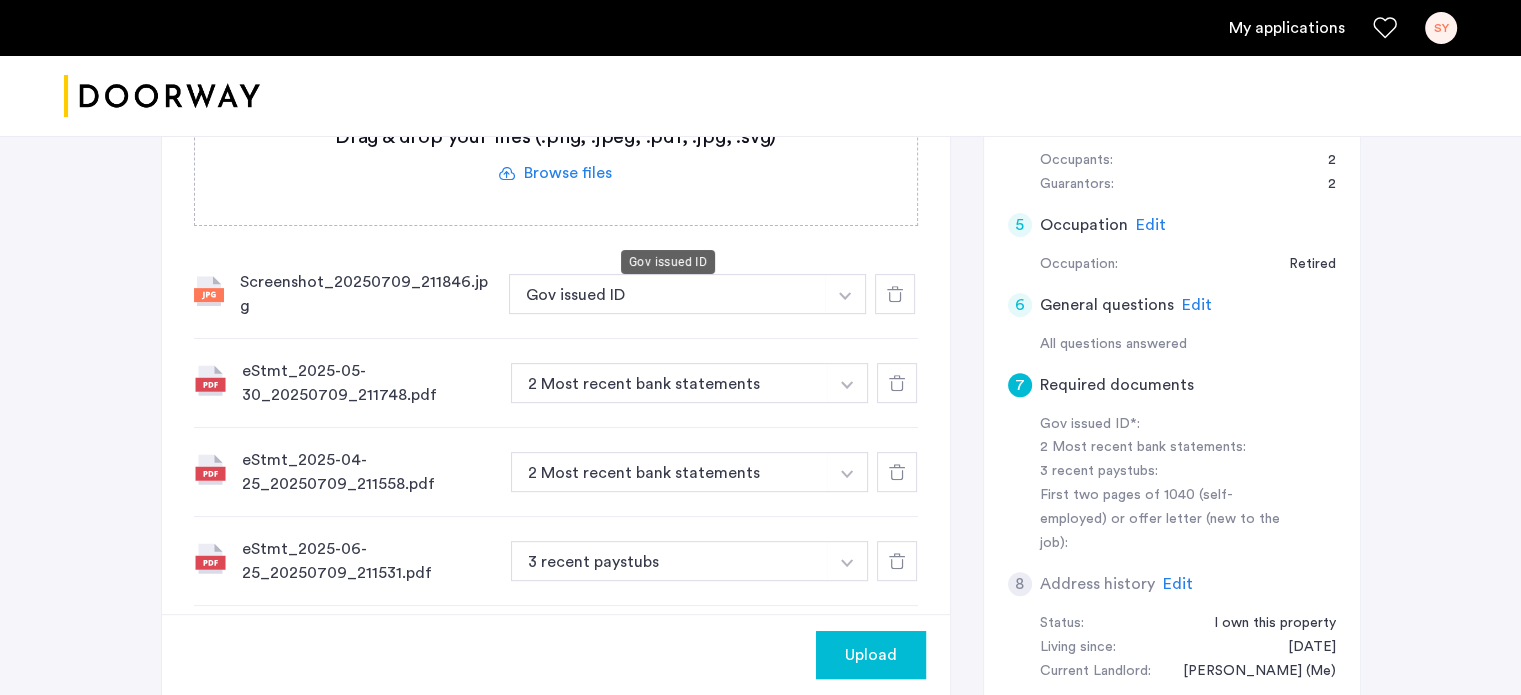 click on "Gov issued ID" at bounding box center [668, 294] 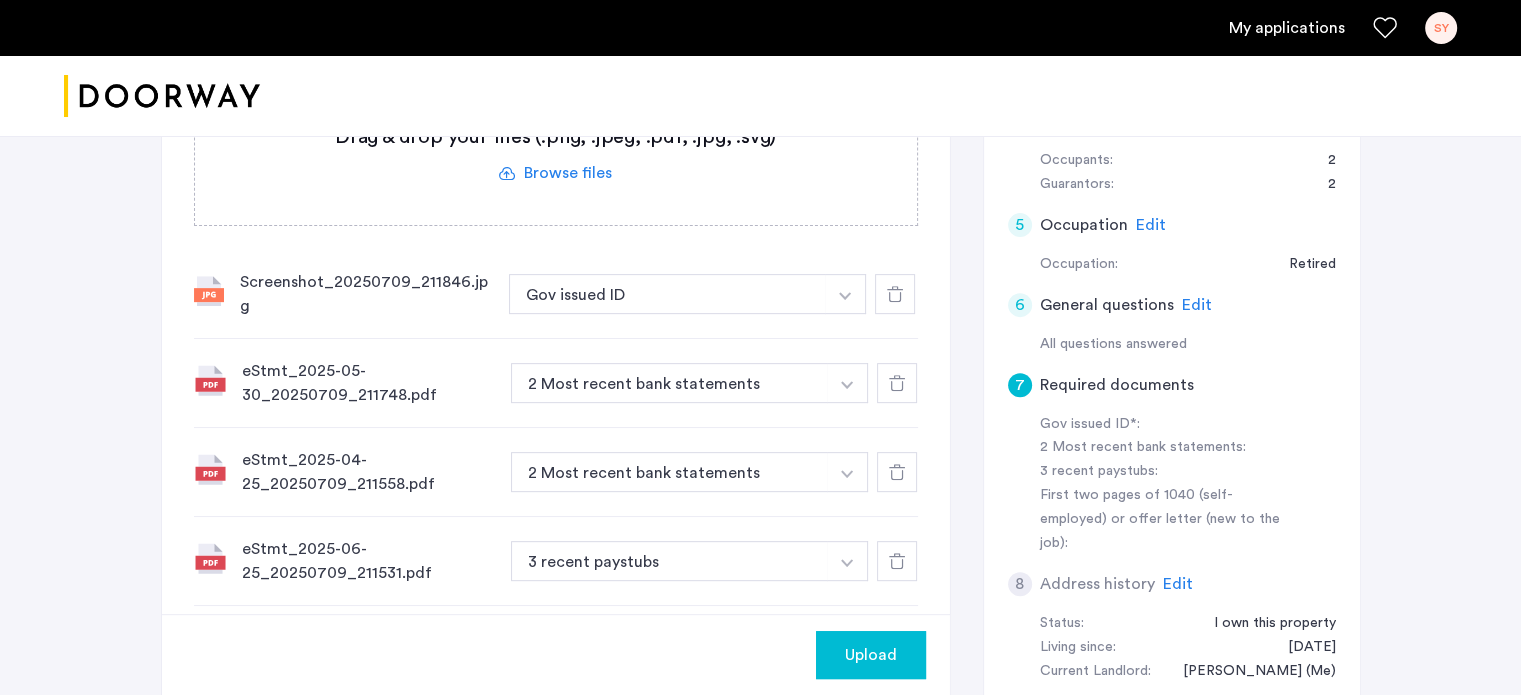 click at bounding box center (845, 294) 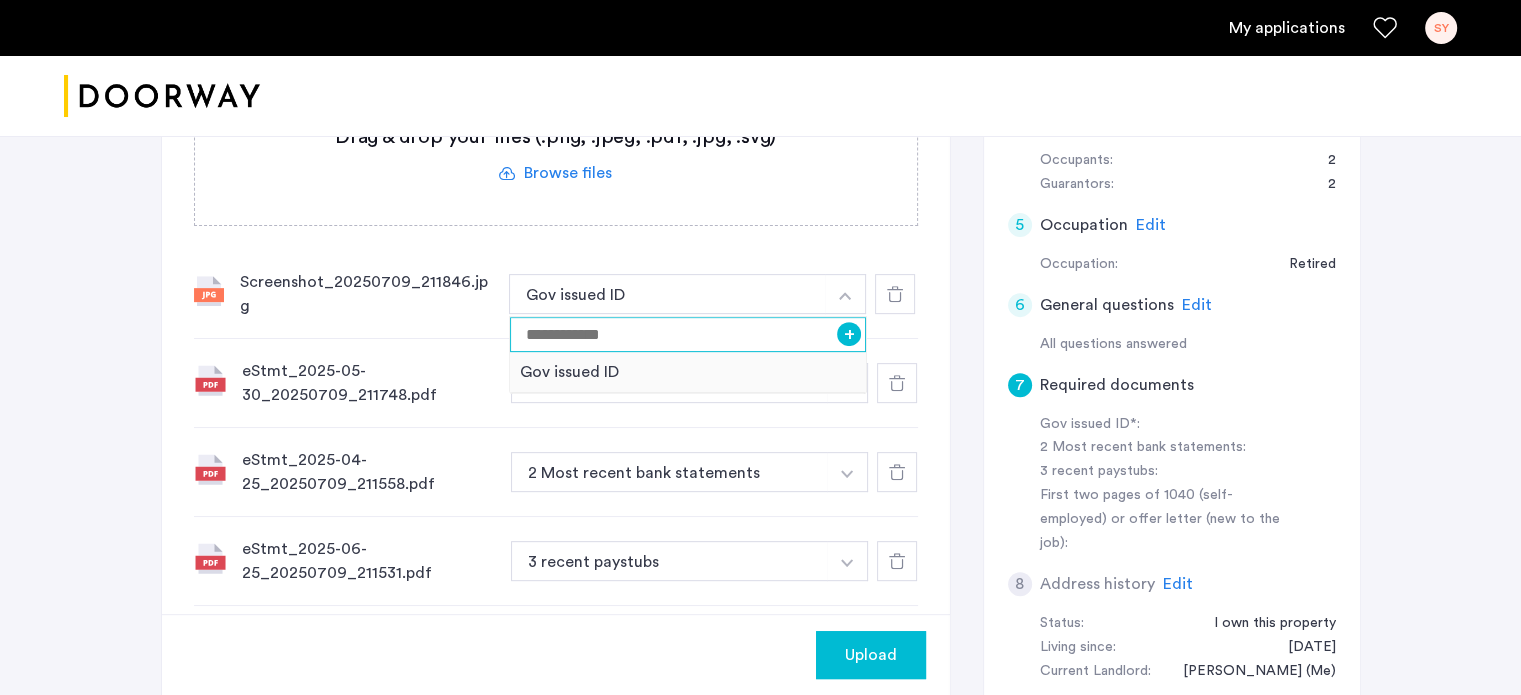 click at bounding box center [688, 334] 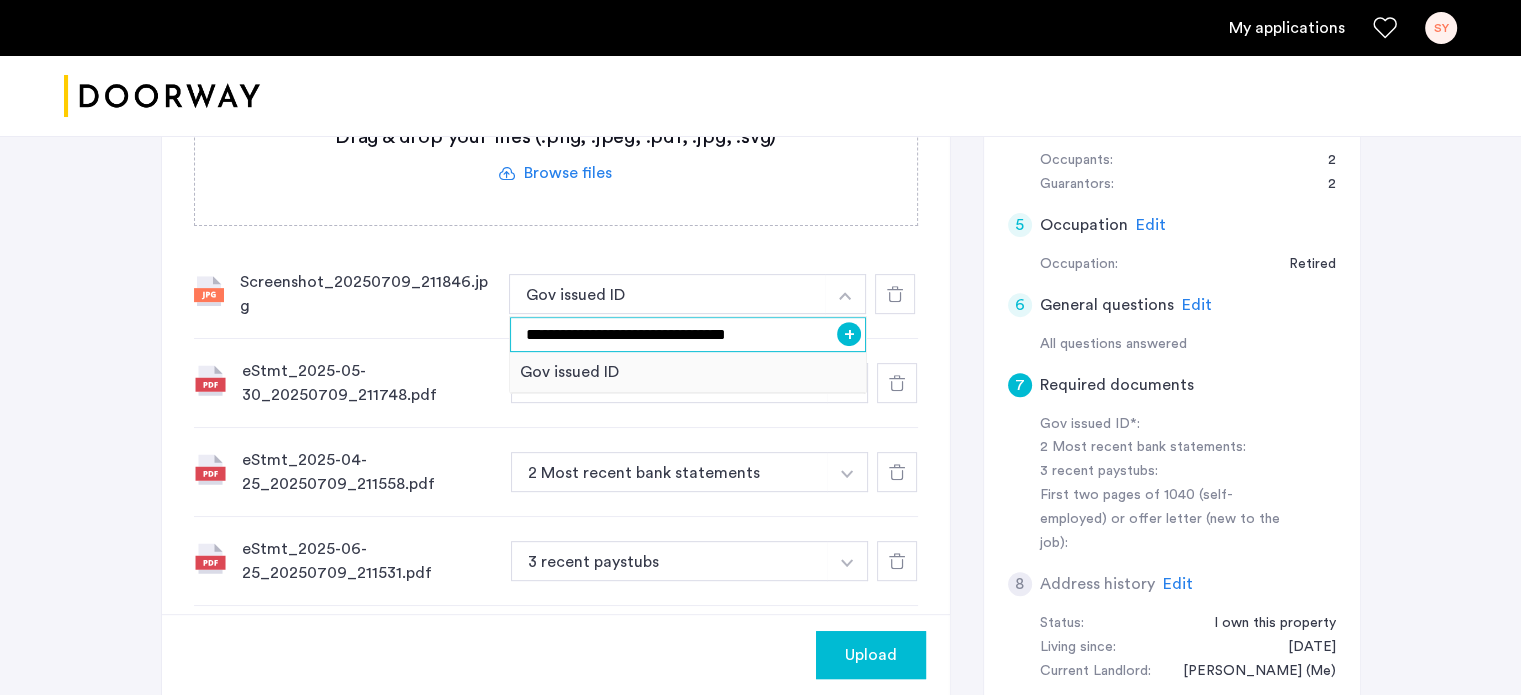 type on "**********" 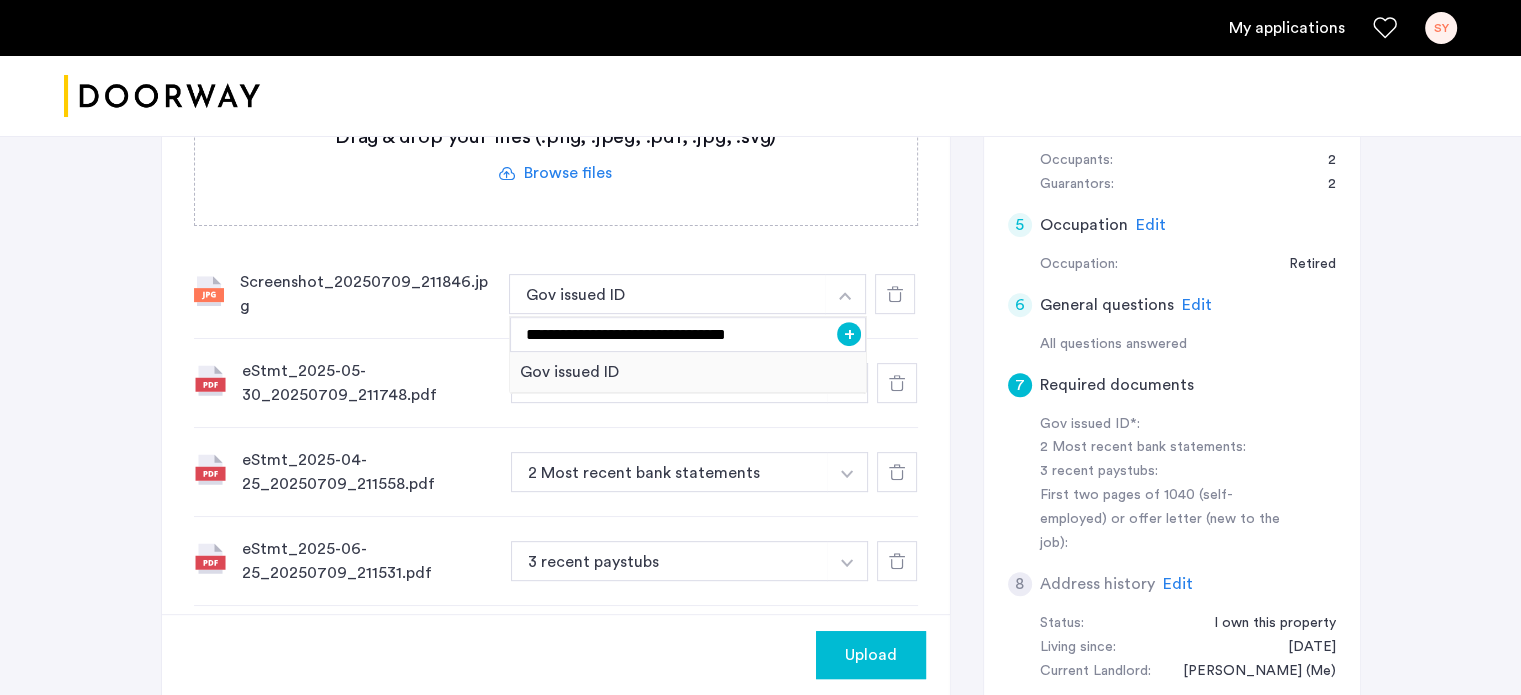 click on "**********" 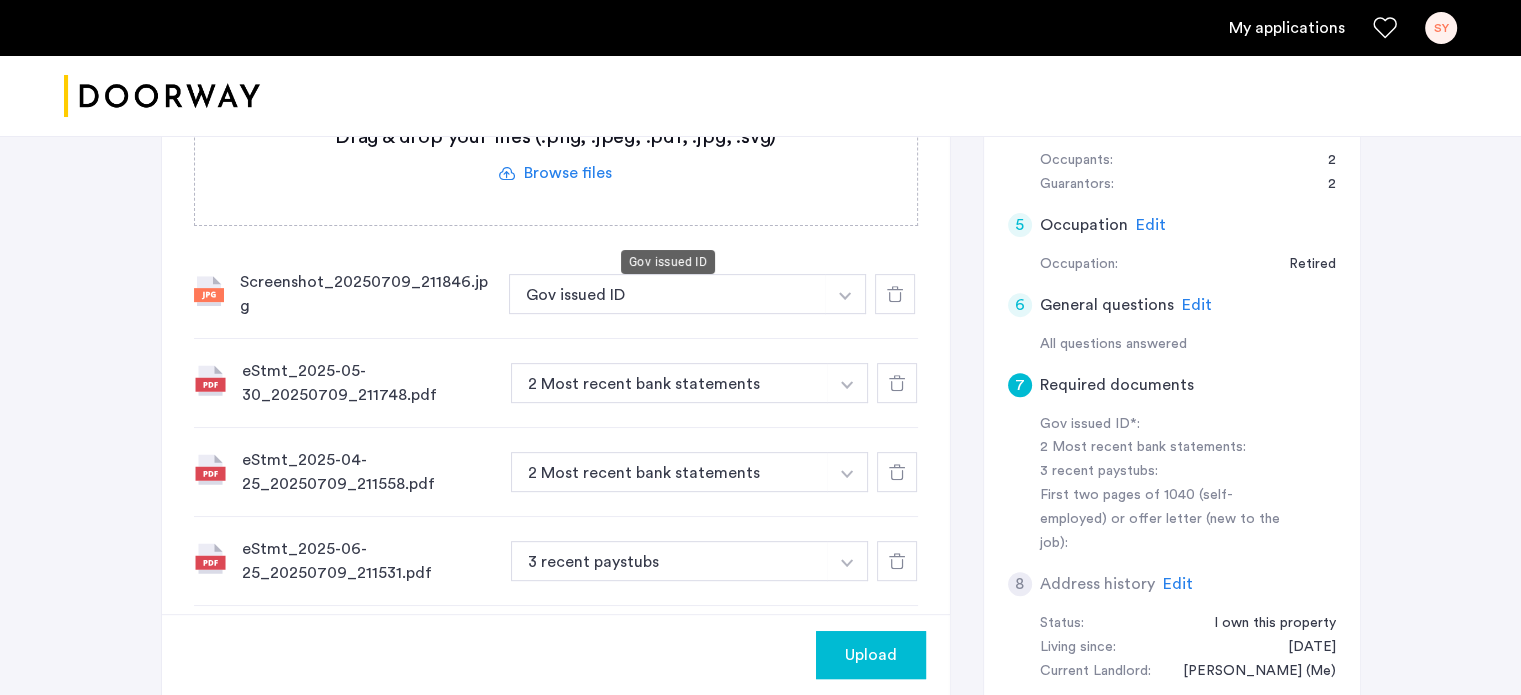 click on "Gov issued ID" at bounding box center [668, 294] 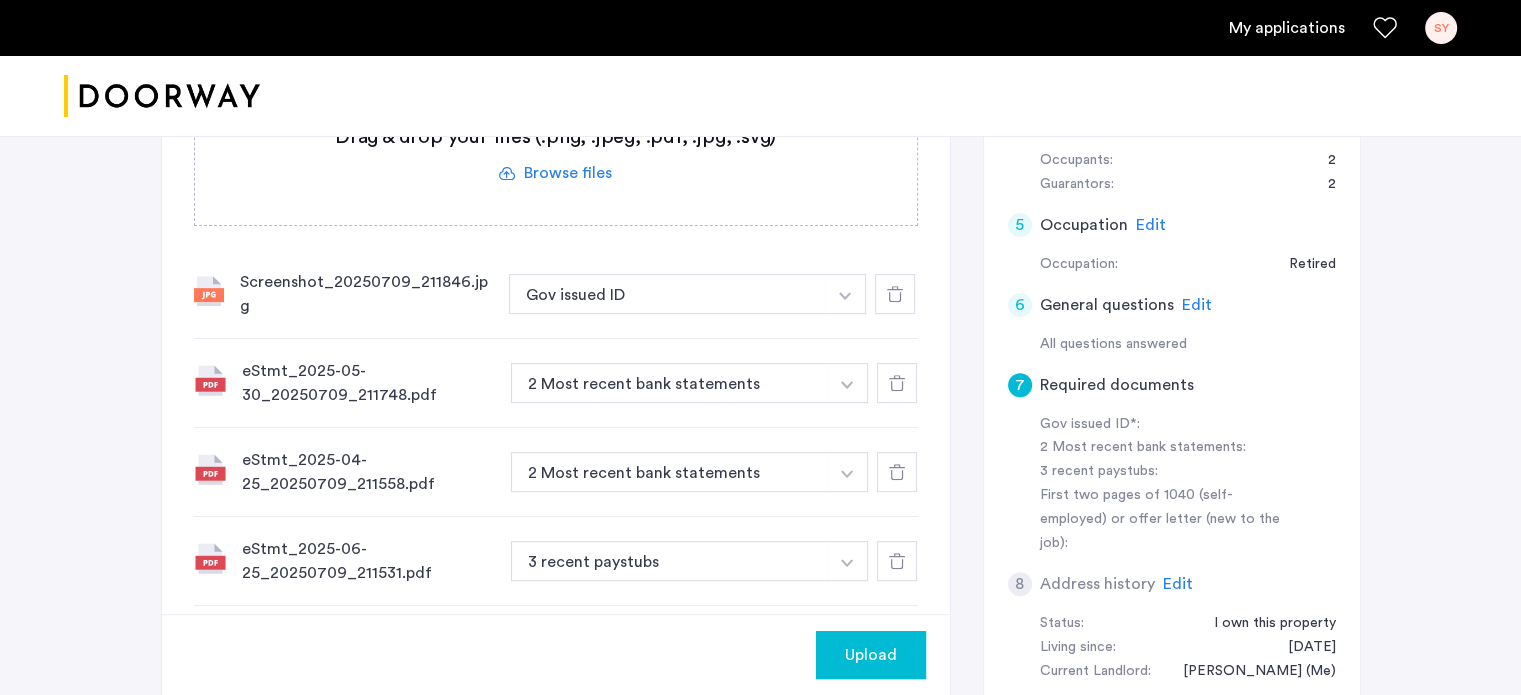 click at bounding box center (845, 294) 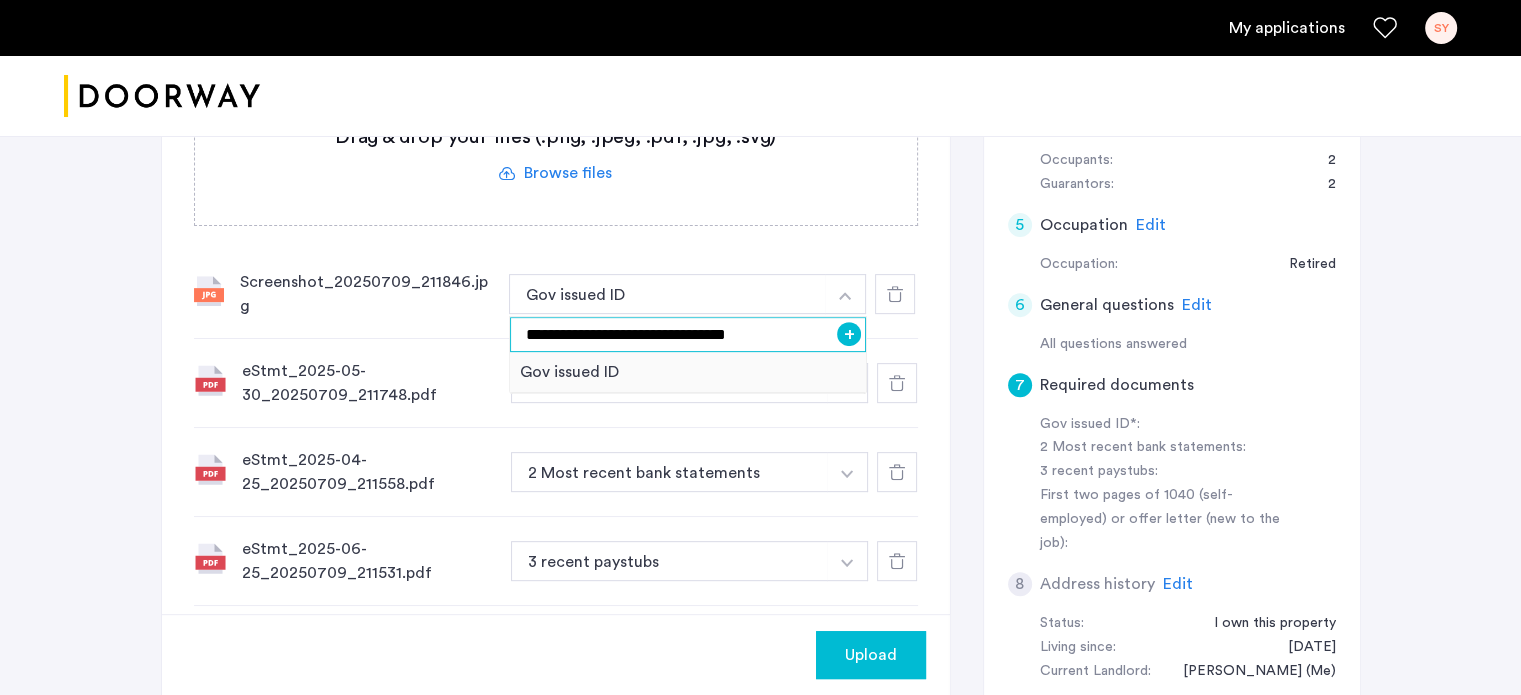 click on "**********" at bounding box center [688, 334] 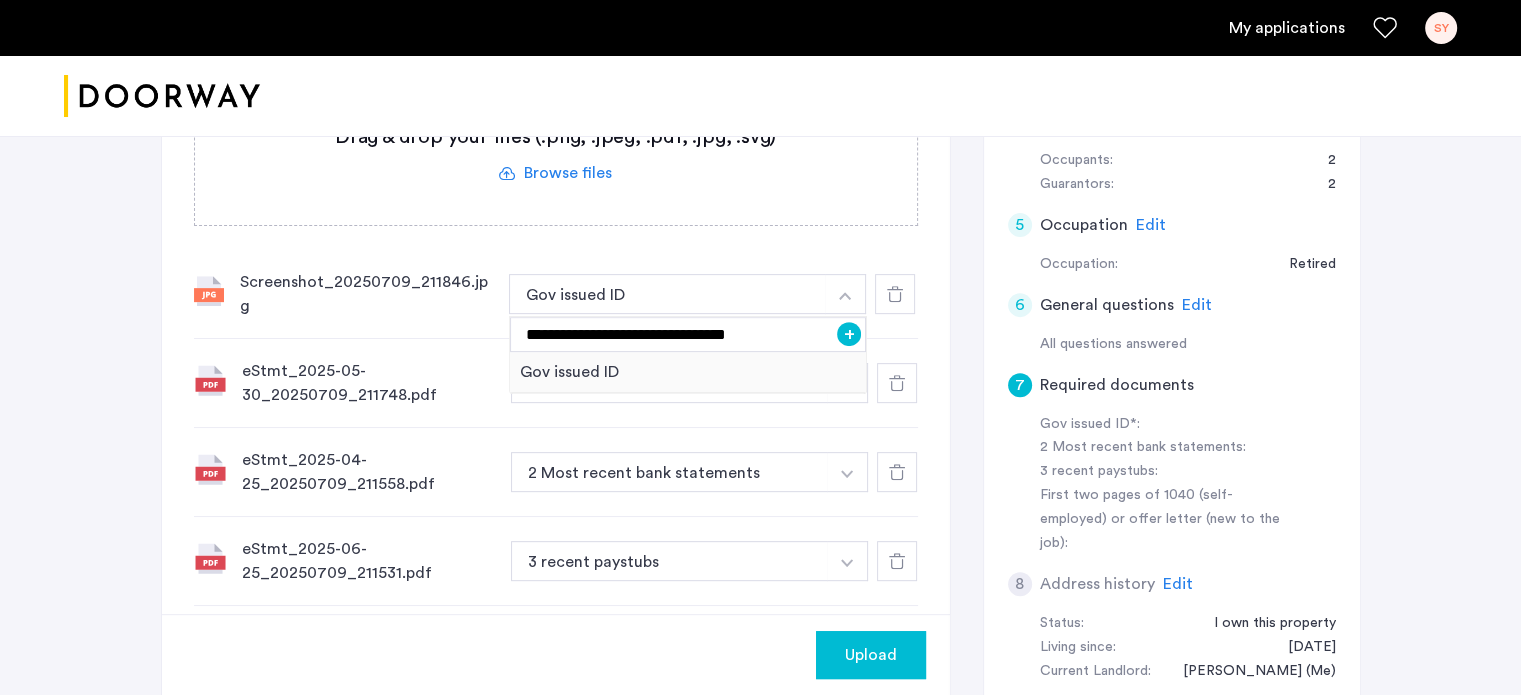 click on "+" at bounding box center (849, 334) 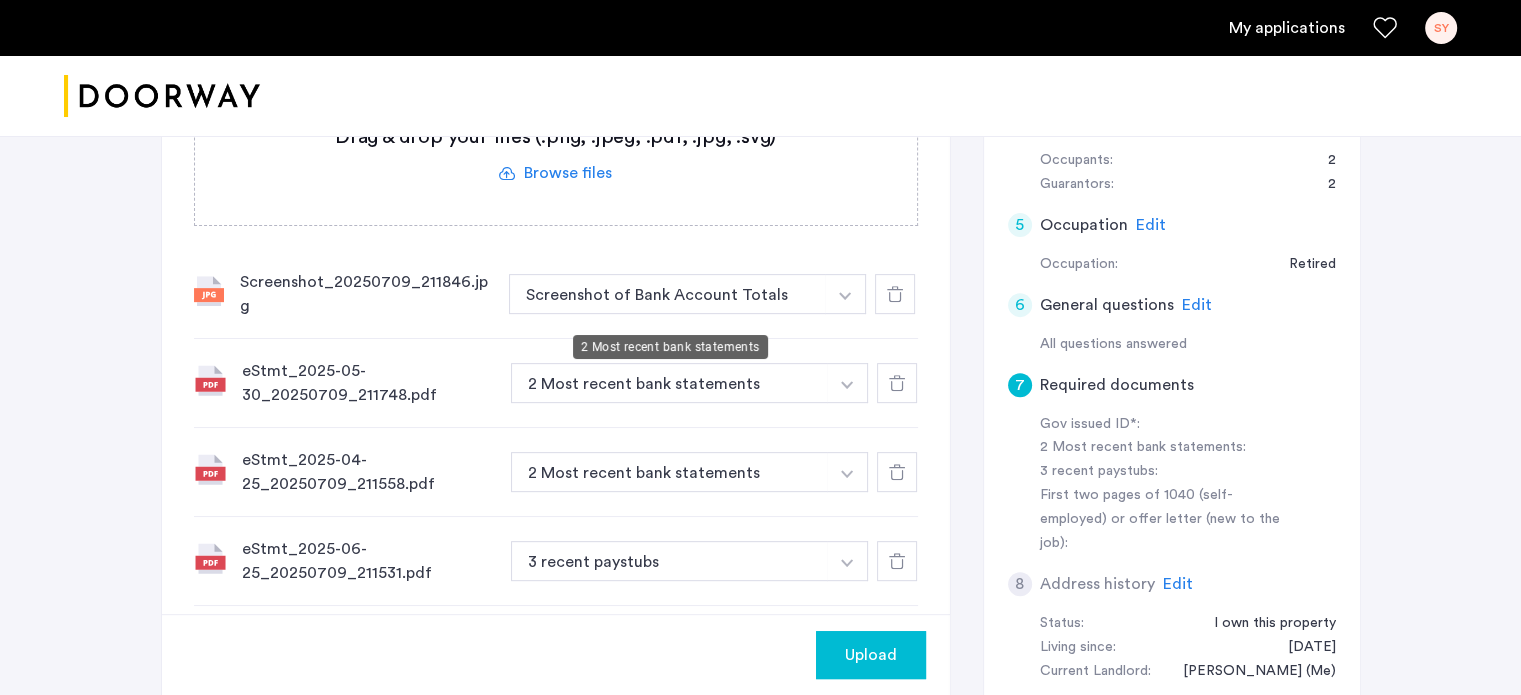 click on "2 Most recent bank statements" at bounding box center [670, 383] 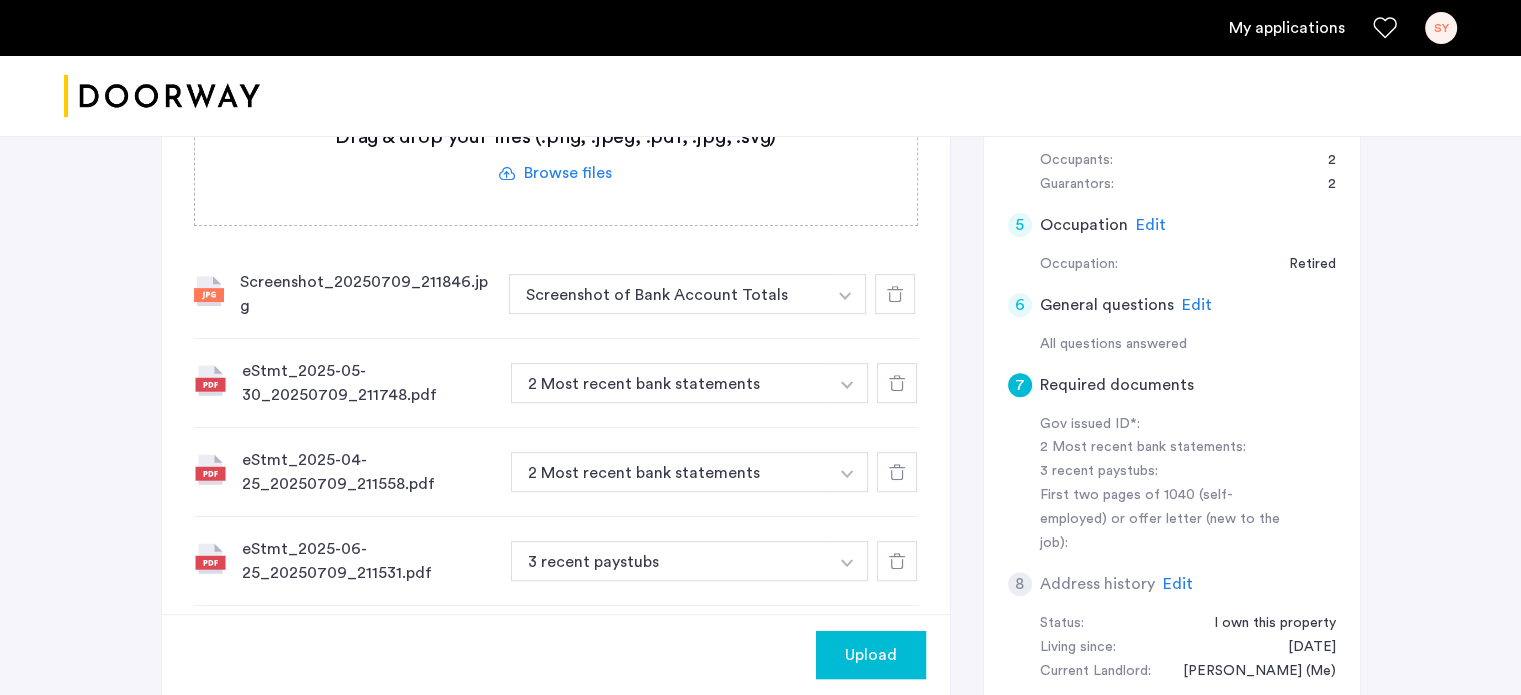 click at bounding box center [845, 296] 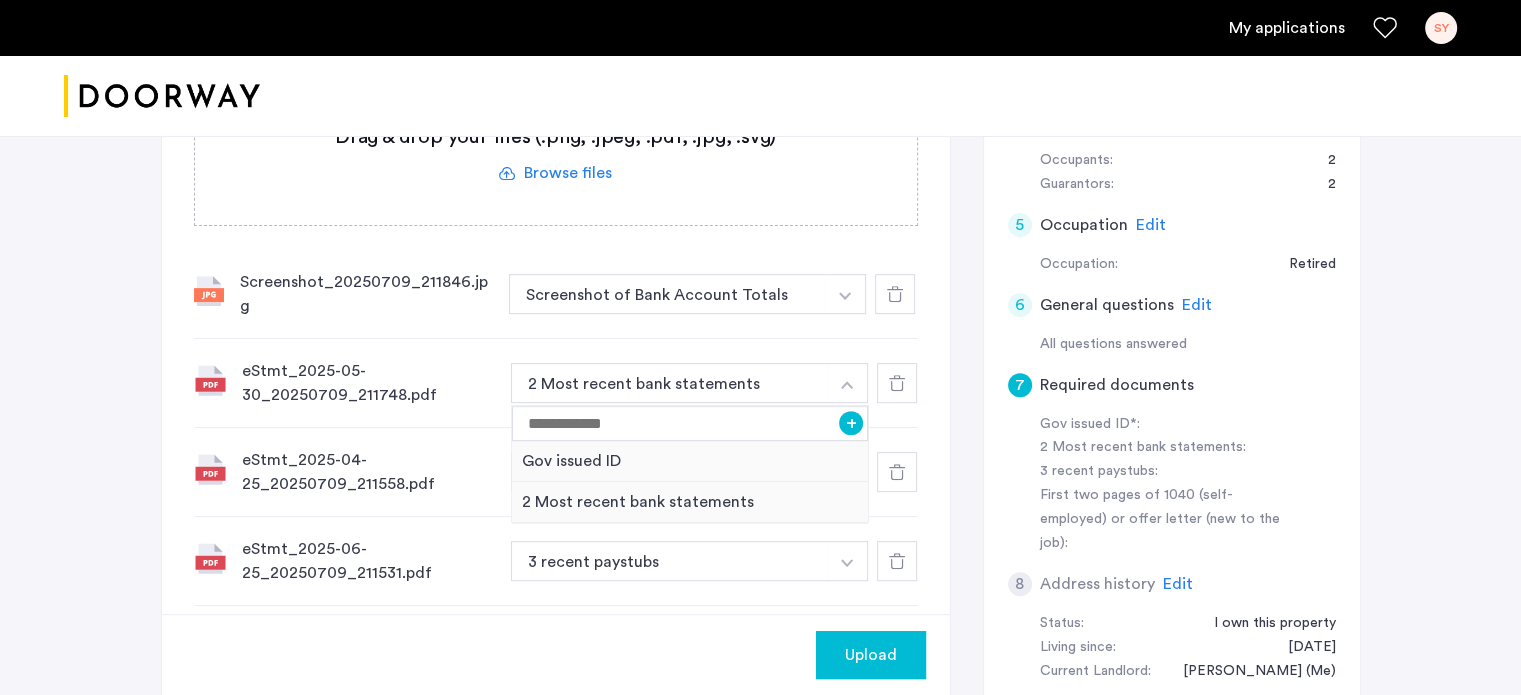 click on "eStmt_2025-05-30_20250709_211748.pdf 2 Most recent bank statements + Gov issued ID 2 Most recent bank statements" 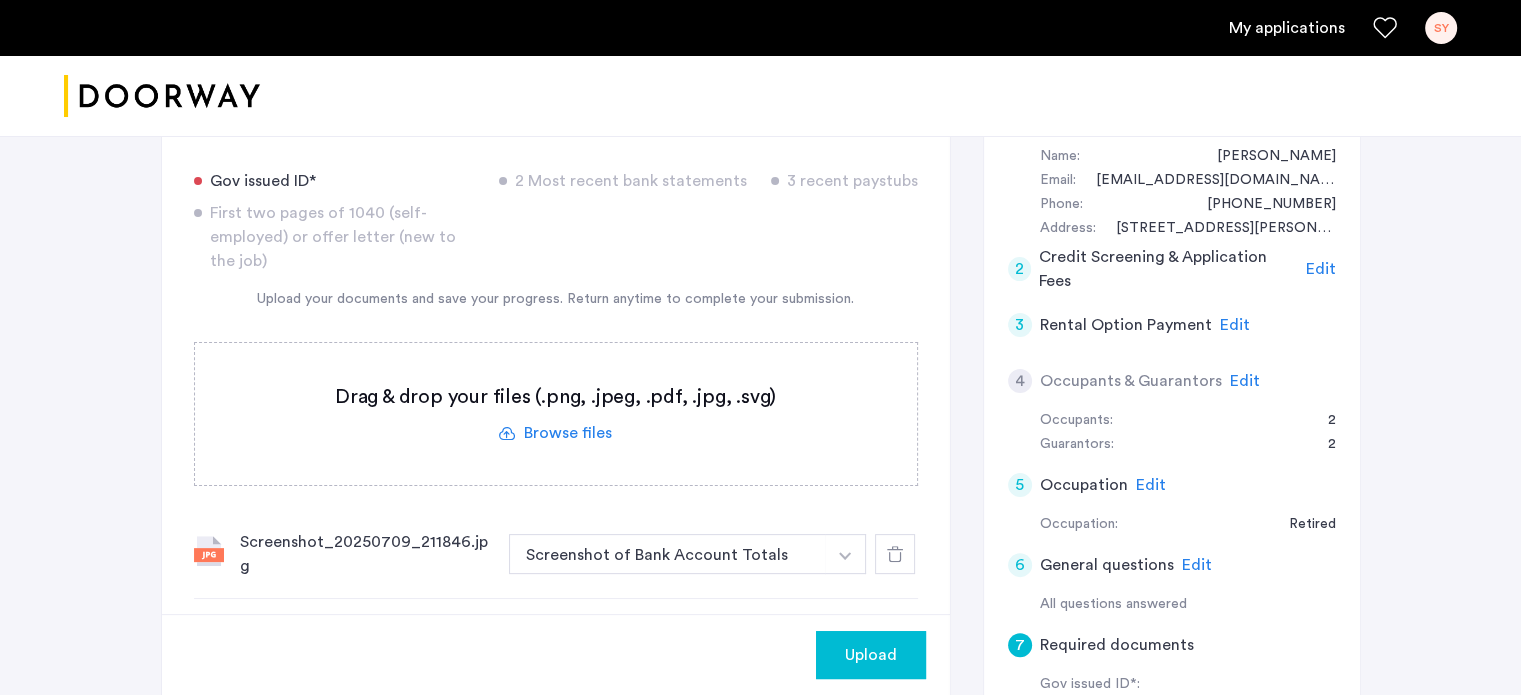 scroll, scrollTop: 467, scrollLeft: 0, axis: vertical 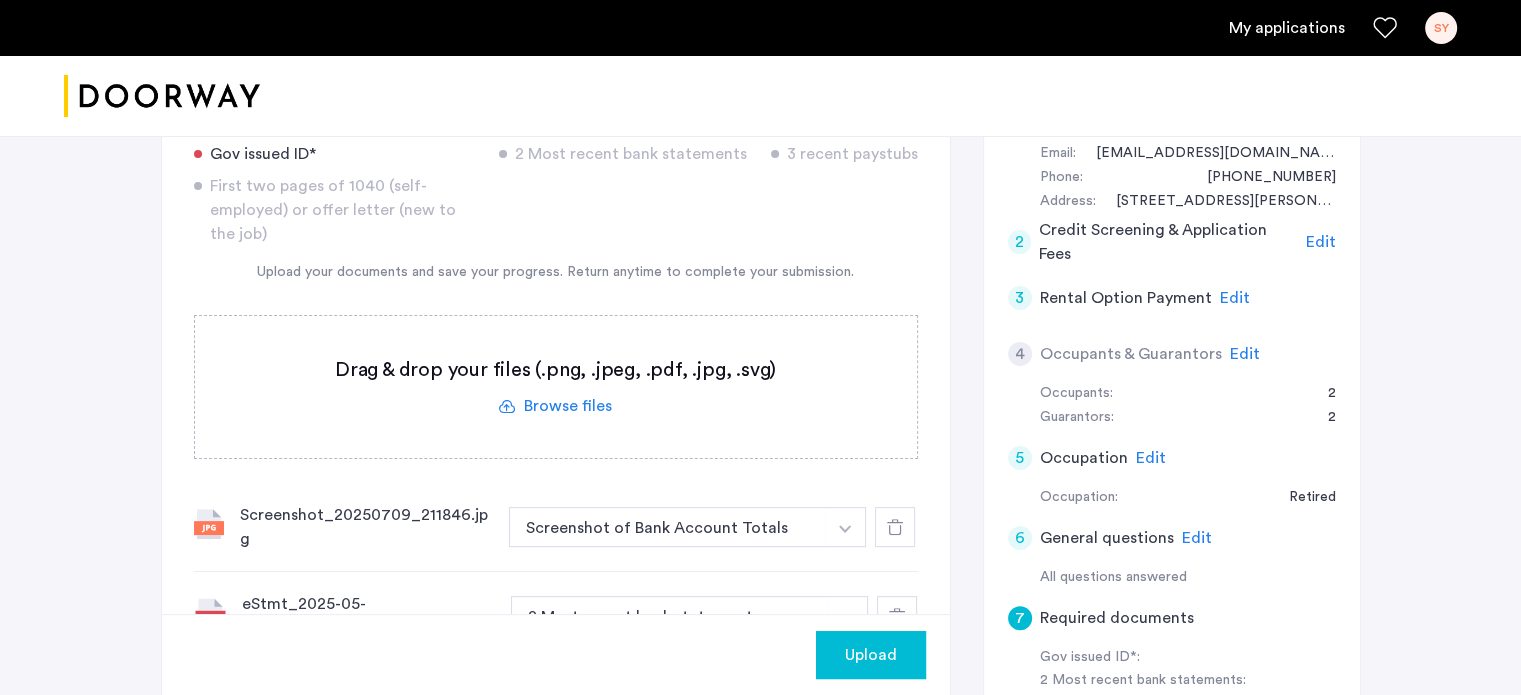 click 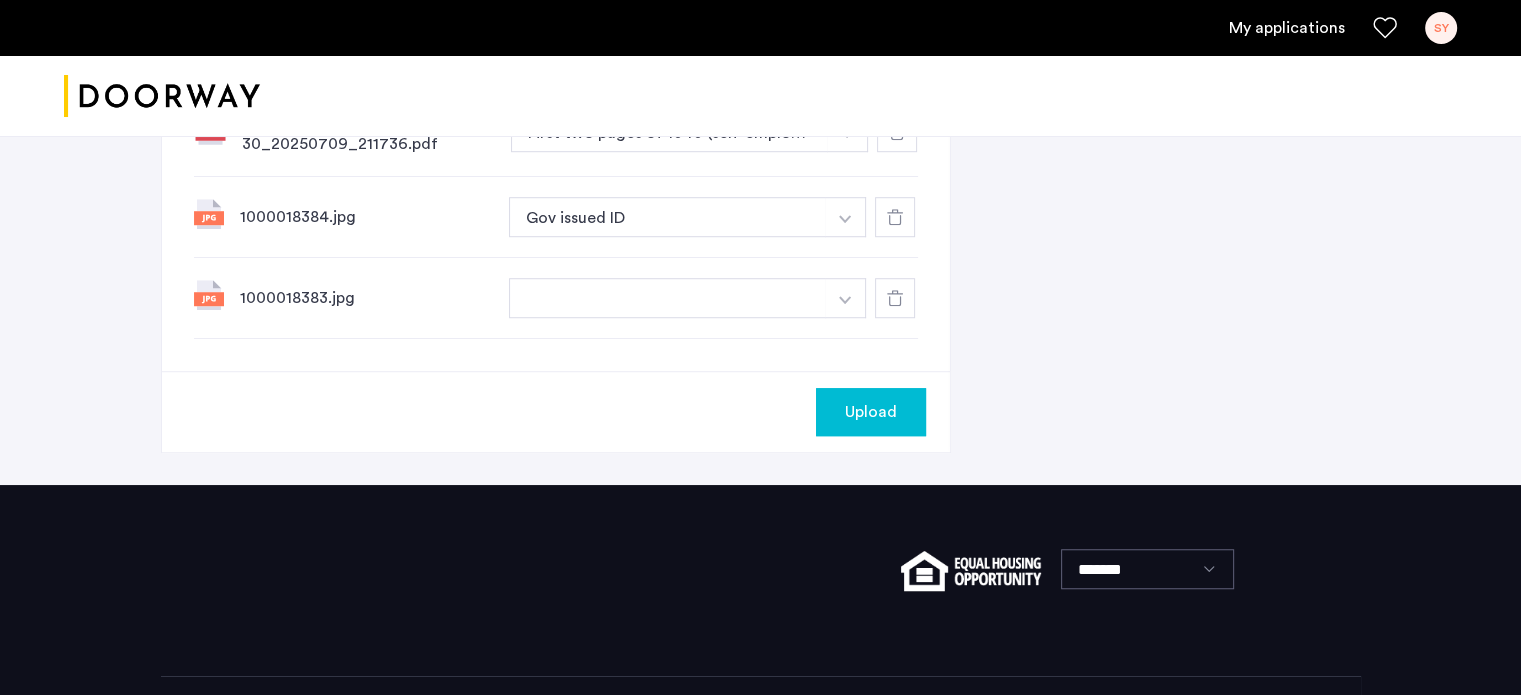scroll, scrollTop: 1163, scrollLeft: 0, axis: vertical 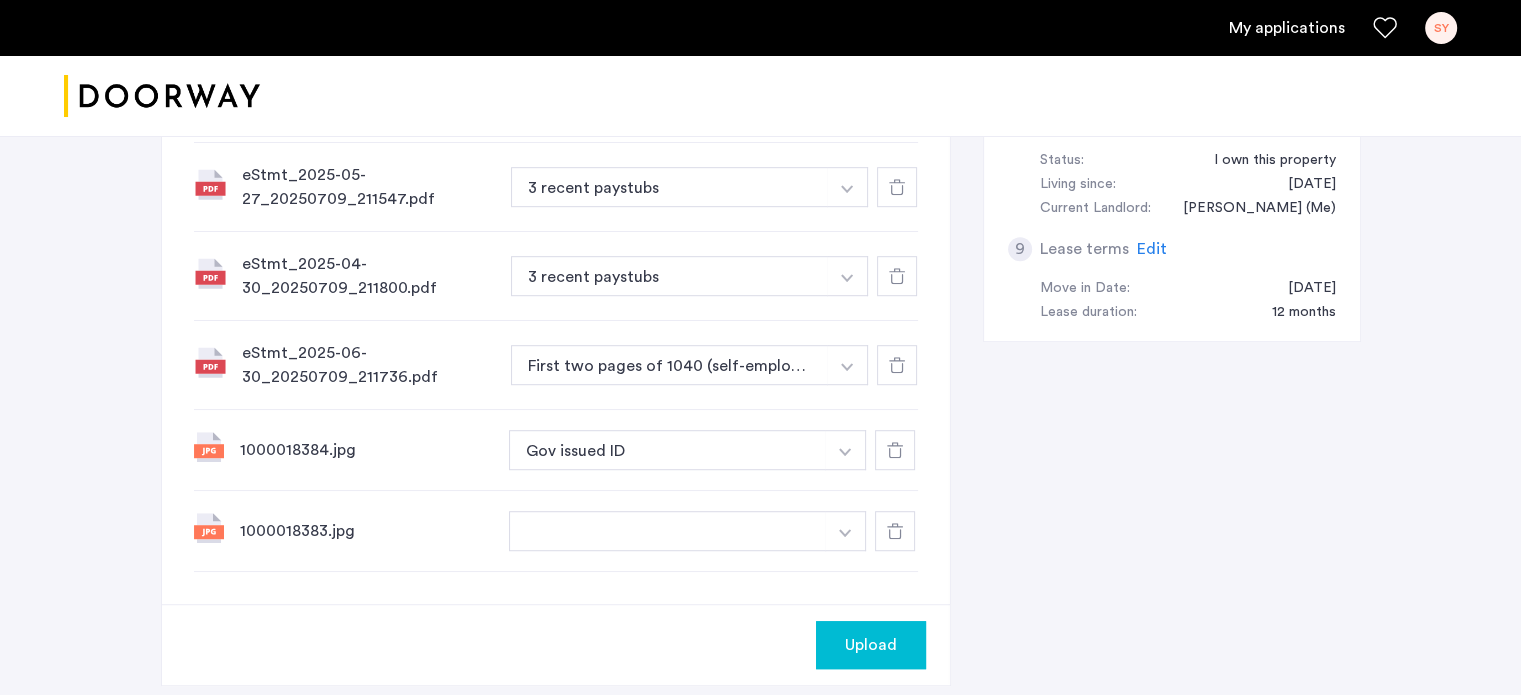 click at bounding box center [668, -169] 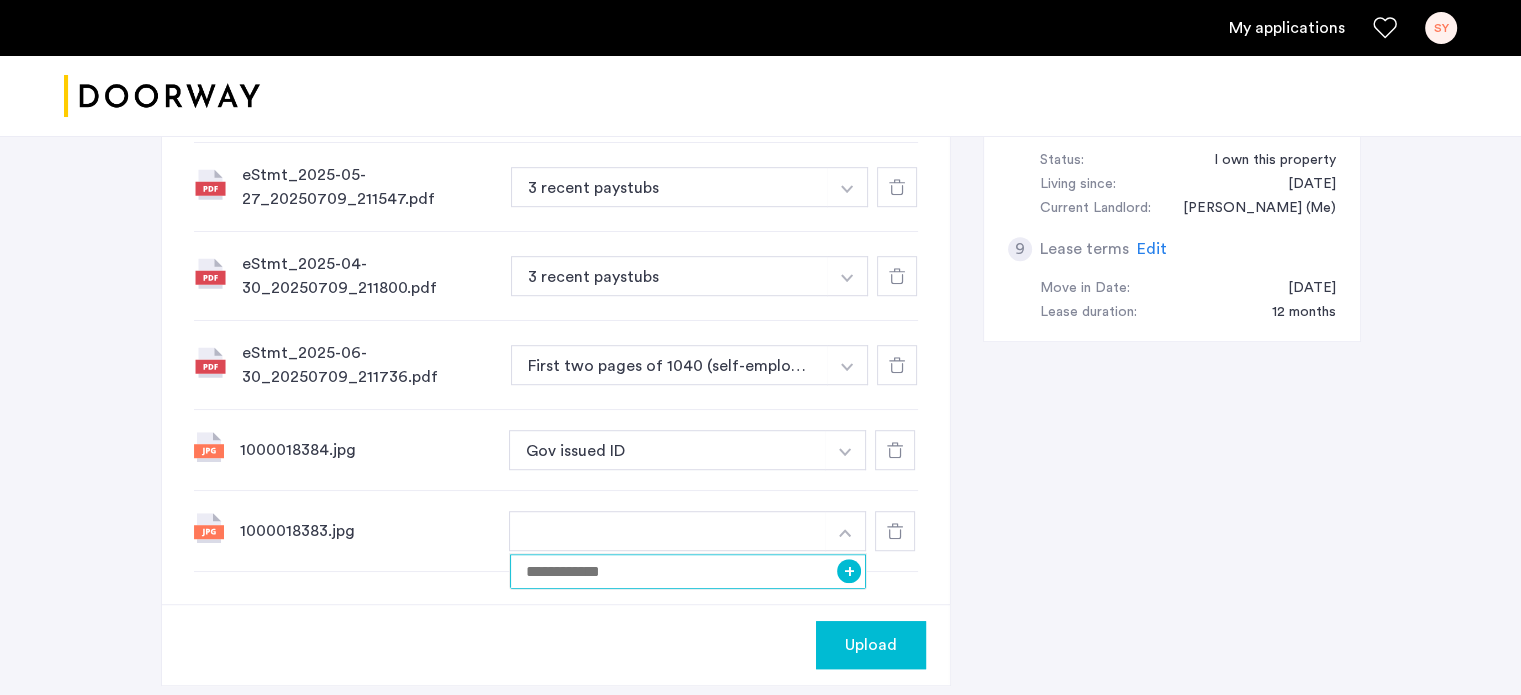 click at bounding box center [688, 571] 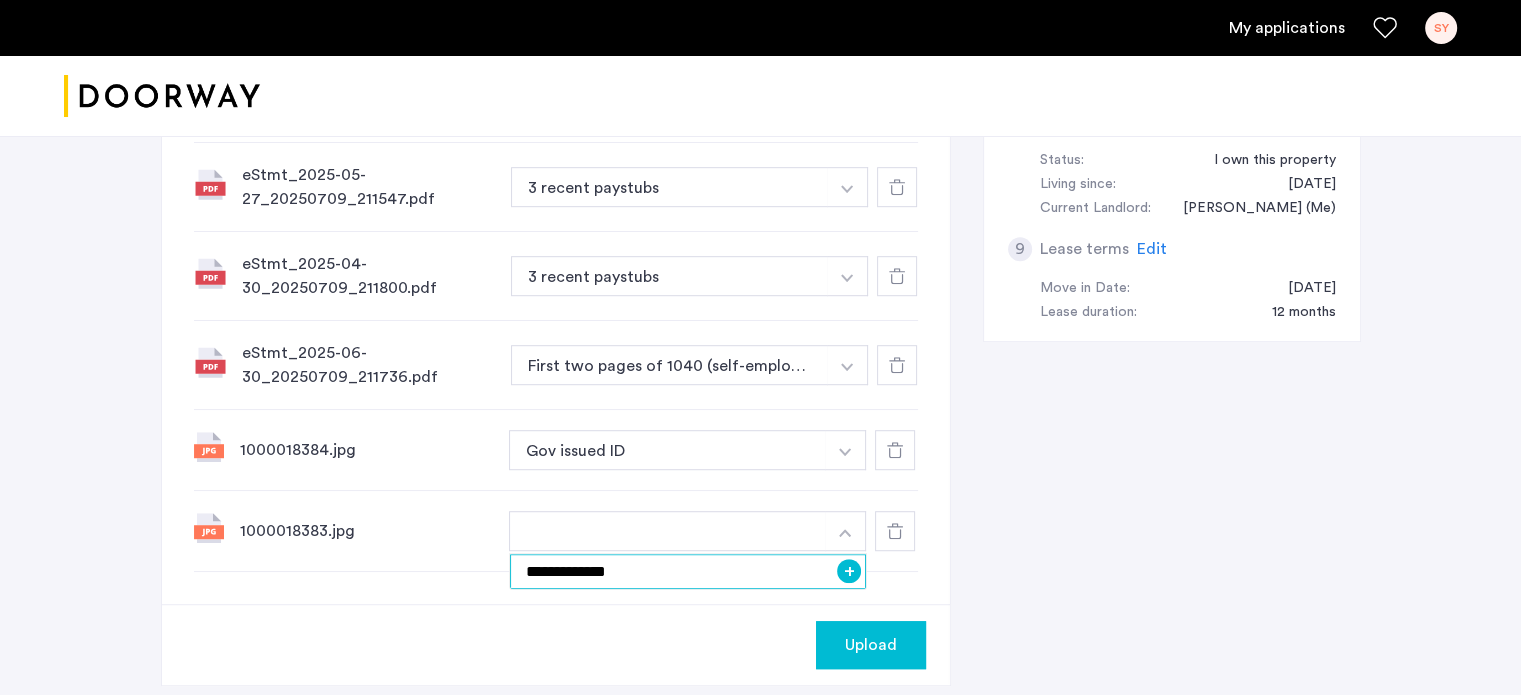 type on "**********" 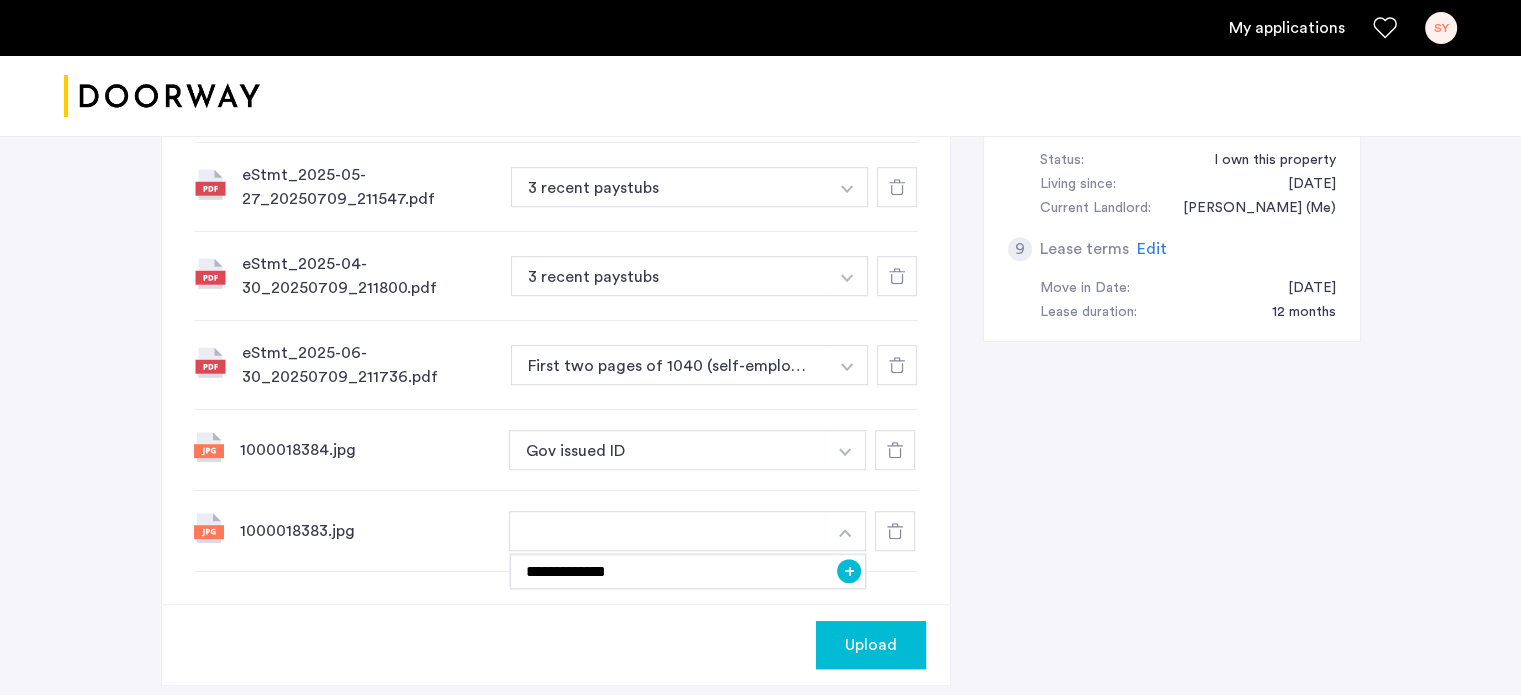 click on "+" at bounding box center (849, 571) 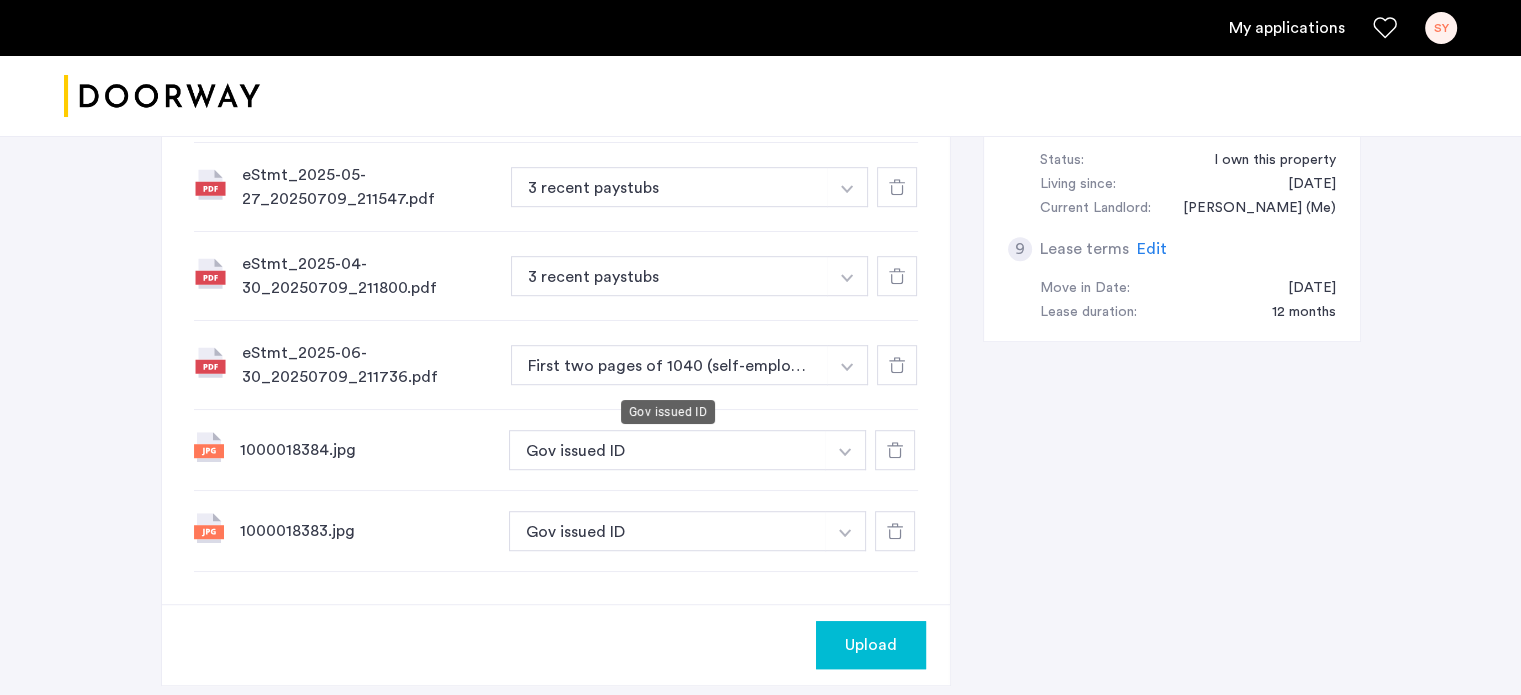 click on "Gov issued ID" at bounding box center (668, 450) 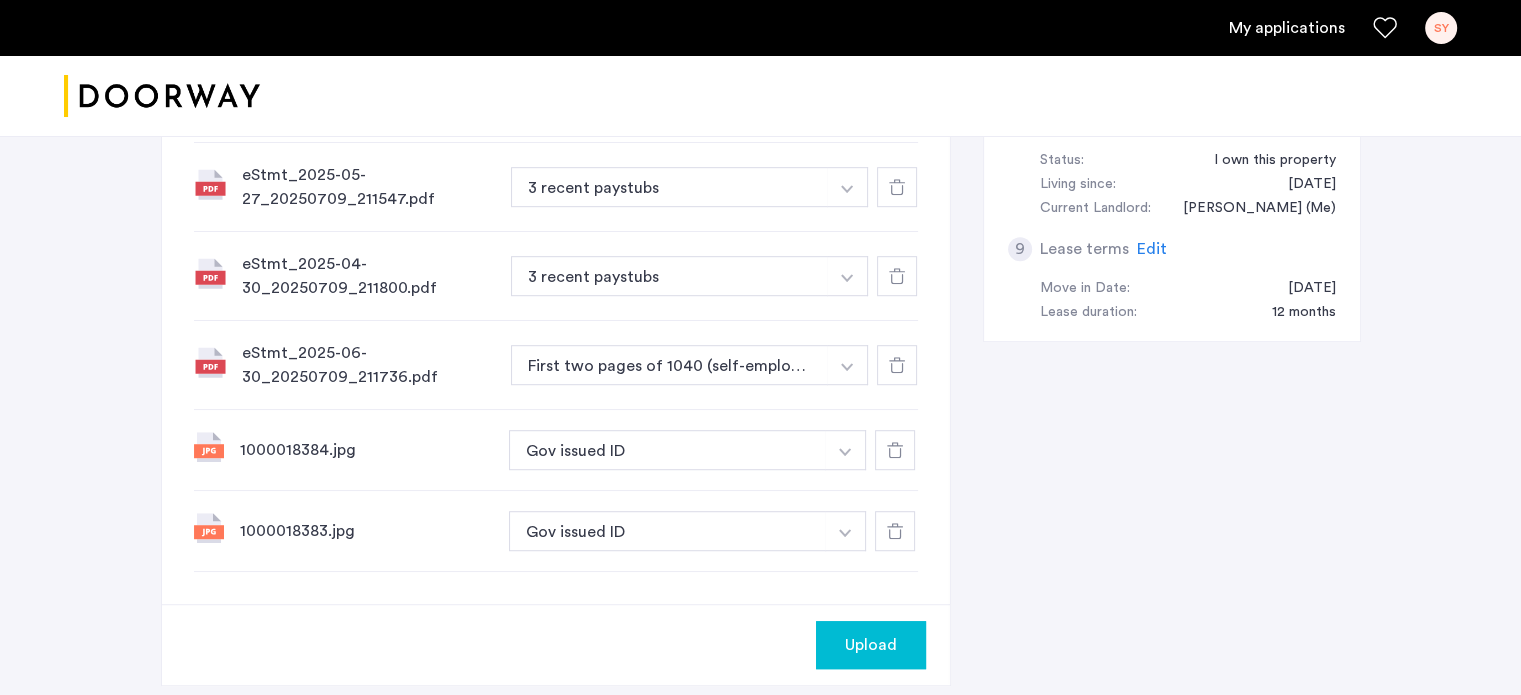 type 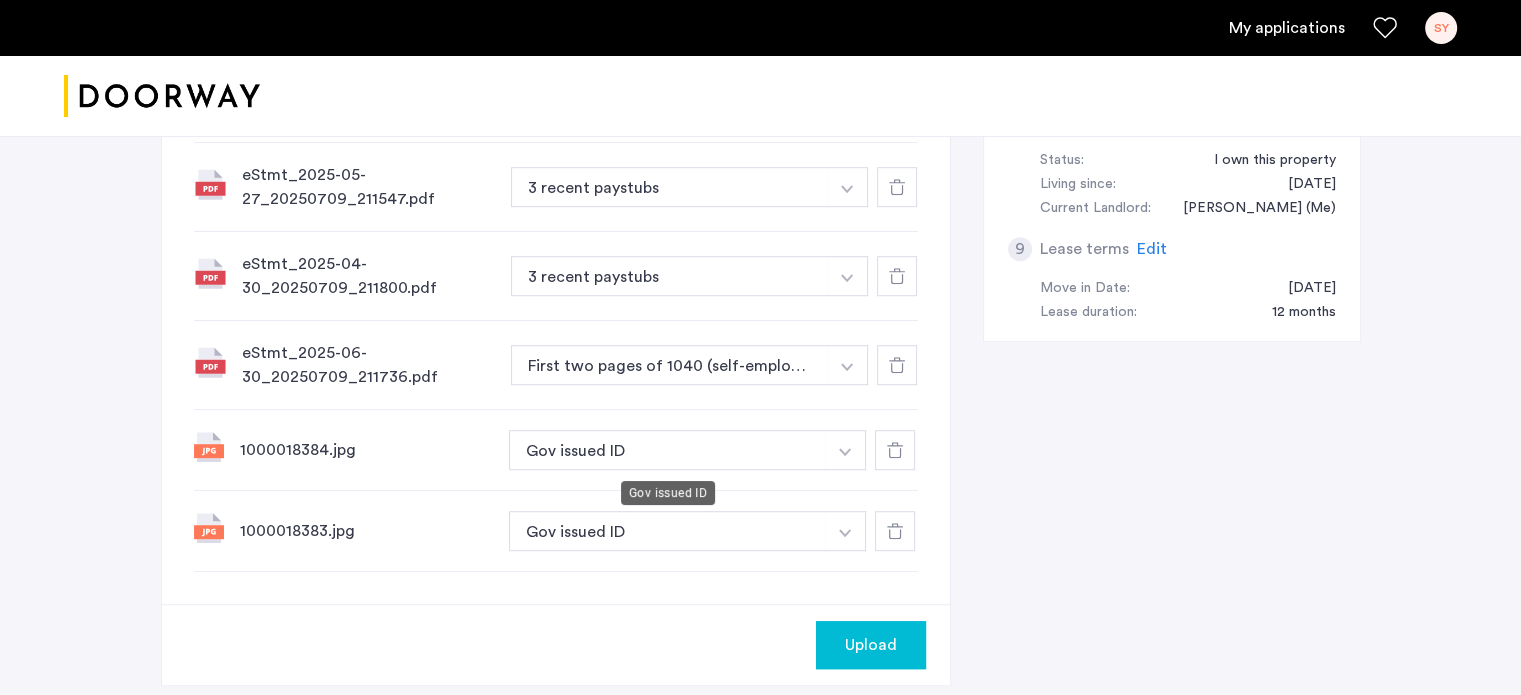 click on "Gov issued ID" at bounding box center (668, 450) 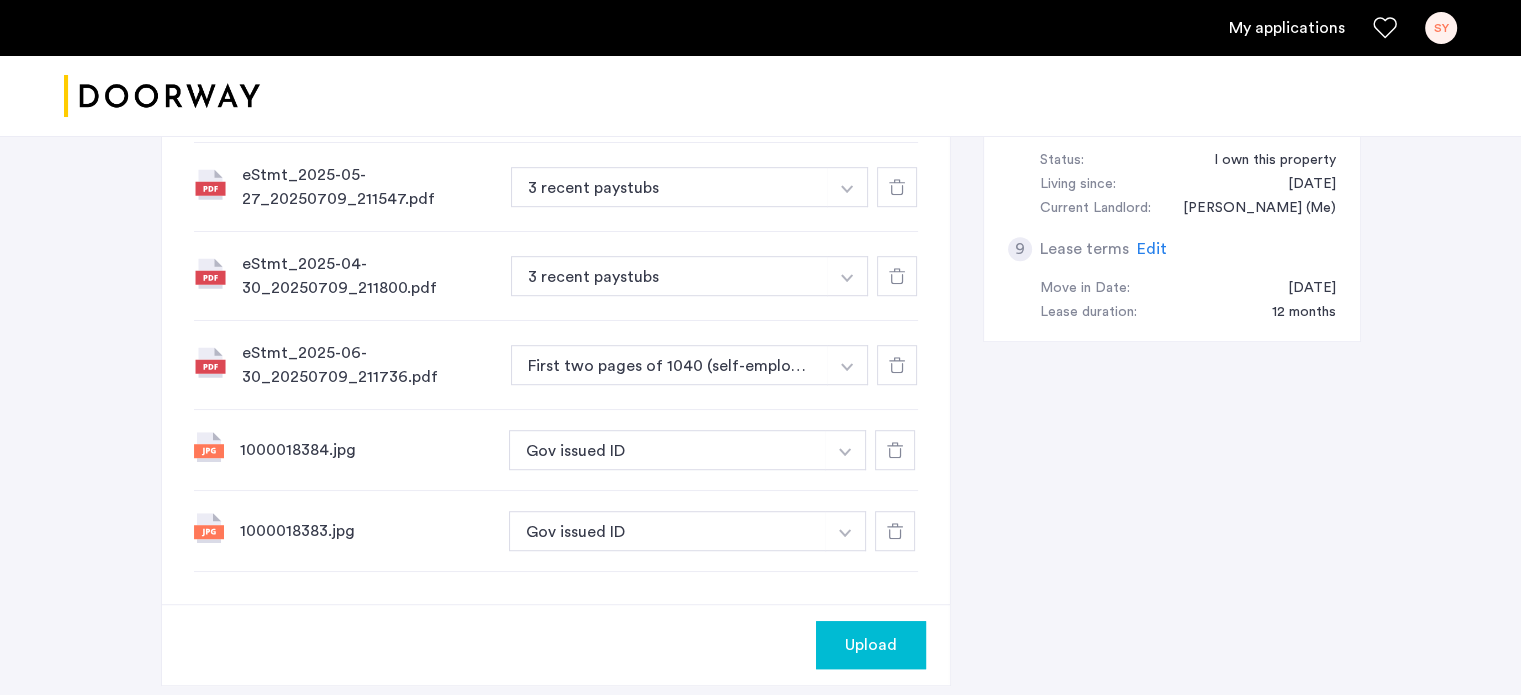 click on "Gov issued ID" at bounding box center (668, 531) 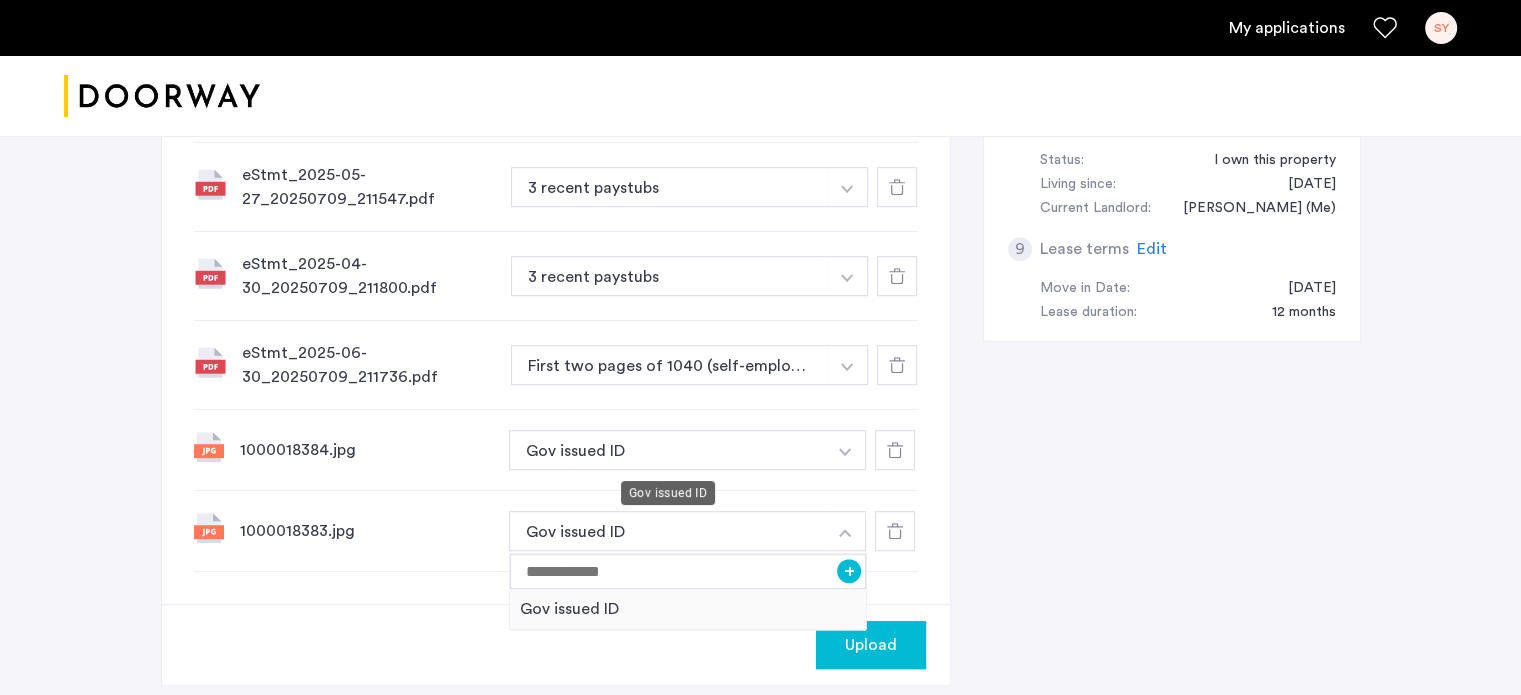 click on "Gov issued ID" at bounding box center [668, 493] 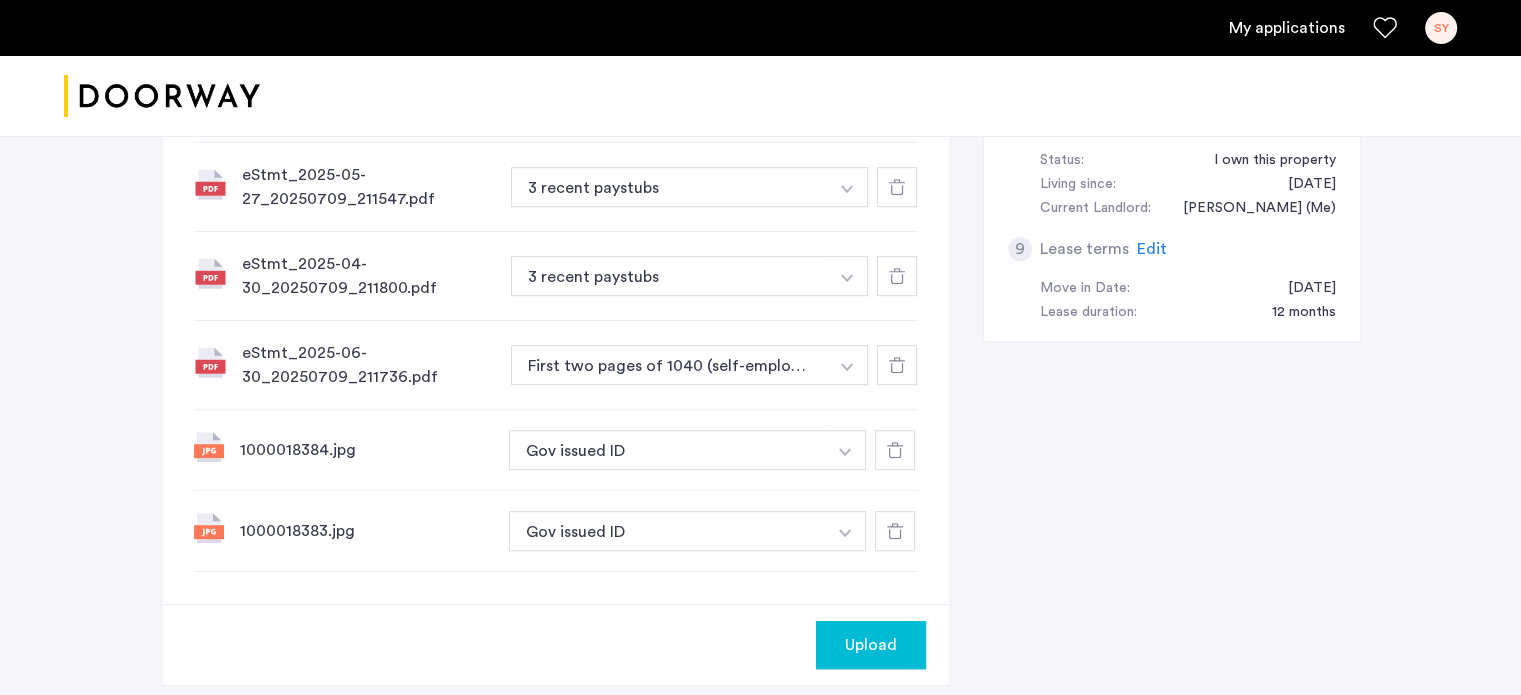 click at bounding box center [845, -169] 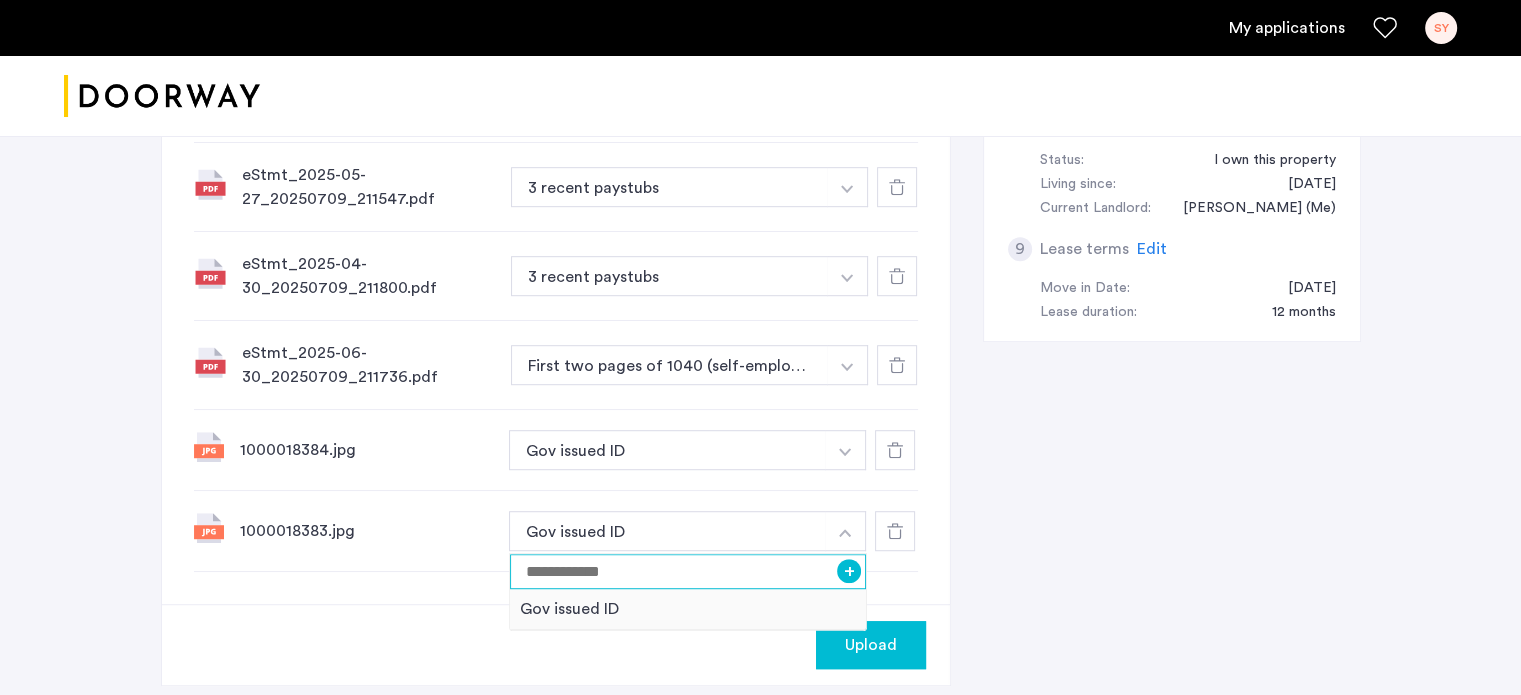 click at bounding box center [688, 571] 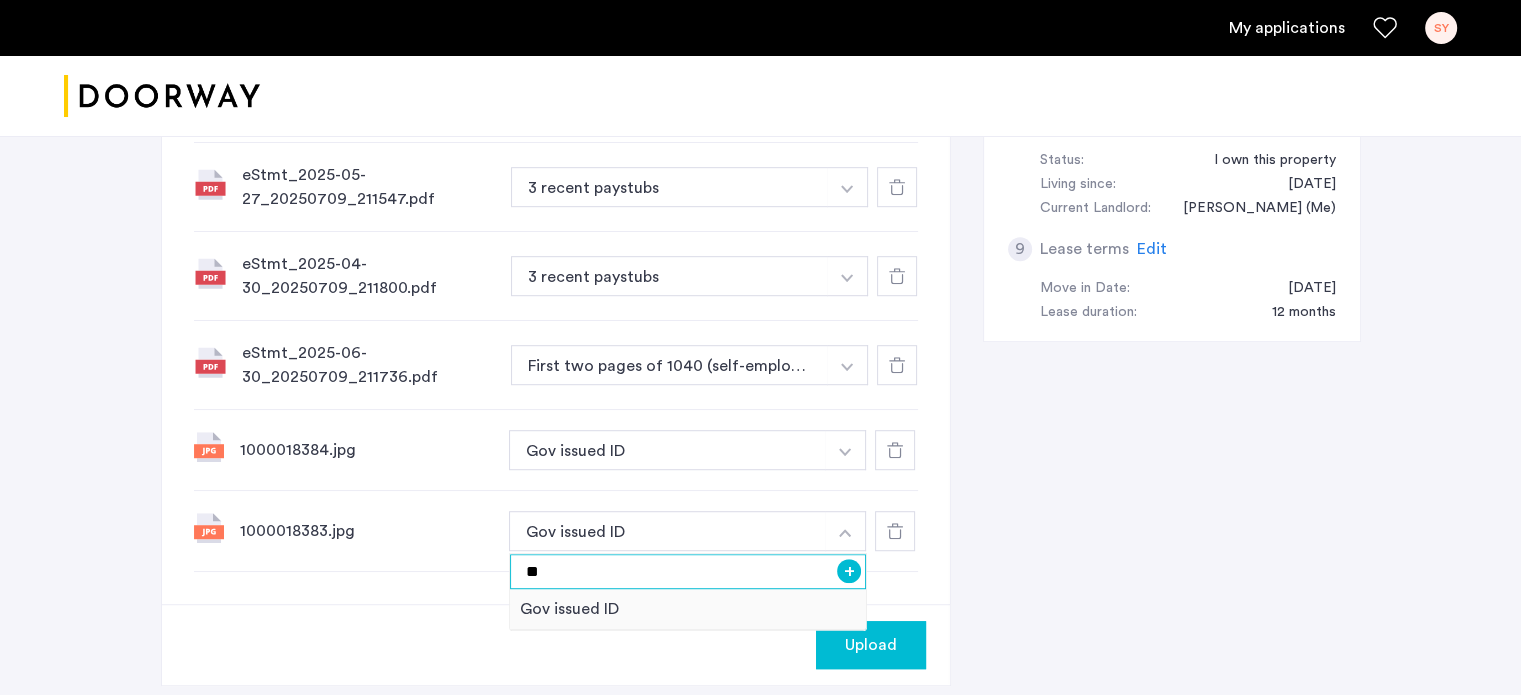 type on "*" 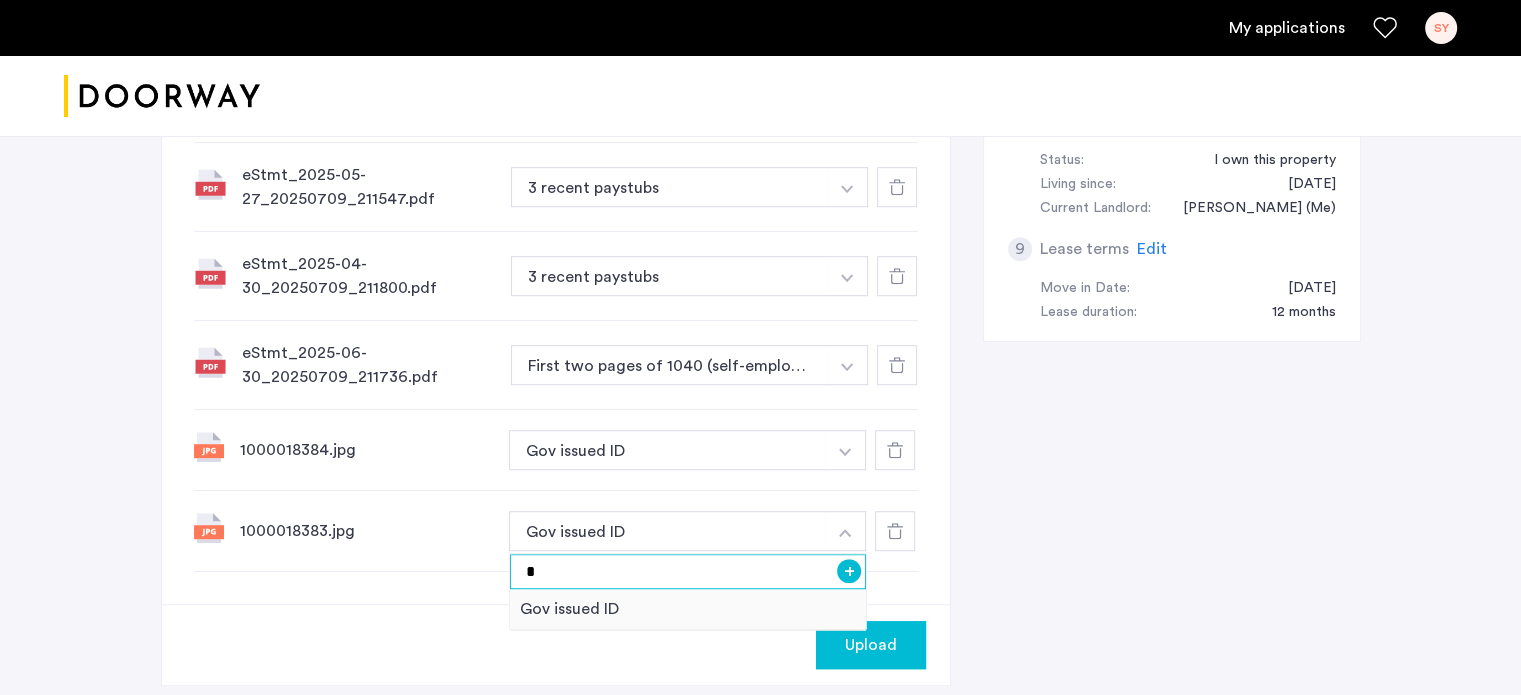 type 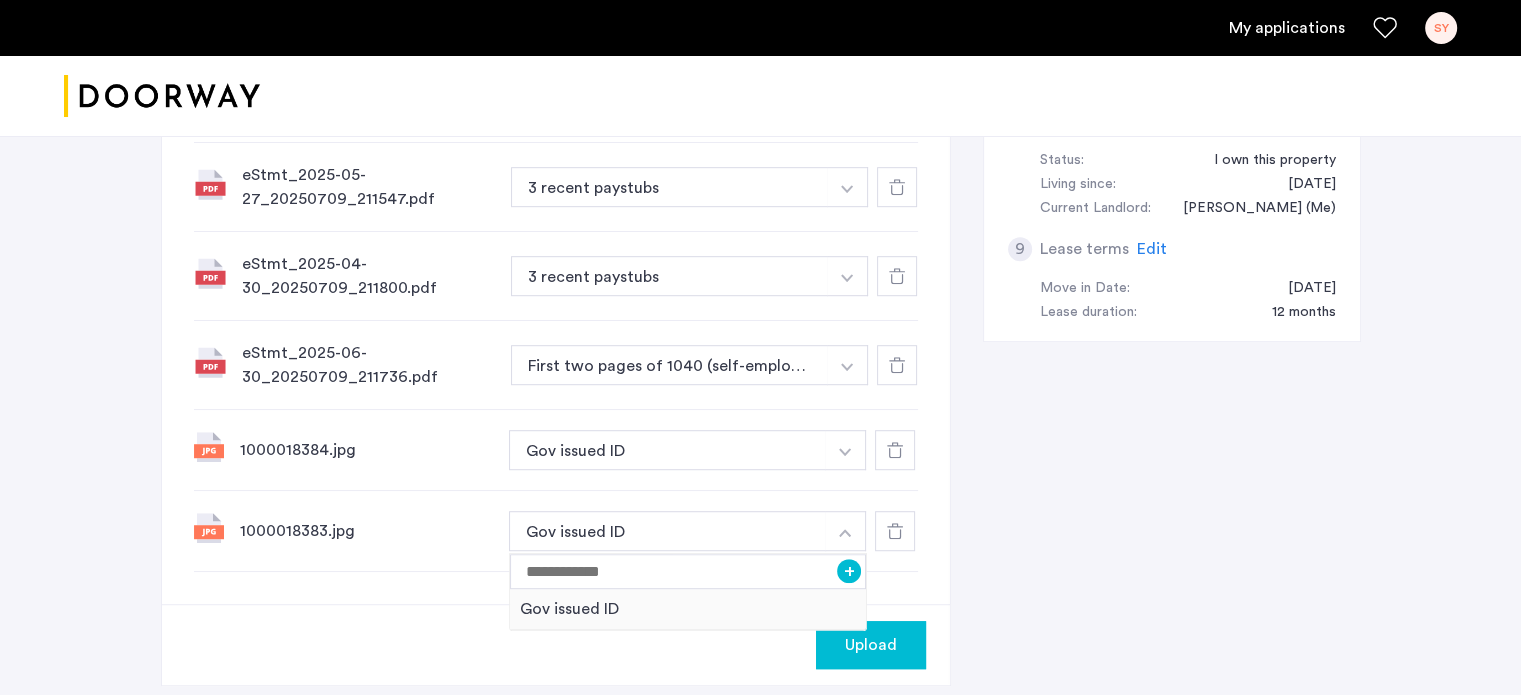 click on "7 Required documents  Gov issued ID*  2 Most recent bank statements  3 recent paystubs  First two pages of 1040 (self-employed) or offer letter (new to the job)  Upload your documents and save your progress. Return anytime to complete your submission.  Drag & drop your files (.png, .jpeg, .pdf, .jpg, .svg) Browse files Upload documents (.png, .jpeg, .pdf, .jpg, .svg) Uploaded files Screenshot_20250709_211846.jpg Screenshot of Bank Account Totals + Screenshot of Bank Account Totals eStmt_2025-05-30_20250709_211748.pdf 2 Most recent bank statements + 2 Most recent bank statements eStmt_2025-04-25_20250709_211558.pdf 2 Most recent bank statements + 2 Most recent bank statements eStmt_2025-06-25_20250709_211531.pdf 3 recent paystubs + 3 recent paystubs eStmt_2025-05-27_20250709_211547.pdf 3 recent paystubs + 3 recent paystubs eStmt_2025-04-30_20250709_211800.pdf 3 recent paystubs + 3 recent paystubs eStmt_2025-06-30_20250709_211736.pdf First two pages of 1040 (self-employed) or offer letter (new to the job) + + +" 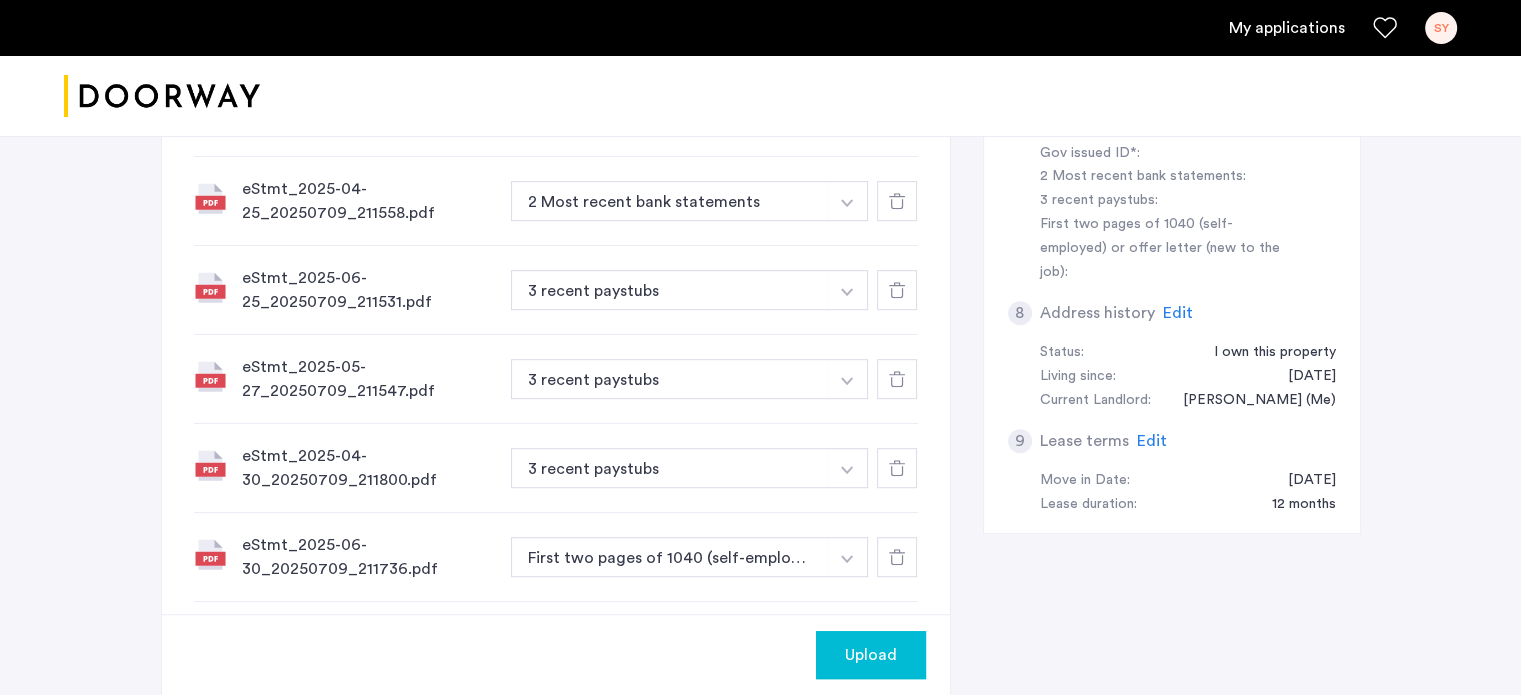 scroll, scrollTop: 930, scrollLeft: 0, axis: vertical 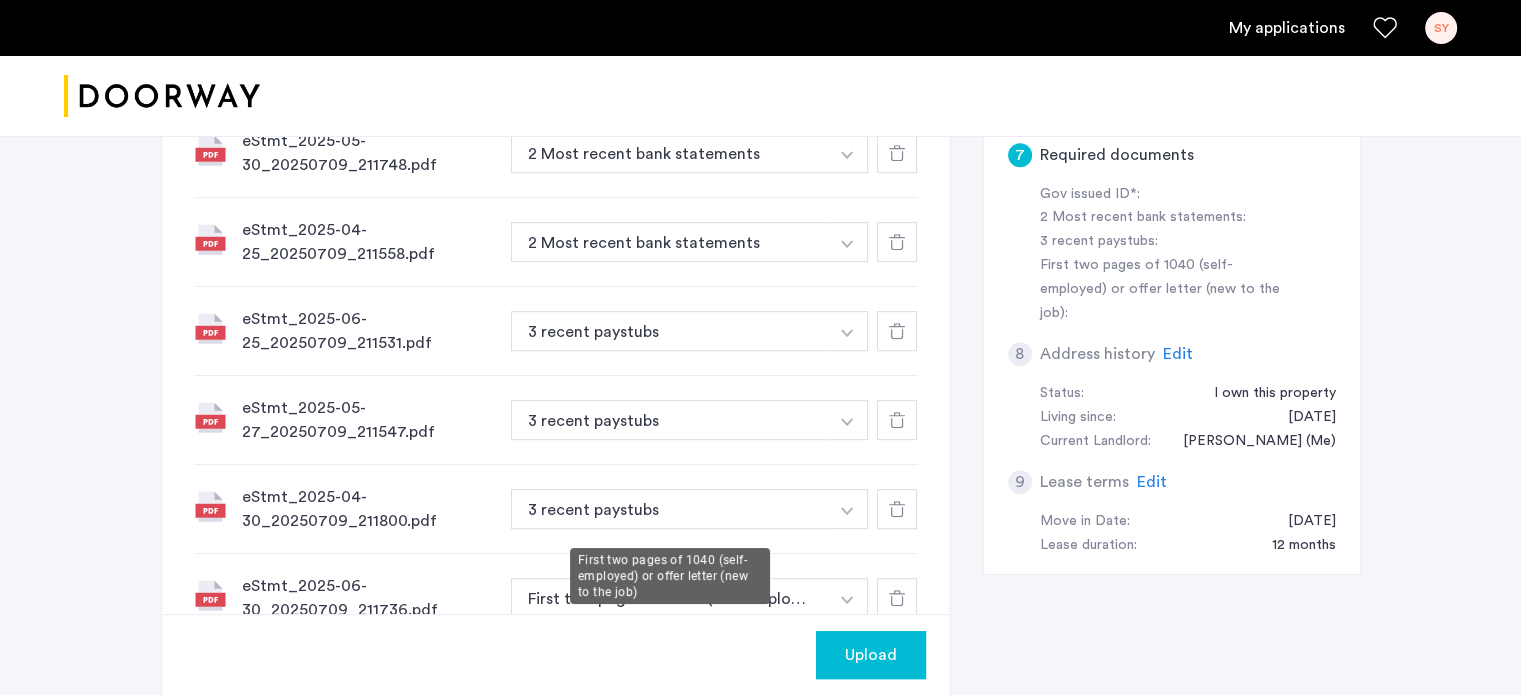 click on "First two pages of 1040 (self-employed) or offer letter (new to the job)" at bounding box center (670, 598) 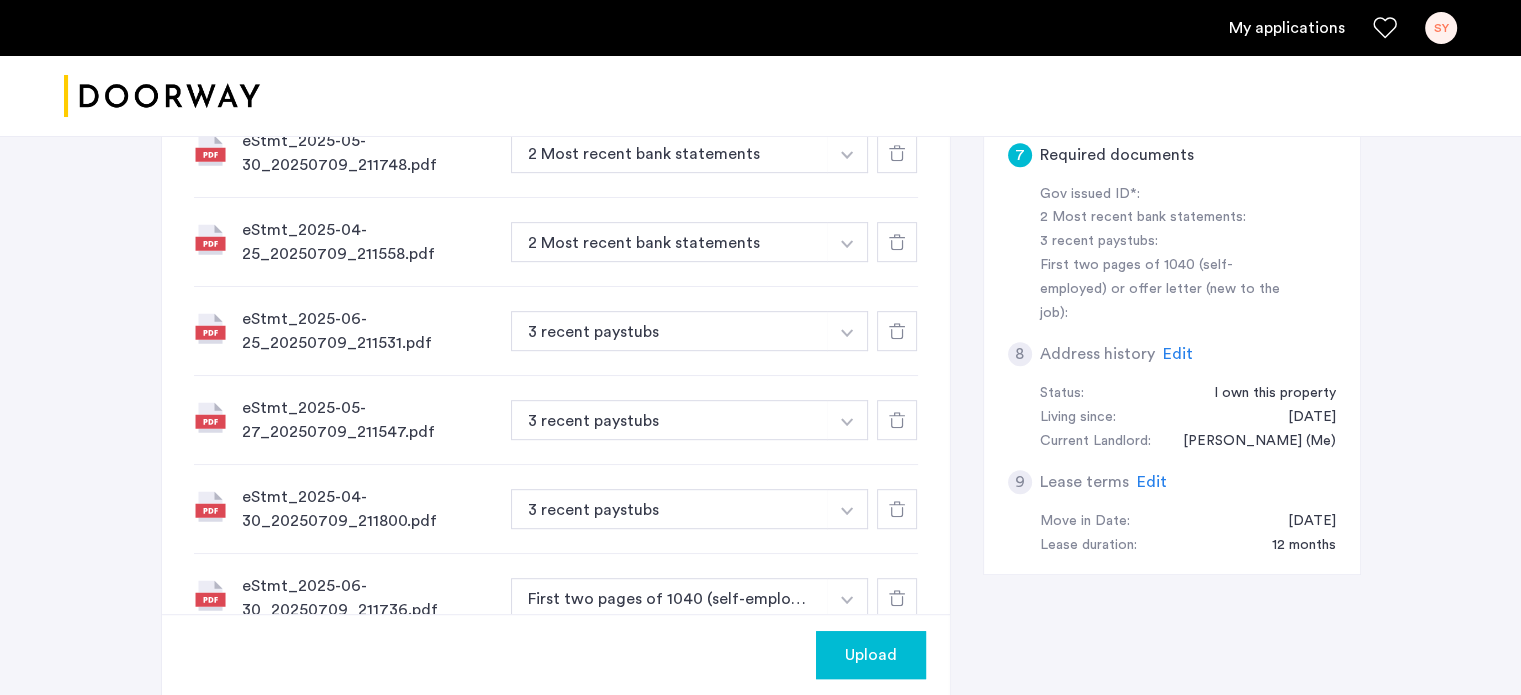 type 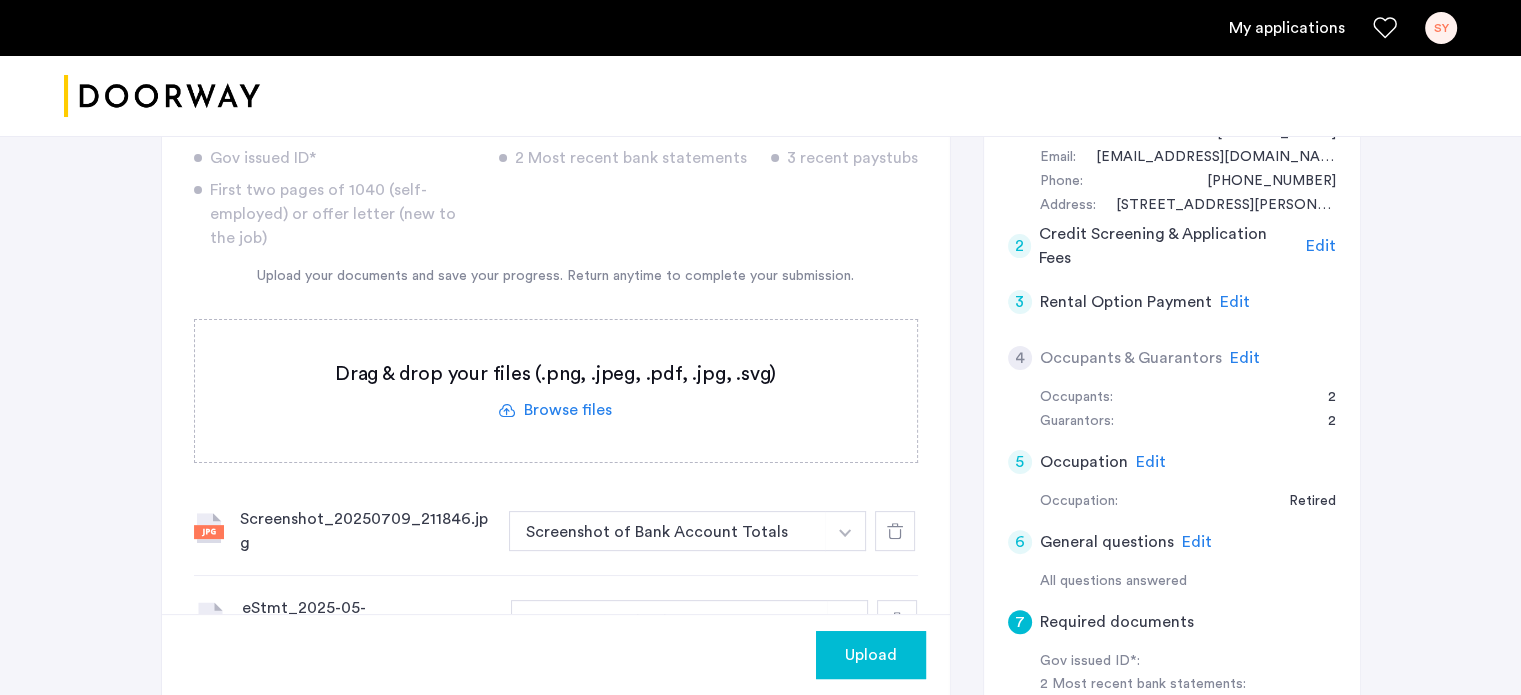 scroll, scrollTop: 696, scrollLeft: 0, axis: vertical 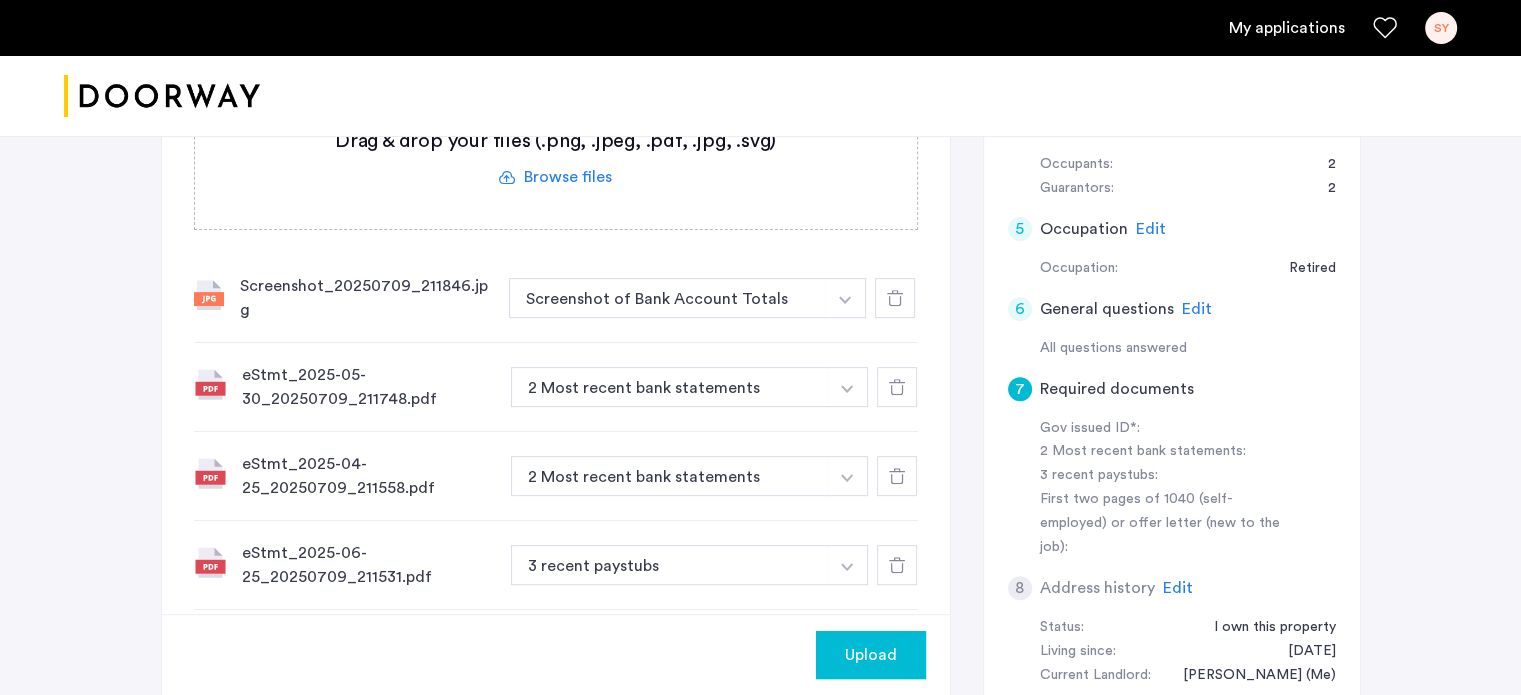 click at bounding box center (845, 298) 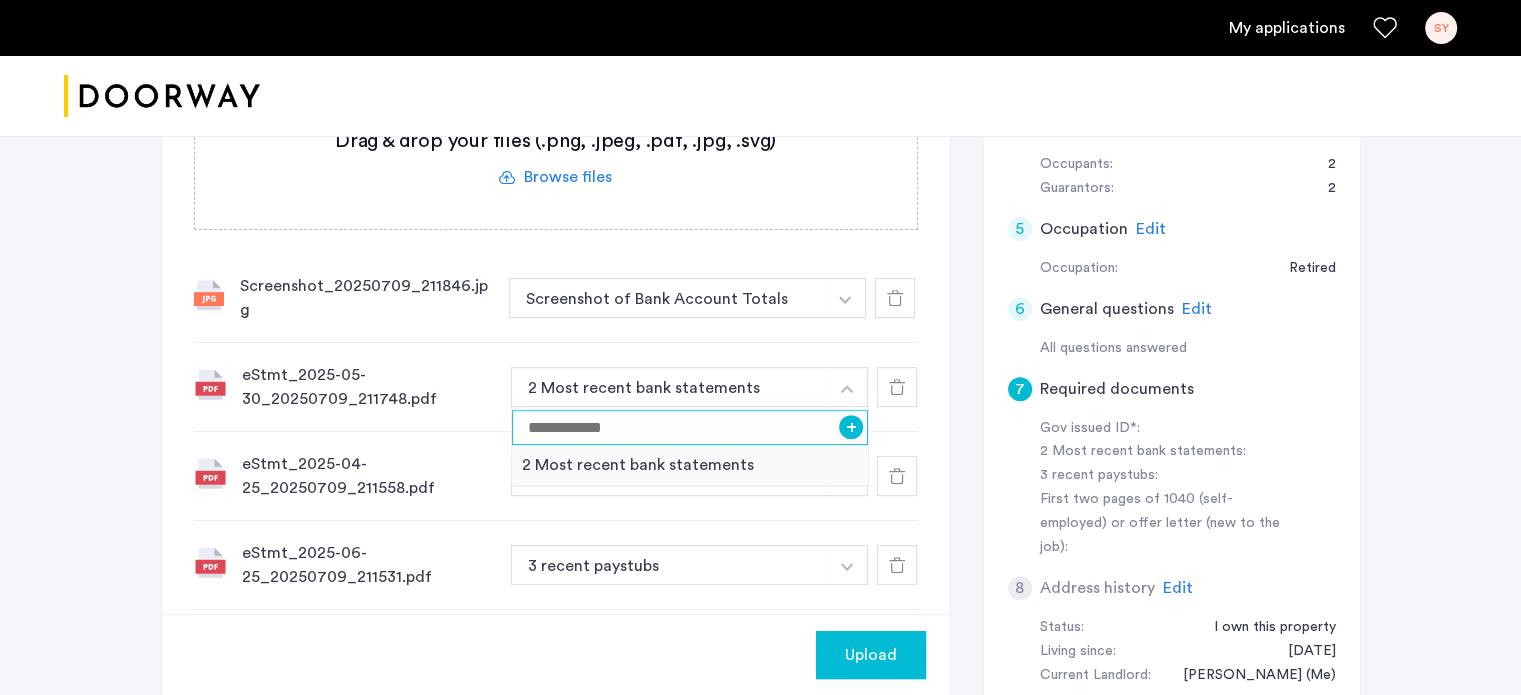 click at bounding box center (690, 427) 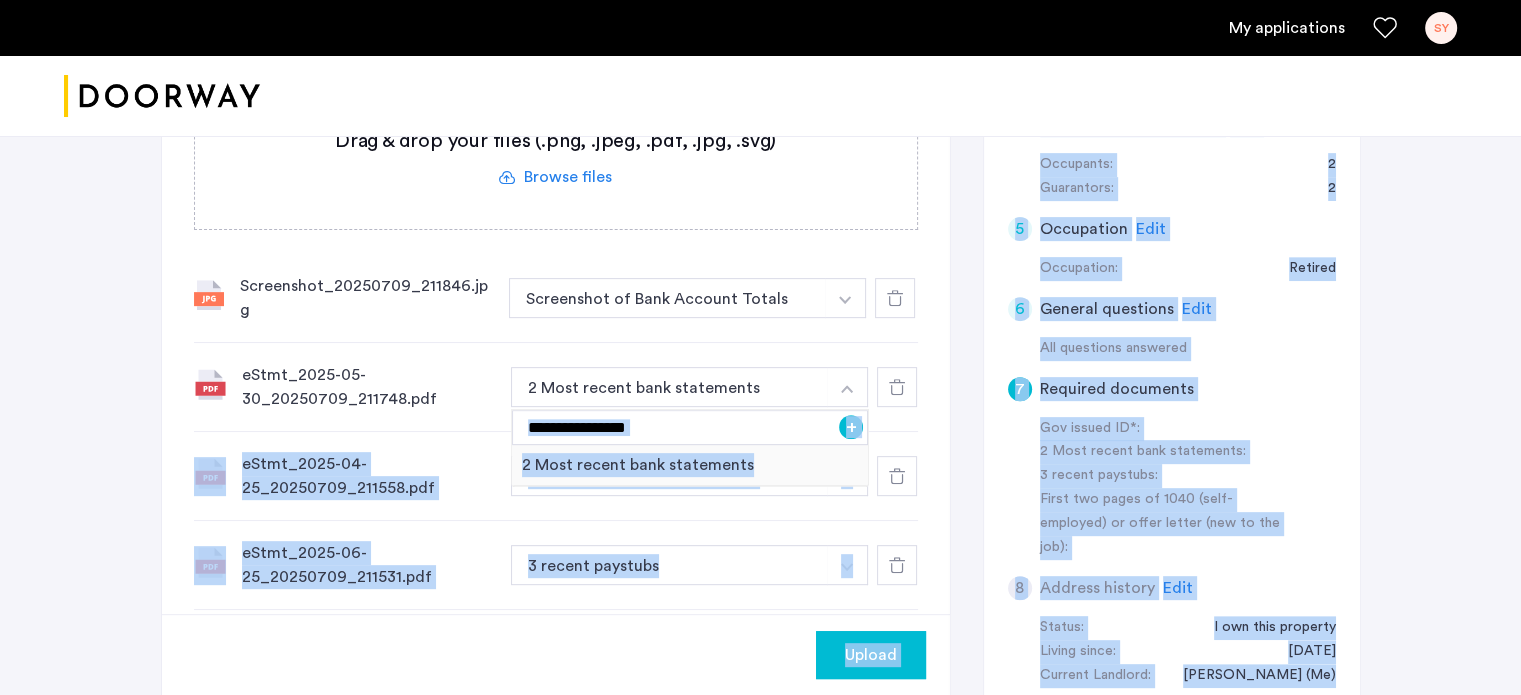 drag, startPoint x: 706, startPoint y: 348, endPoint x: 612, endPoint y: 347, distance: 94.00532 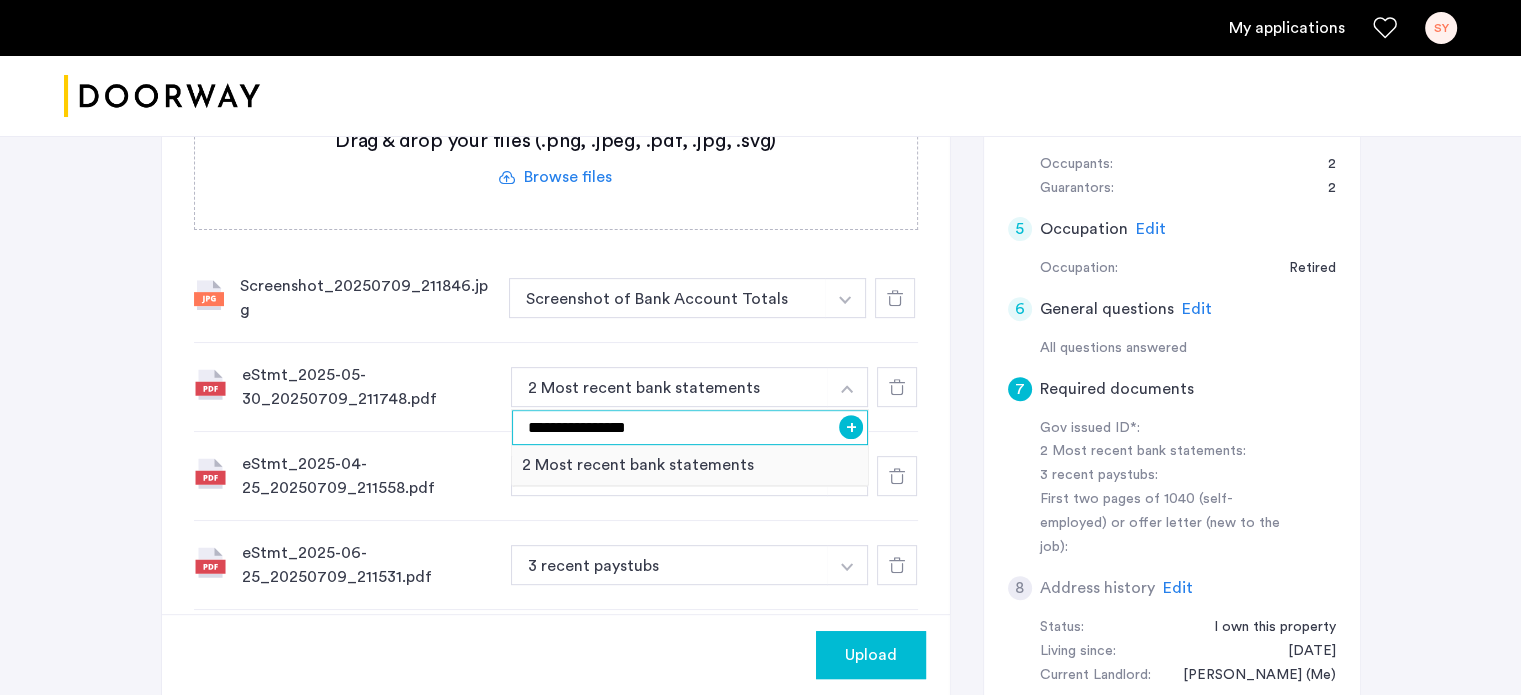 click on "**********" at bounding box center [690, 427] 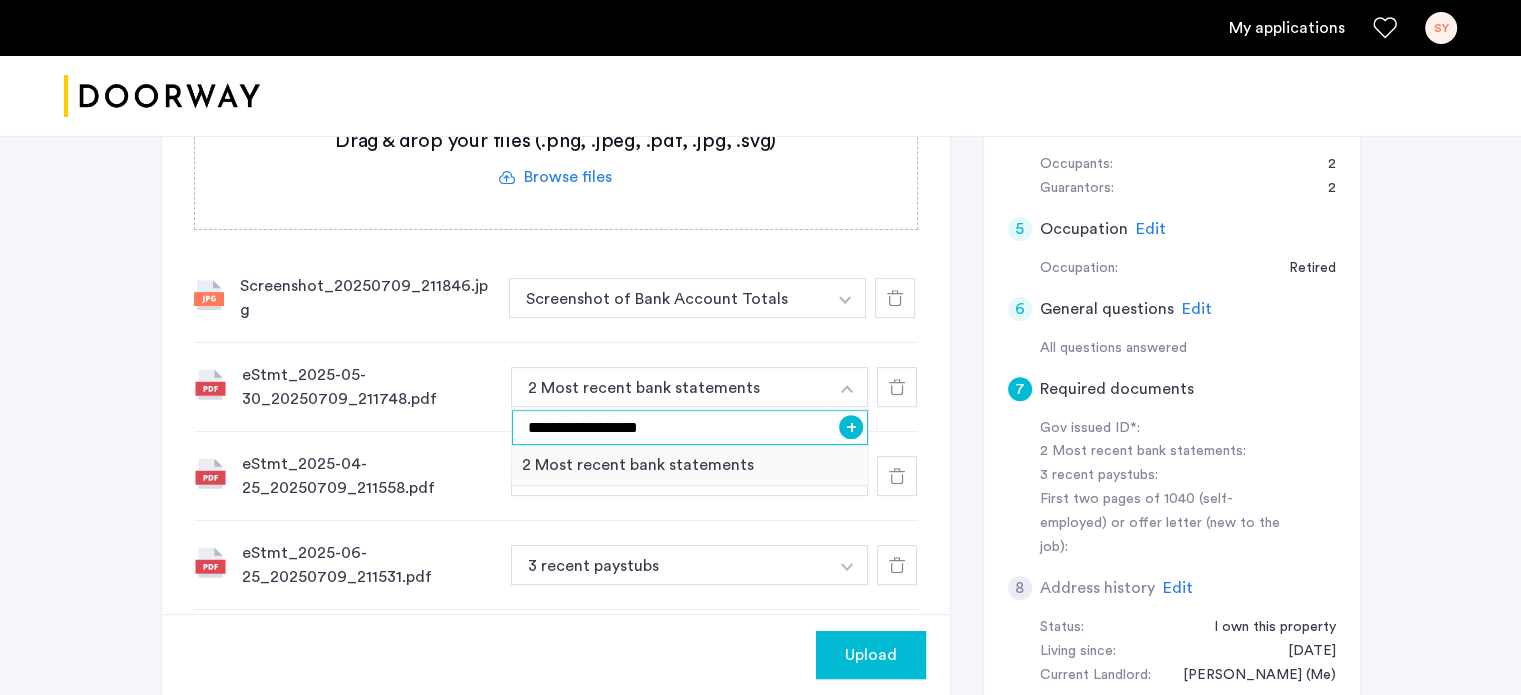 type on "**********" 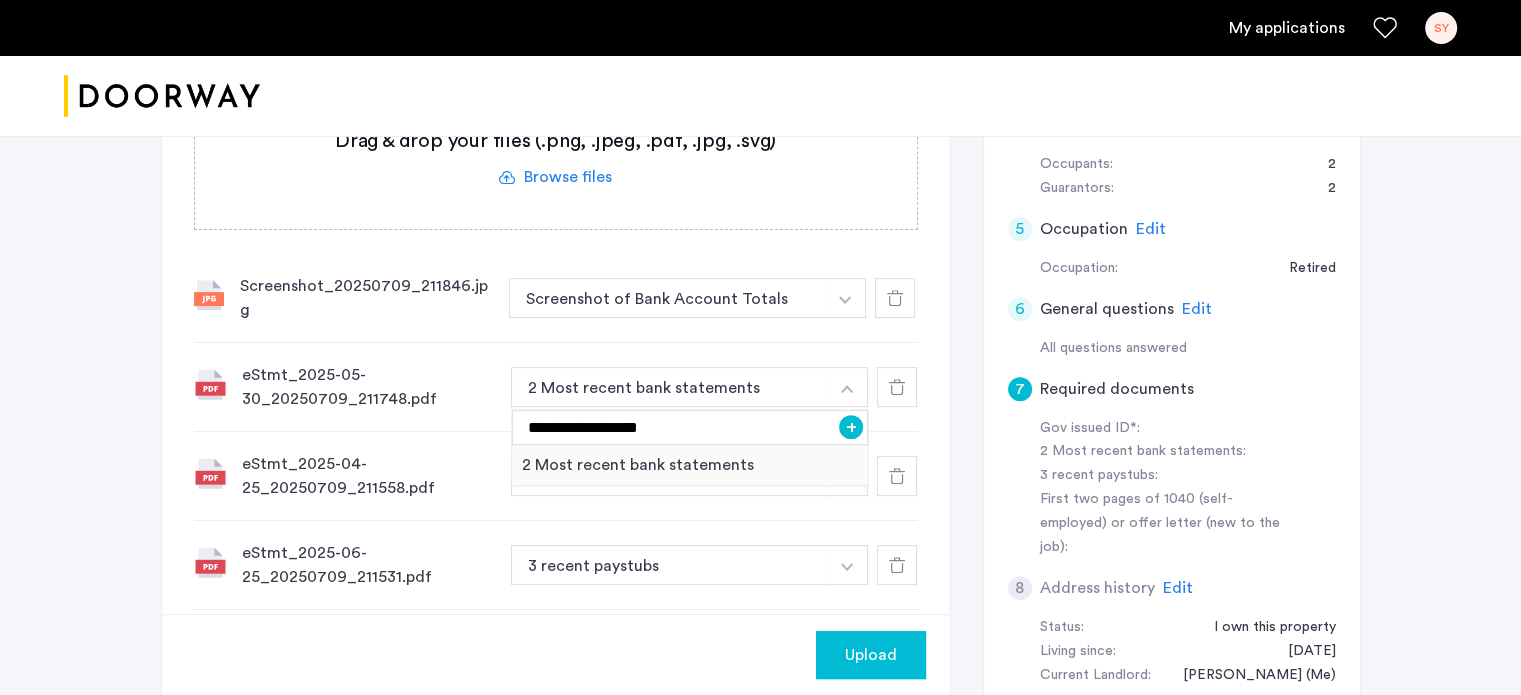 click on "+" at bounding box center (851, 427) 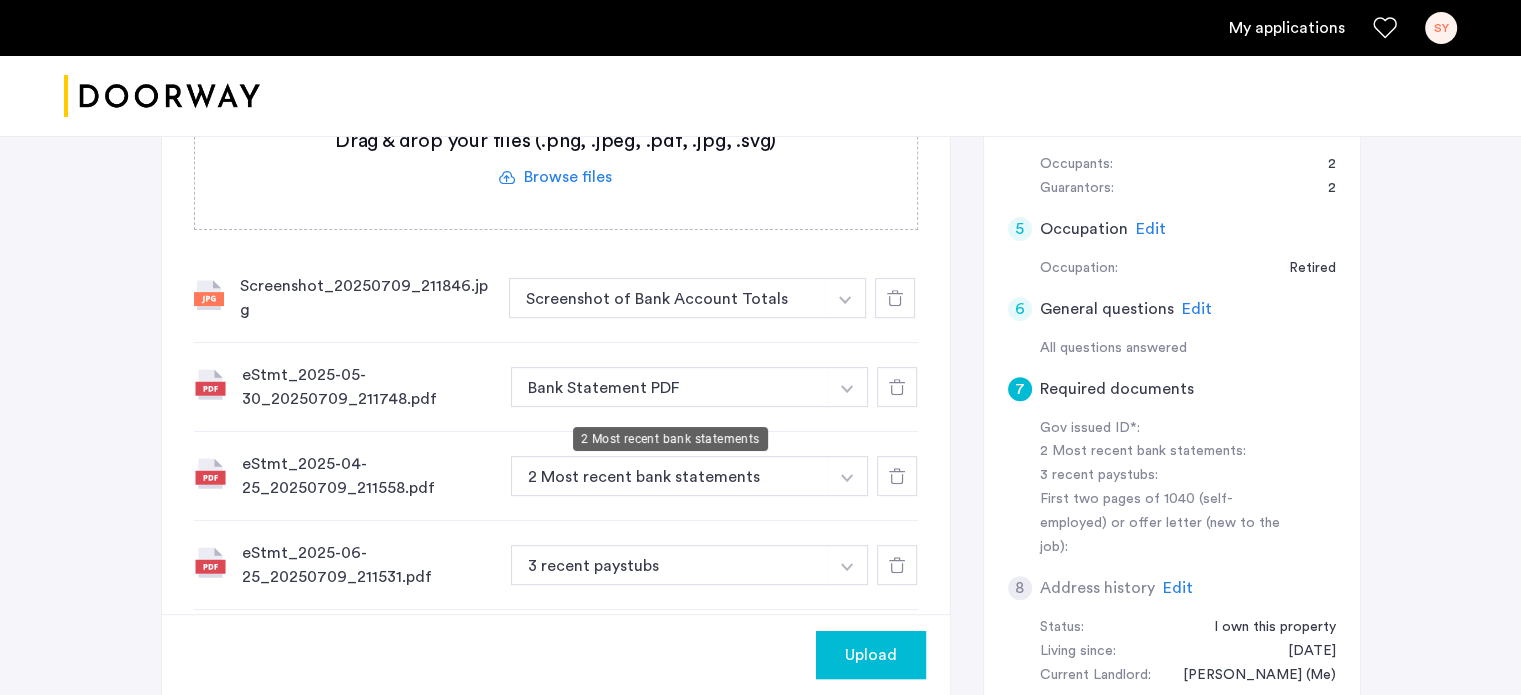 click on "2 Most recent bank statements" at bounding box center [670, 476] 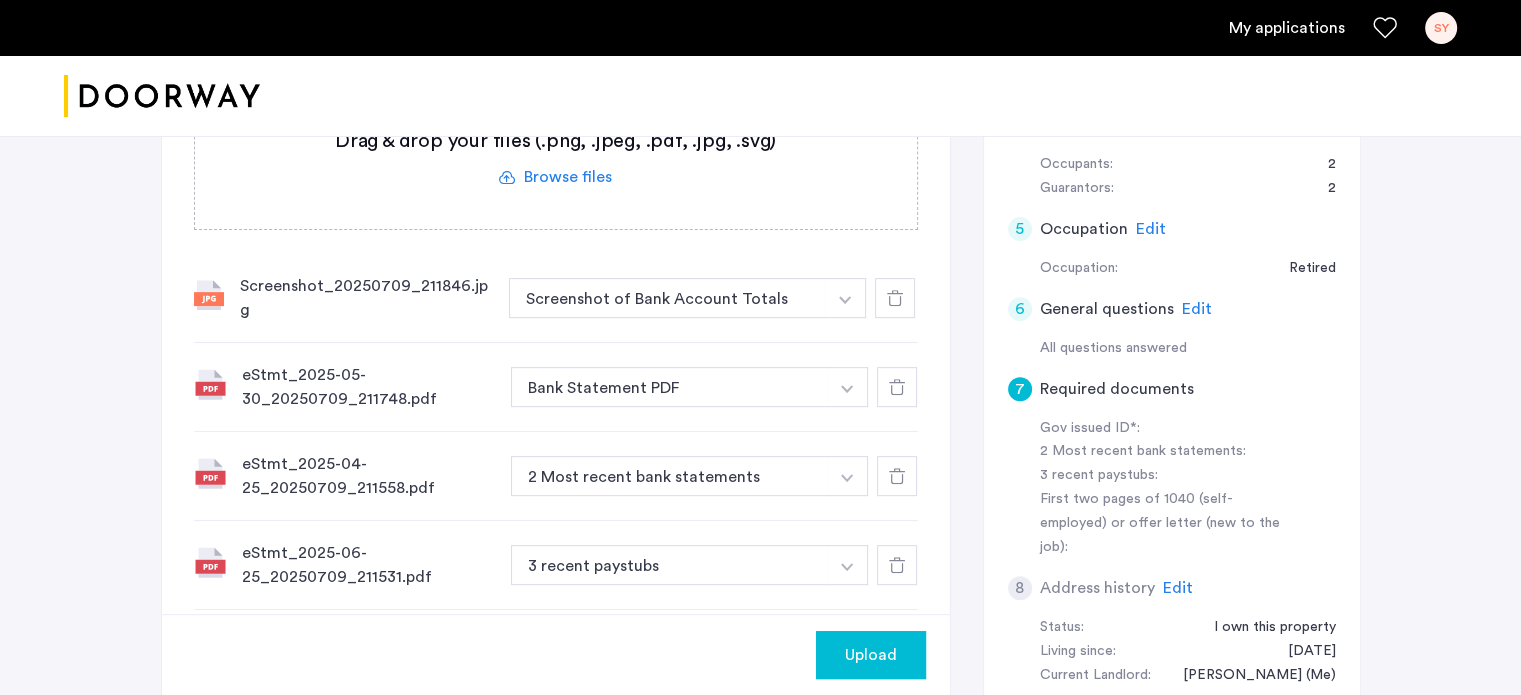 click at bounding box center [845, 298] 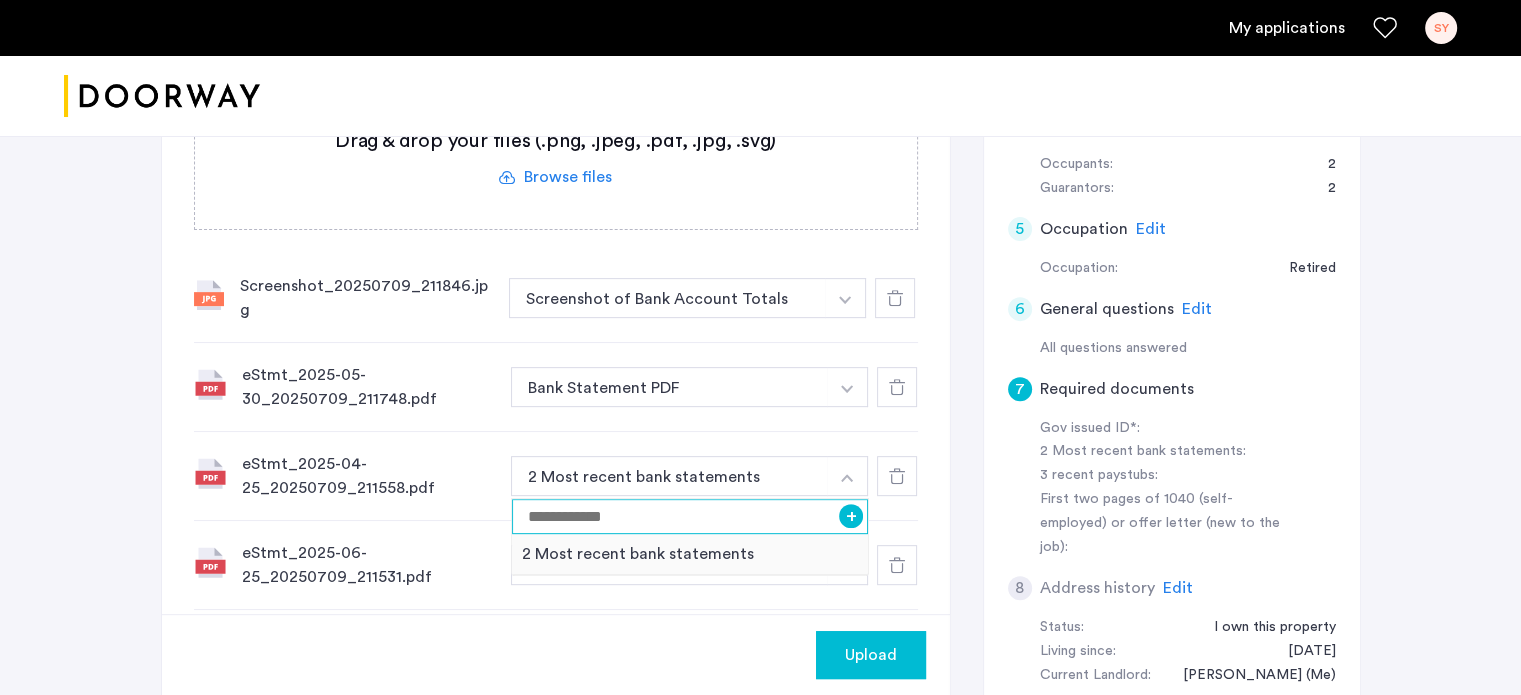 click at bounding box center (690, 516) 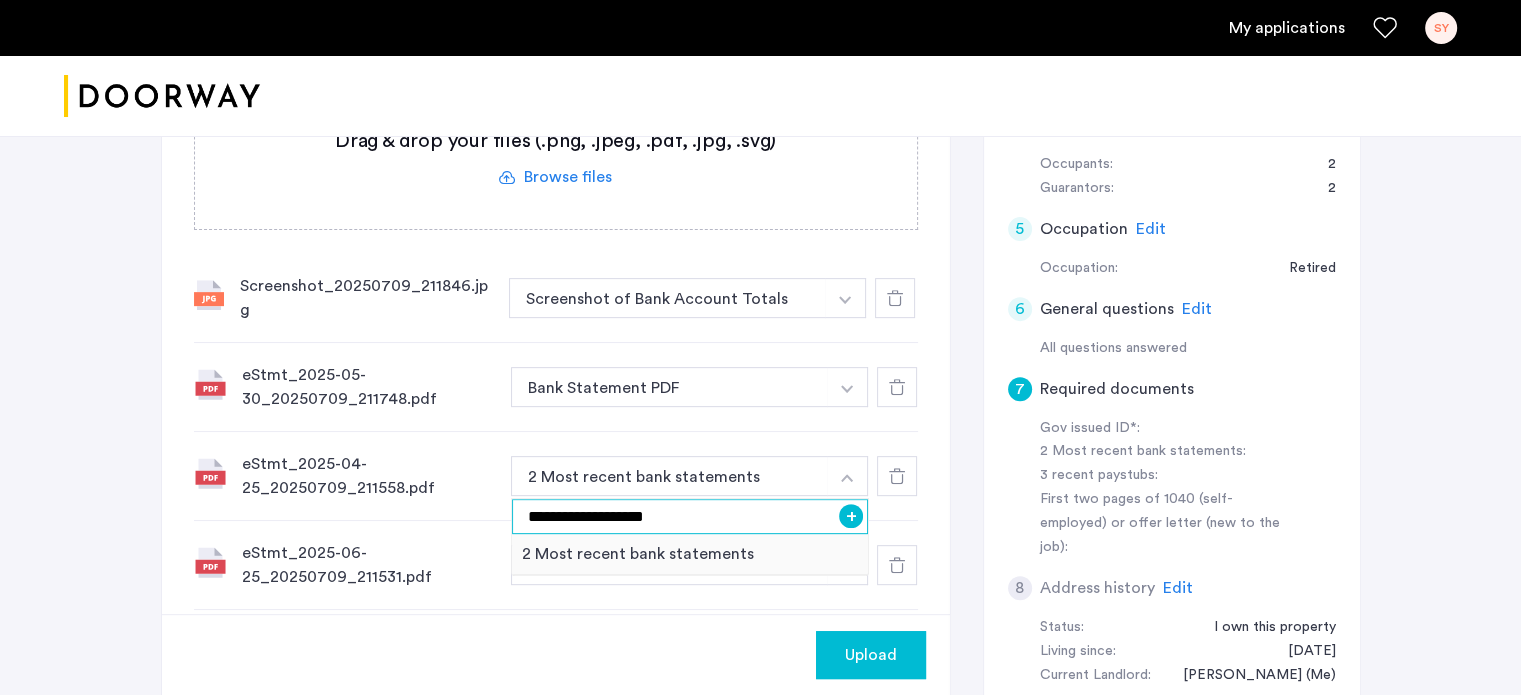 type on "**********" 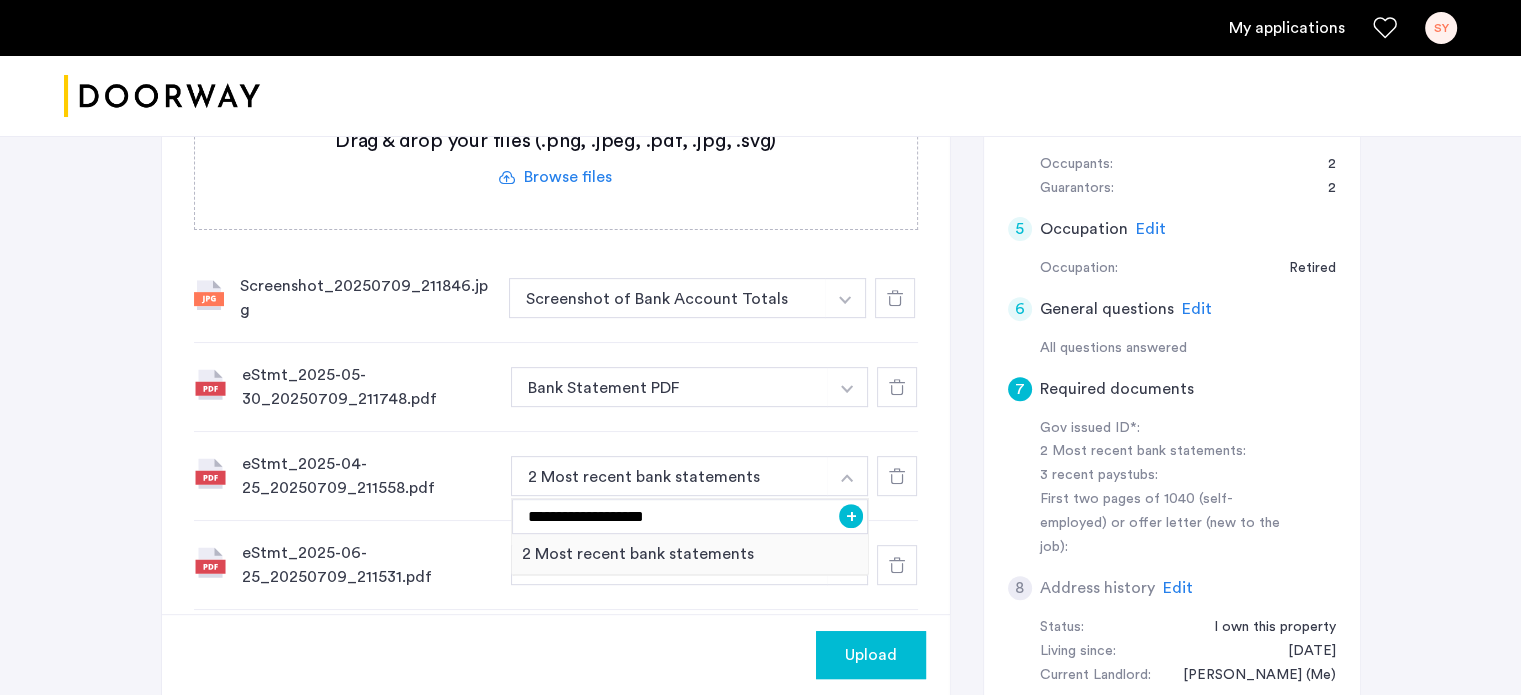 click on "+" at bounding box center [851, 516] 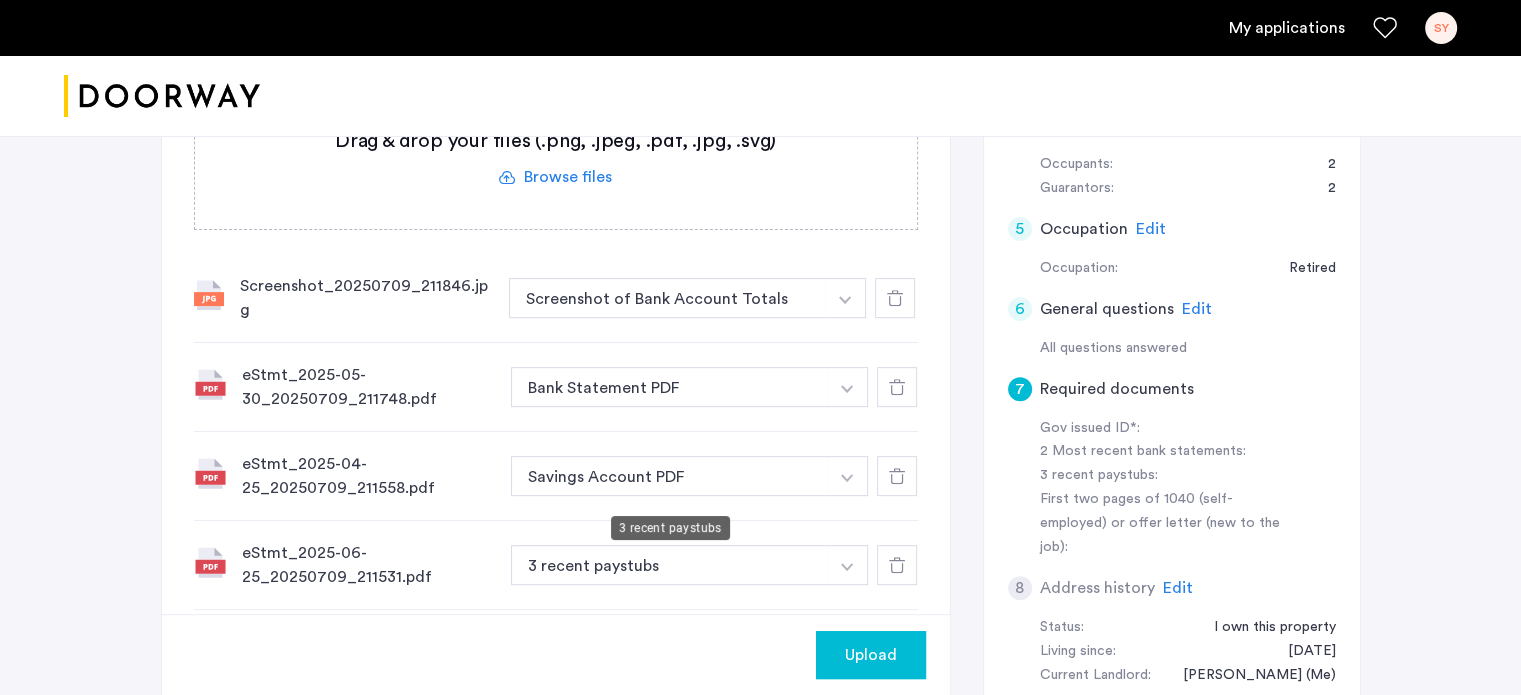 click on "3 recent paystubs" at bounding box center [670, 565] 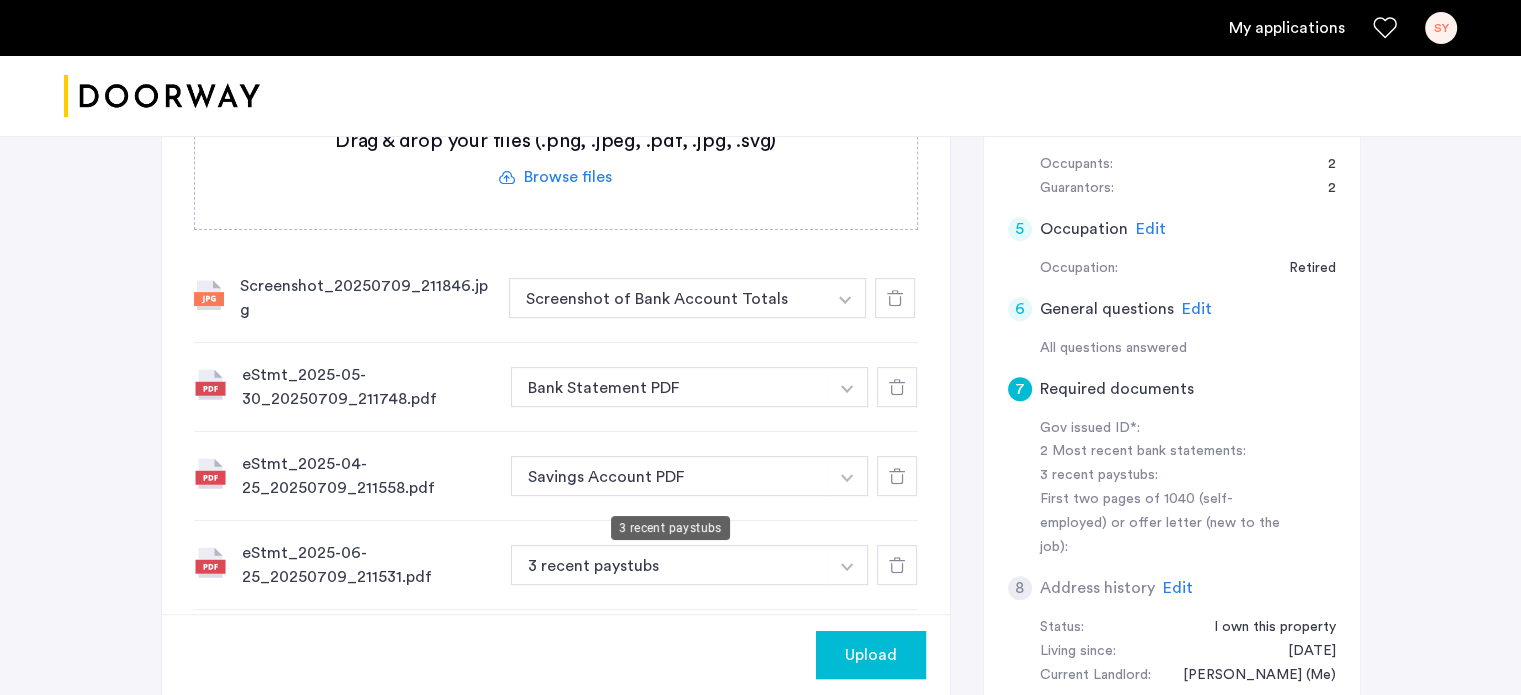 click on "3 recent paystubs" at bounding box center (670, 565) 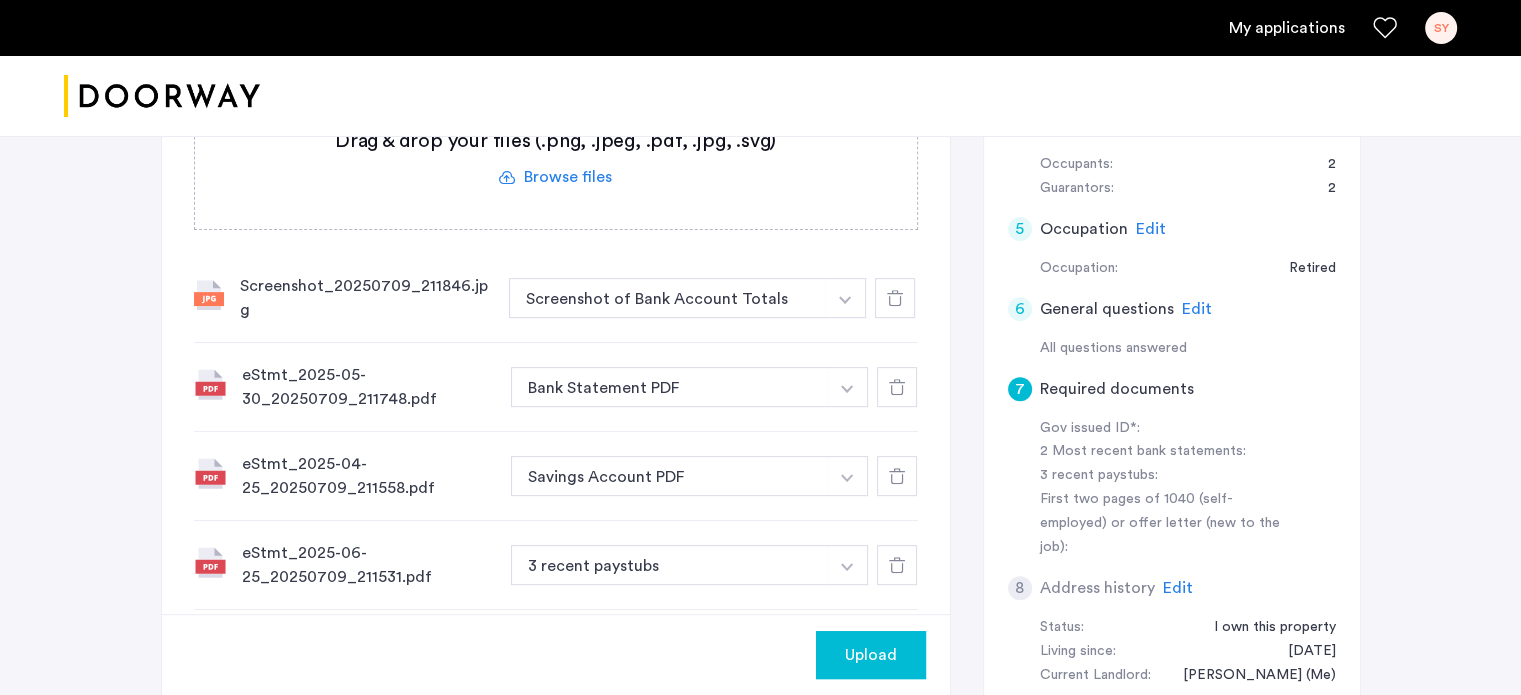 click at bounding box center (845, 298) 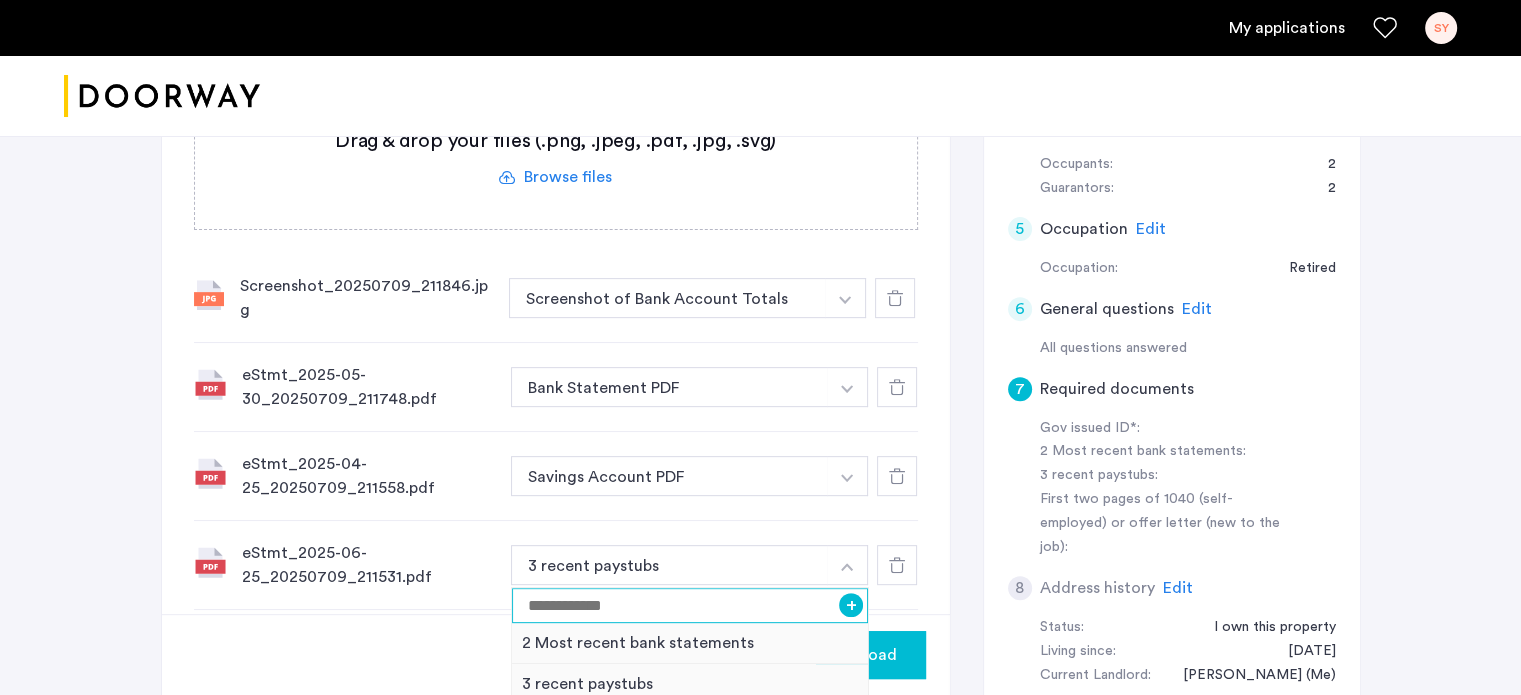 click at bounding box center (690, 605) 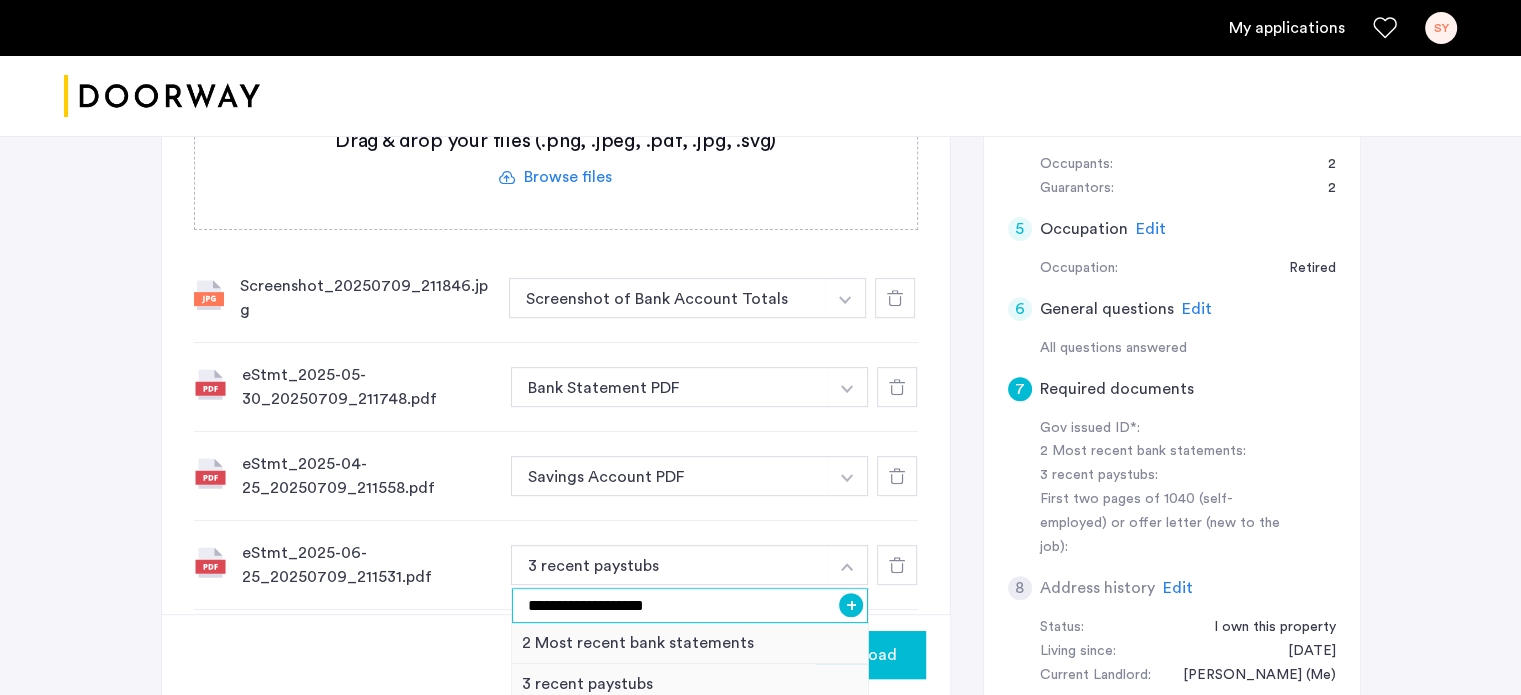 type on "**********" 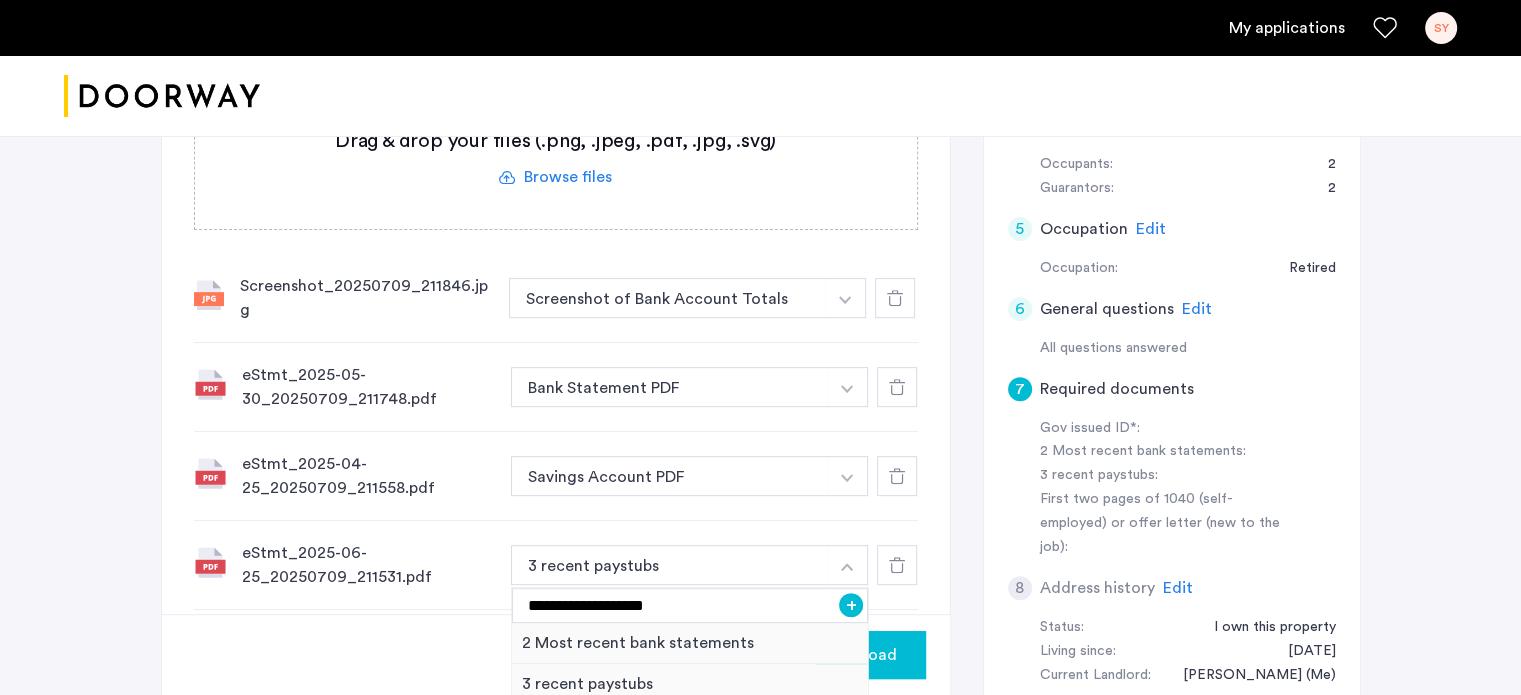 click on "+" at bounding box center [851, 605] 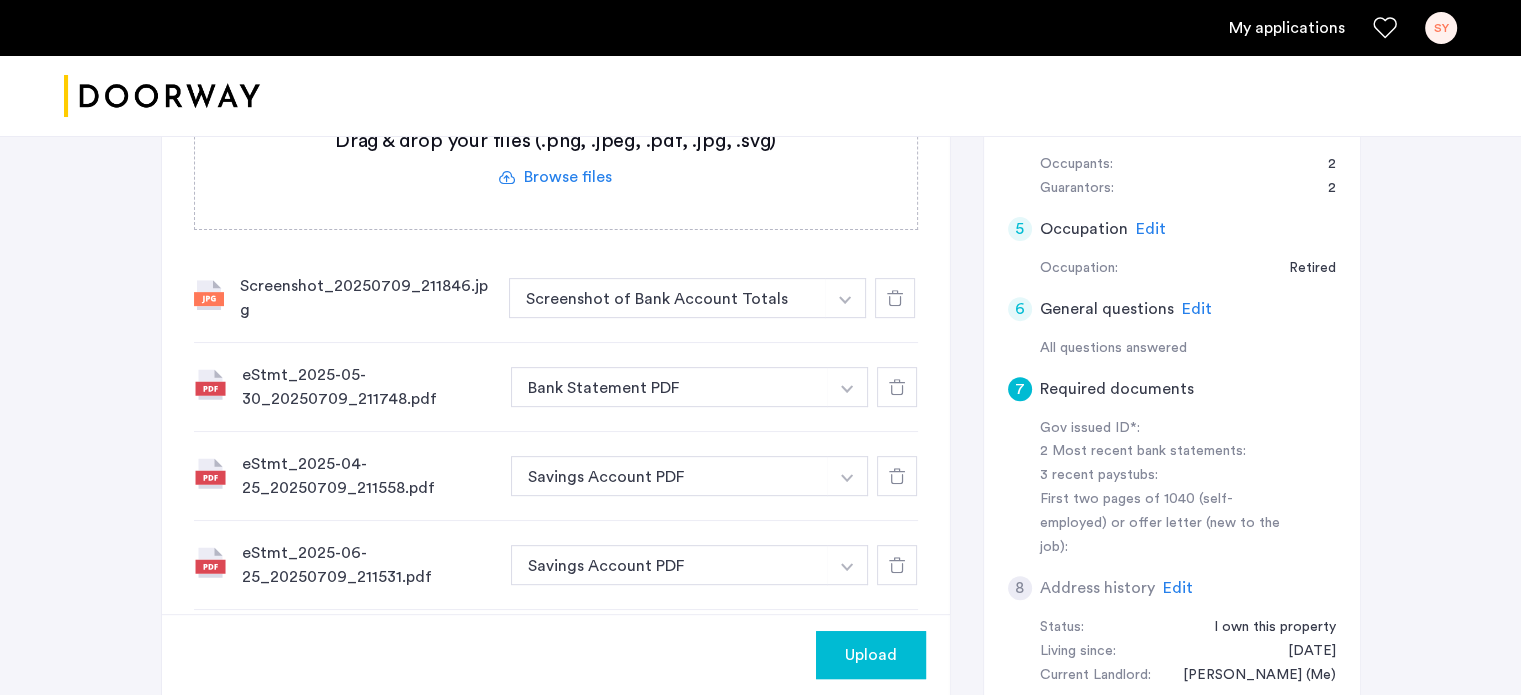 scroll, scrollTop: 930, scrollLeft: 0, axis: vertical 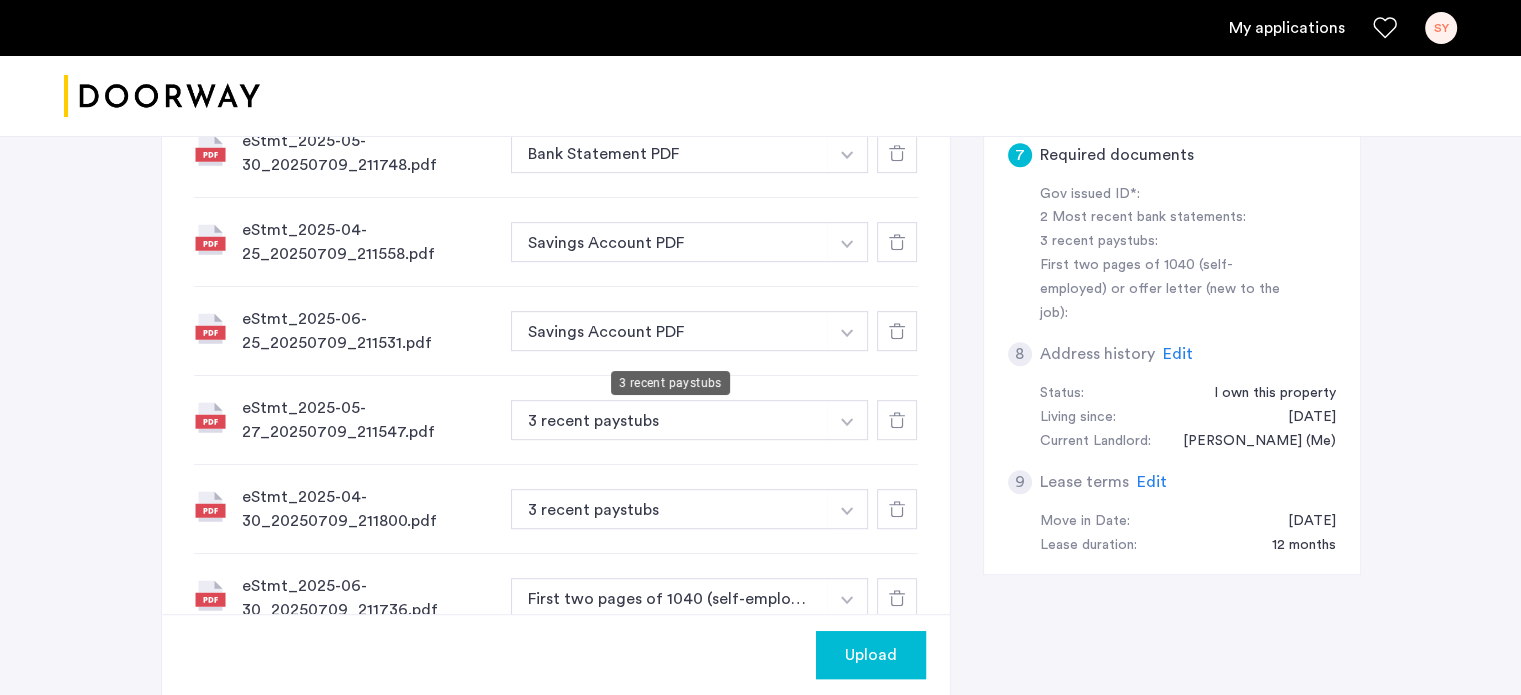 click on "3 recent paystubs" at bounding box center [670, 420] 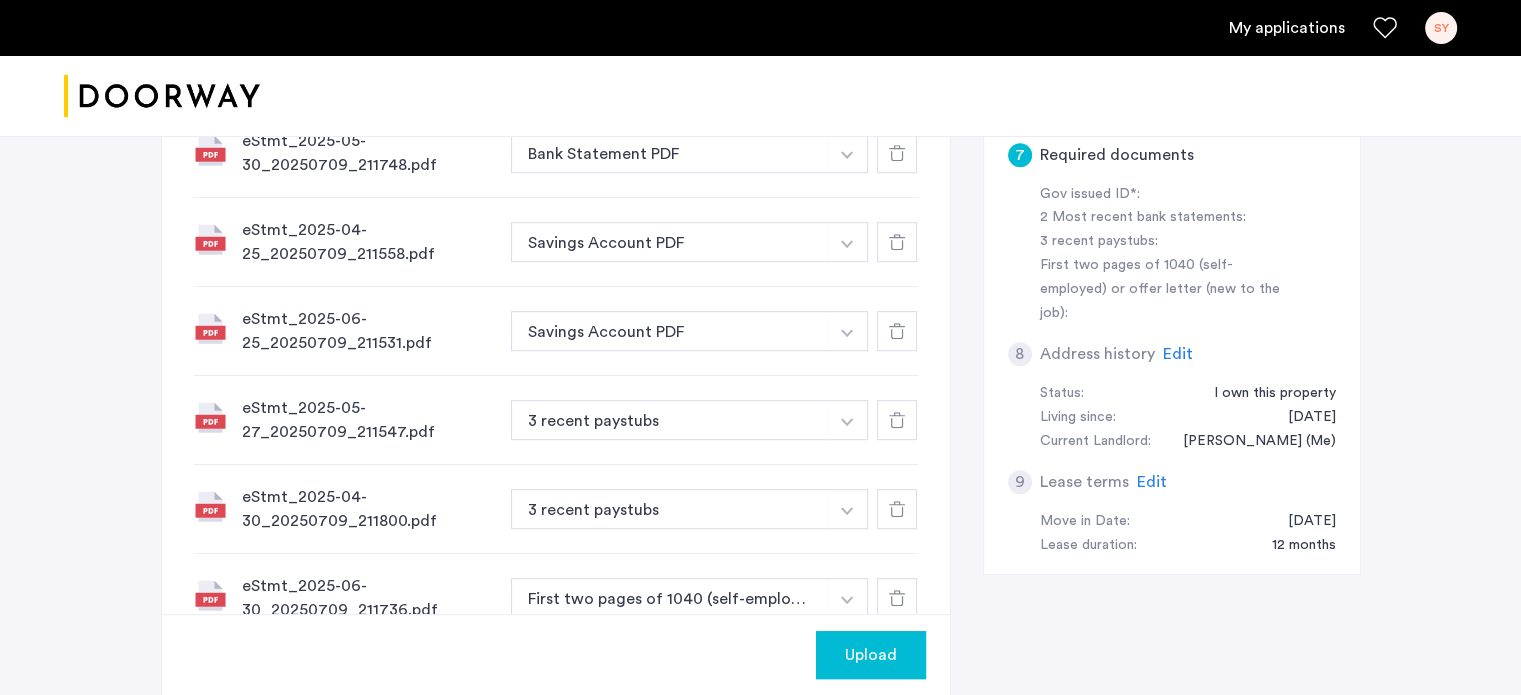 click on "3 recent paystubs" at bounding box center [670, 420] 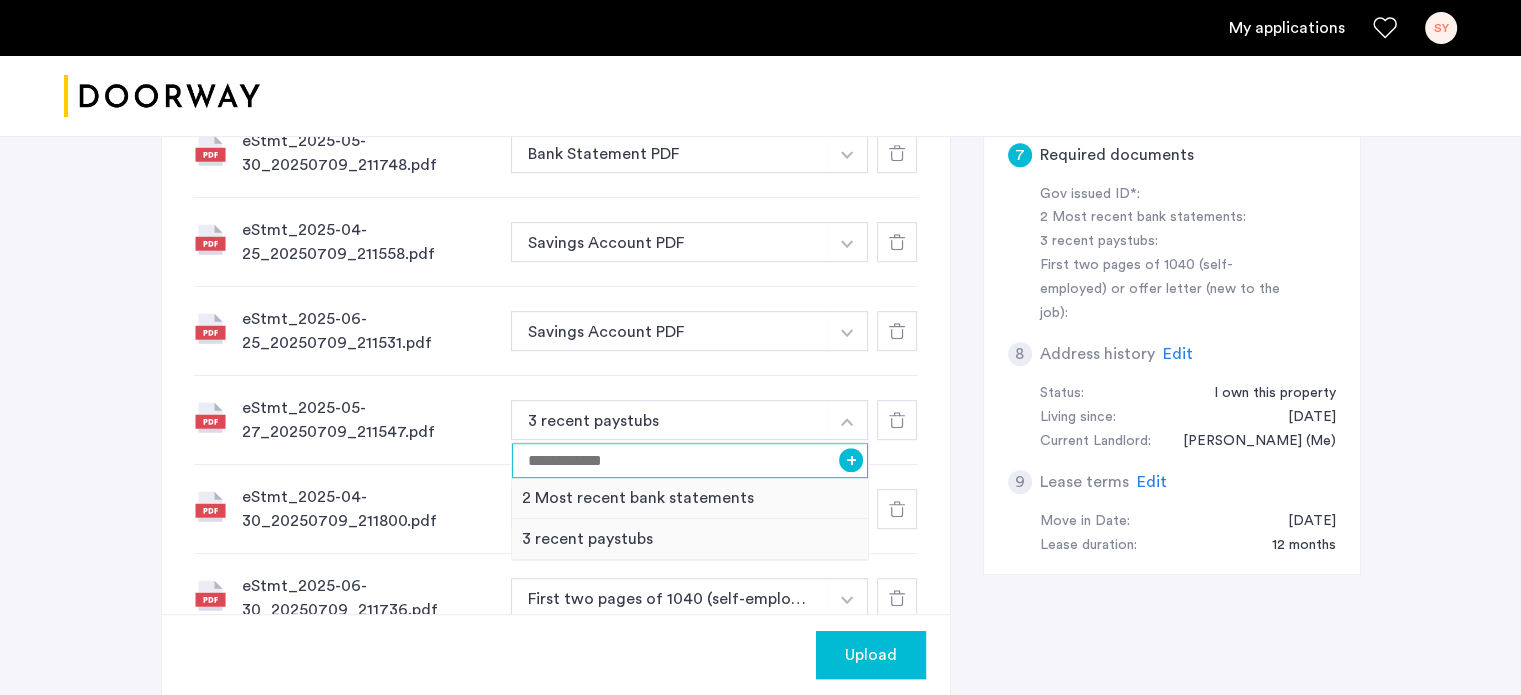 click at bounding box center (690, 460) 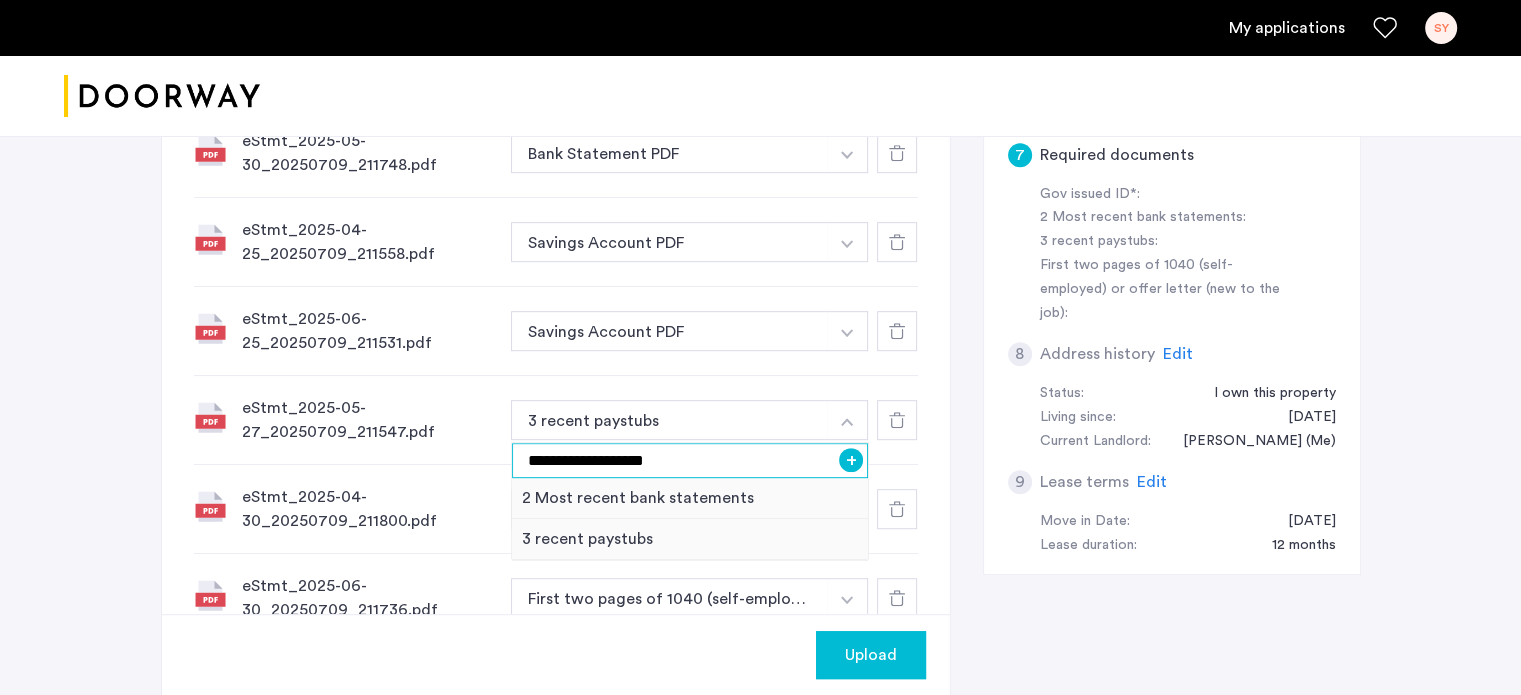 type on "**********" 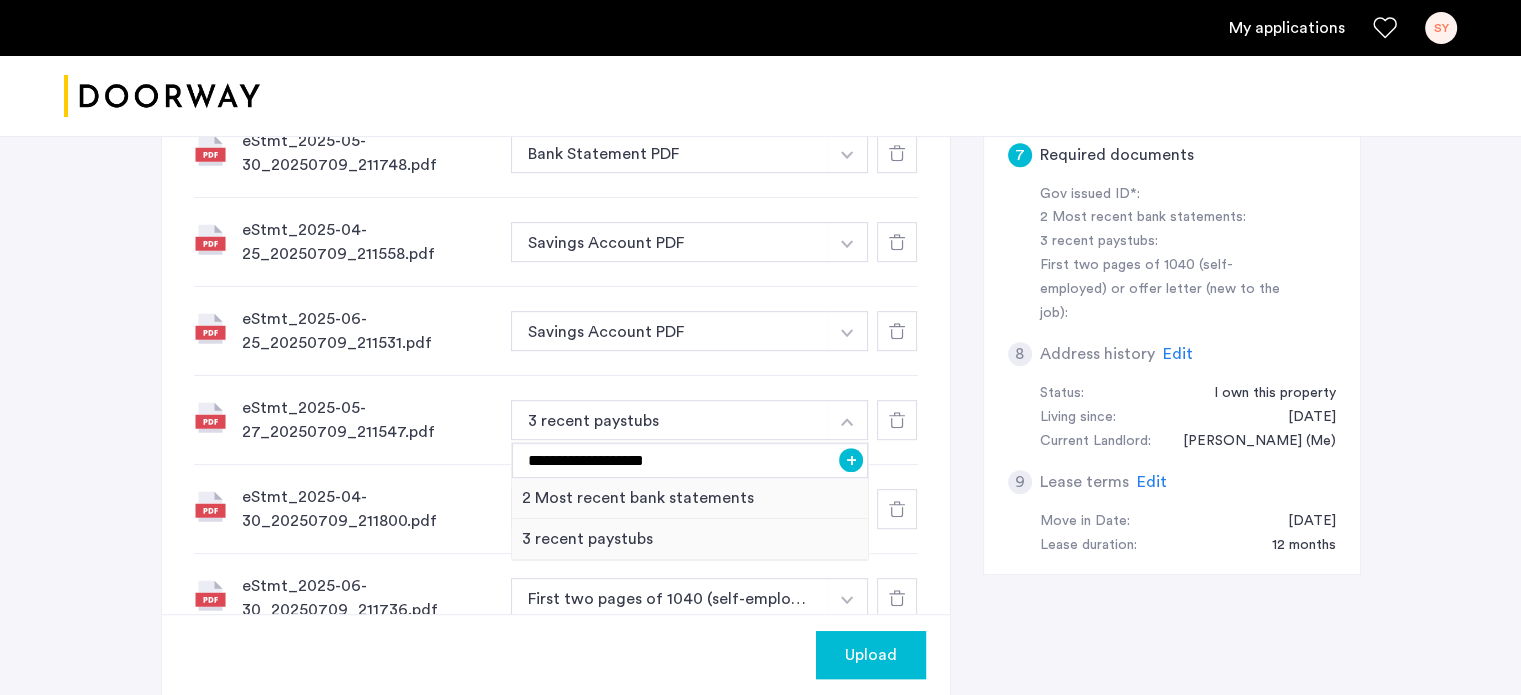 click on "+" at bounding box center [851, 460] 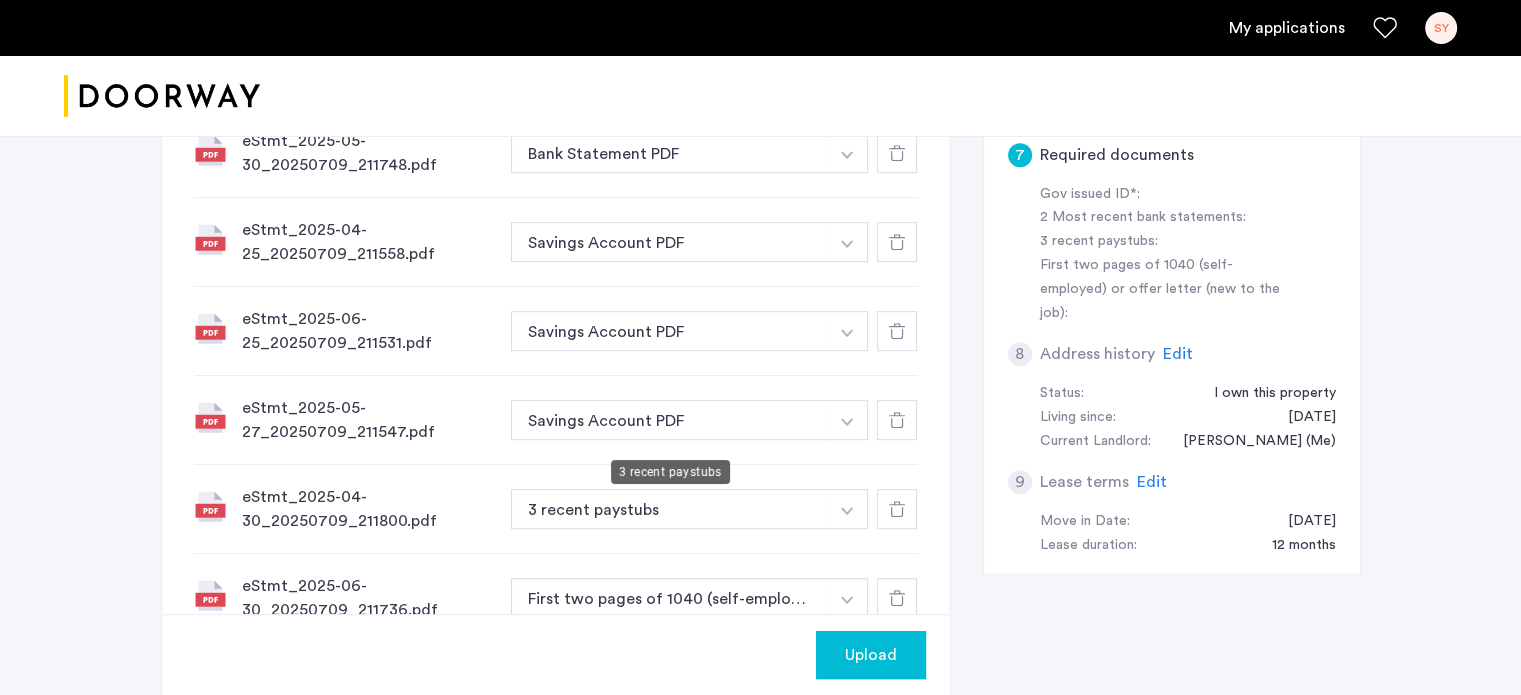 click on "3 recent paystubs" at bounding box center [670, 509] 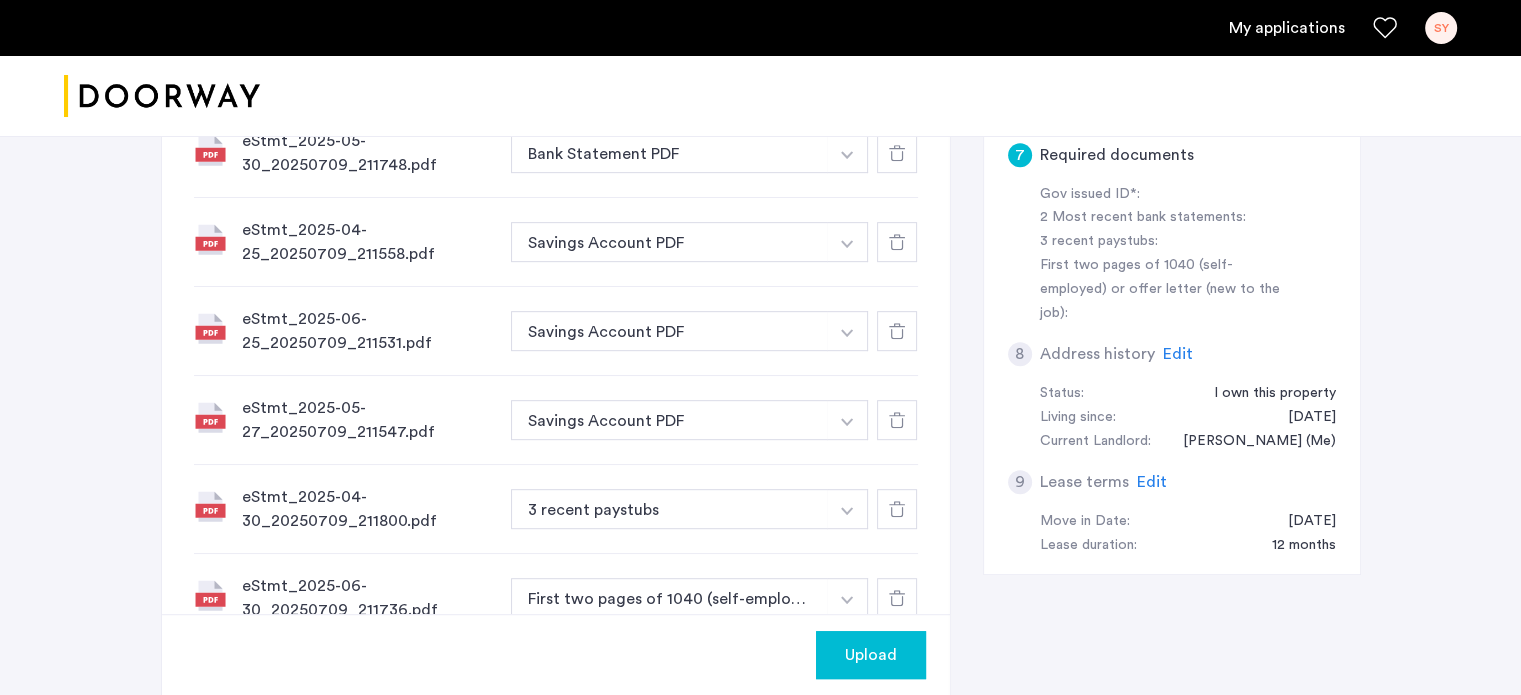 click at bounding box center [845, 66] 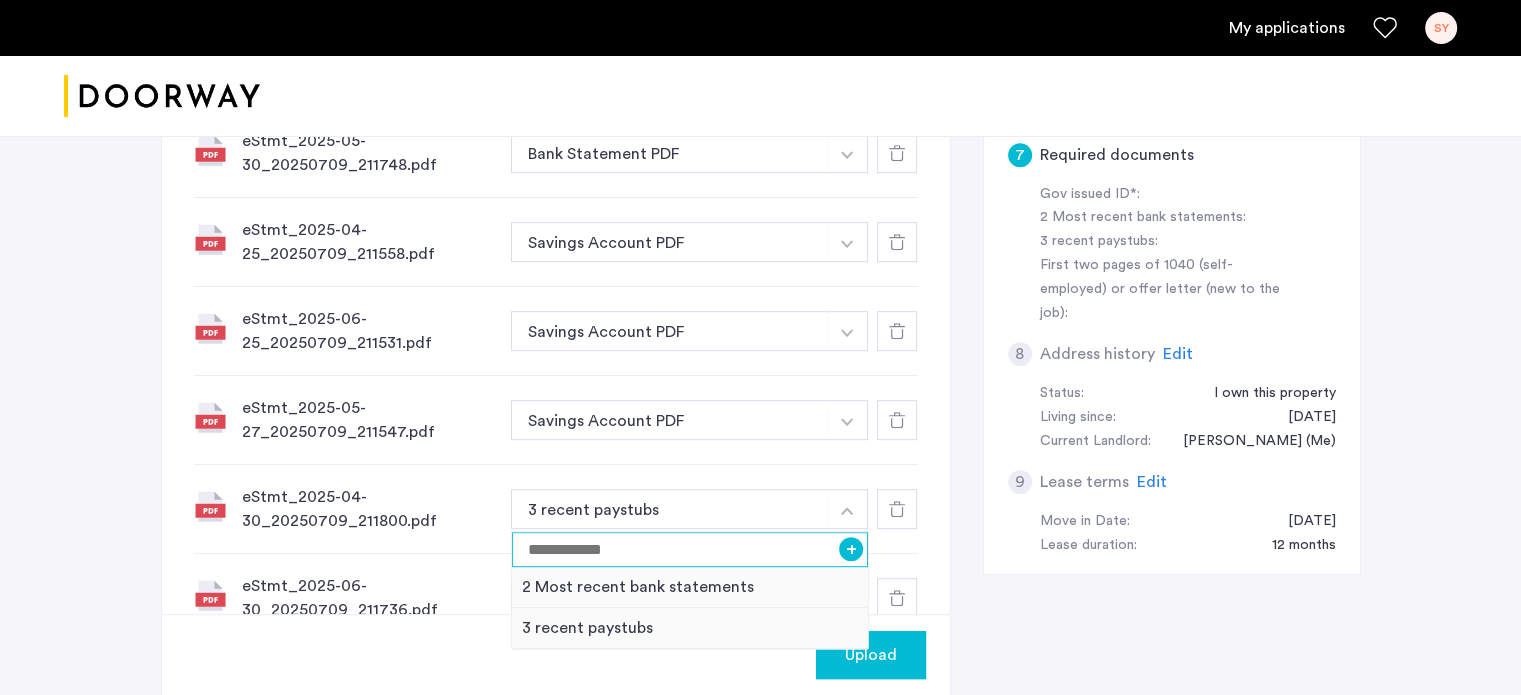 click at bounding box center [690, 549] 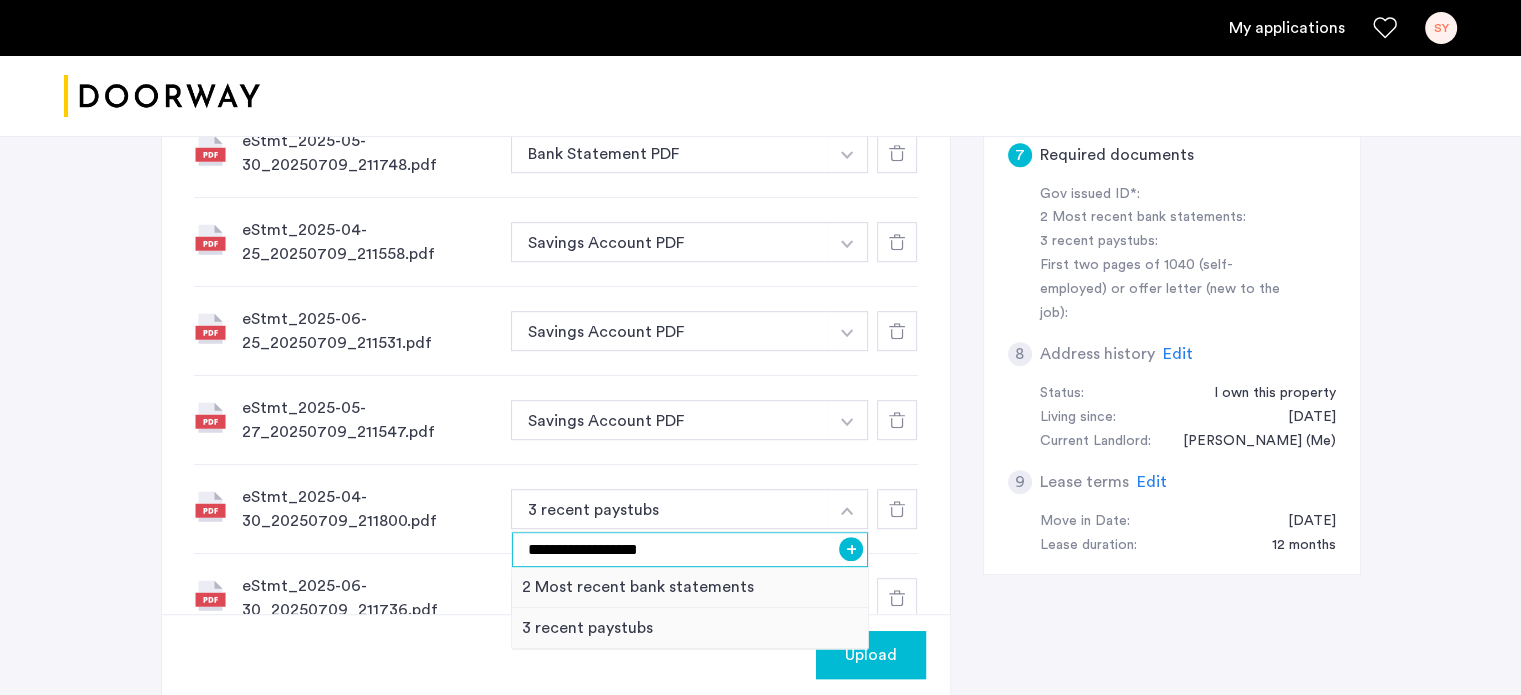 drag, startPoint x: 864, startPoint y: 463, endPoint x: 855, endPoint y: 468, distance: 10.29563 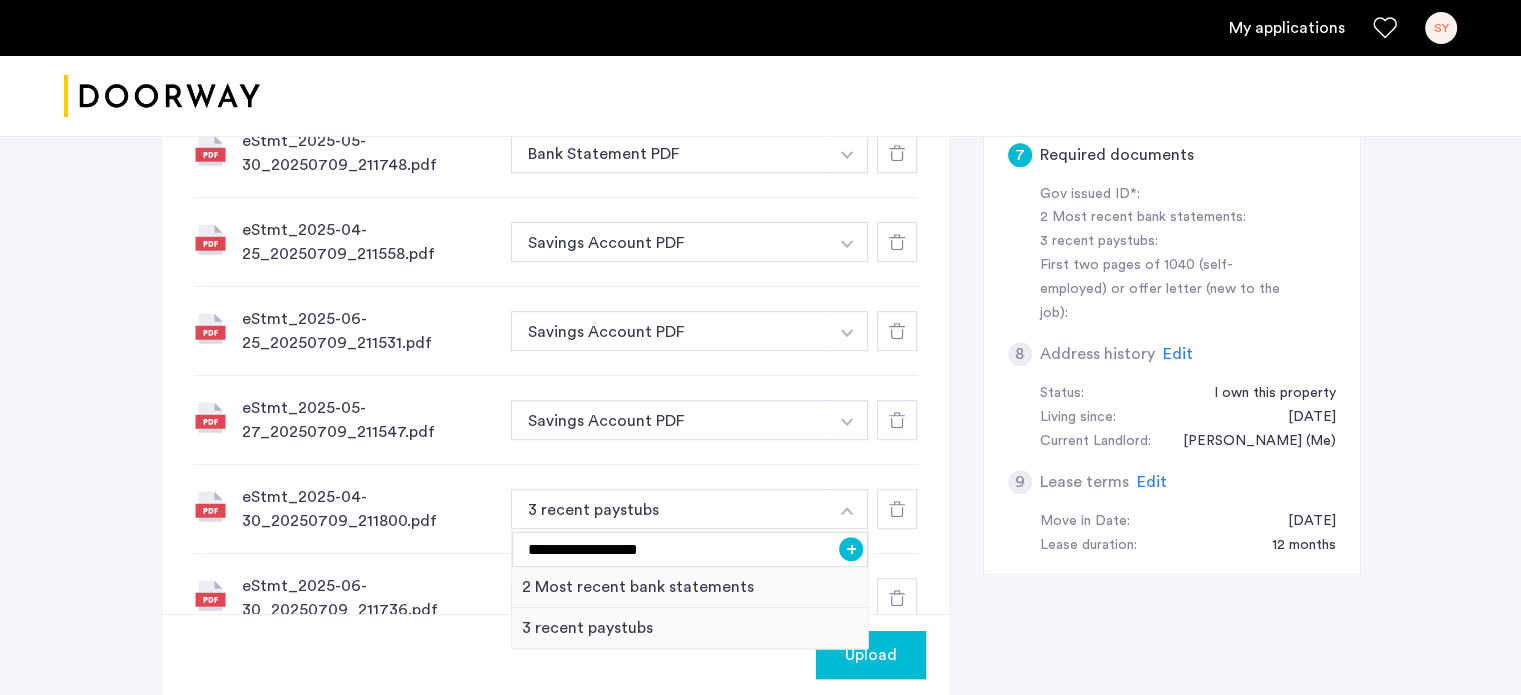 click on "+" at bounding box center [851, 549] 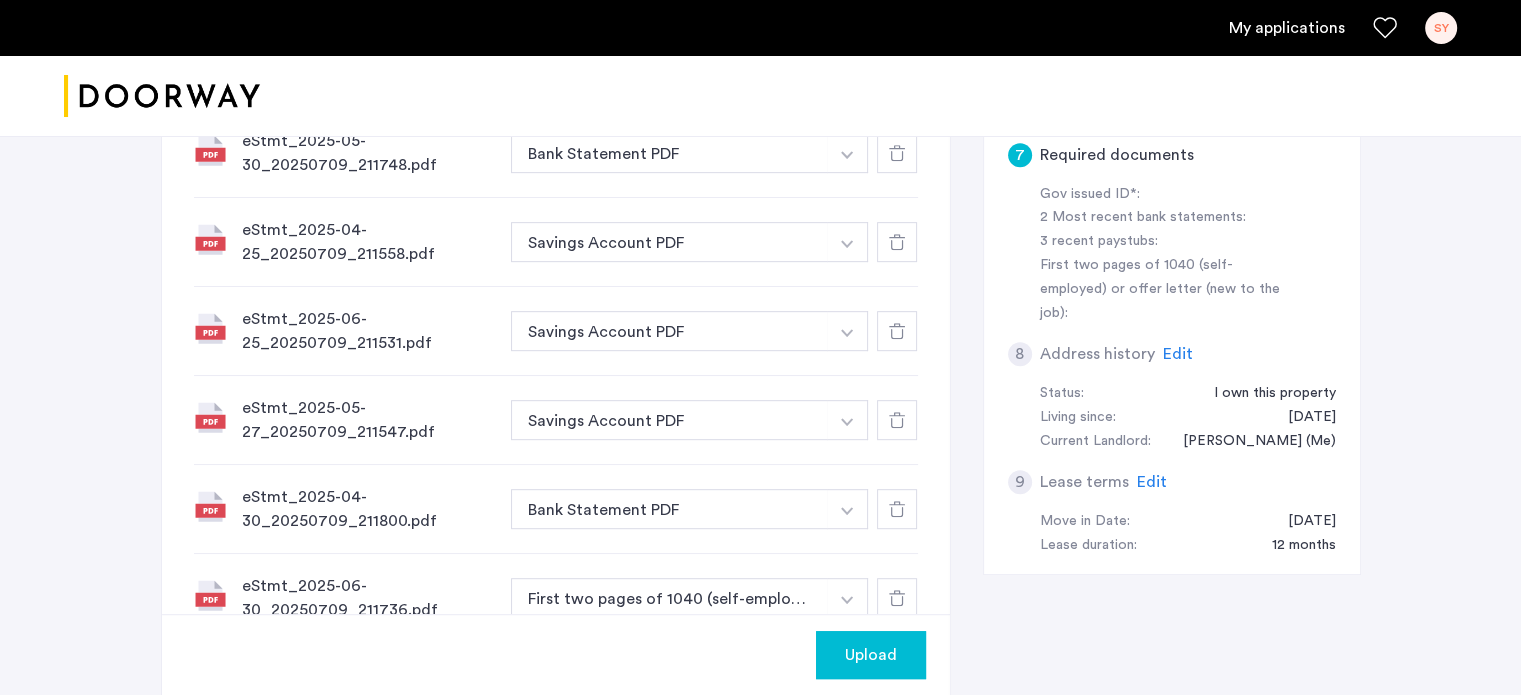 click at bounding box center [845, 64] 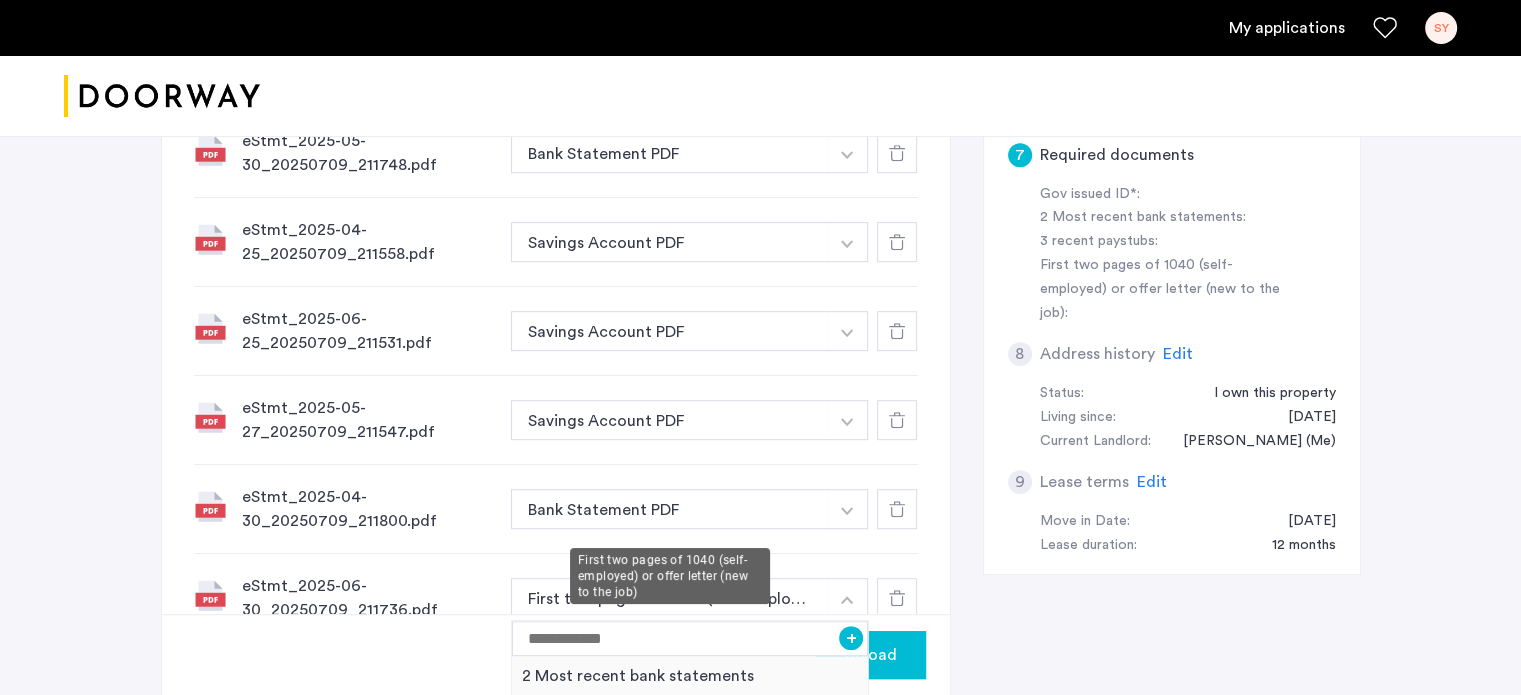 click on "First two pages of 1040 (self-employed) or offer letter (new to the job)" at bounding box center [670, 576] 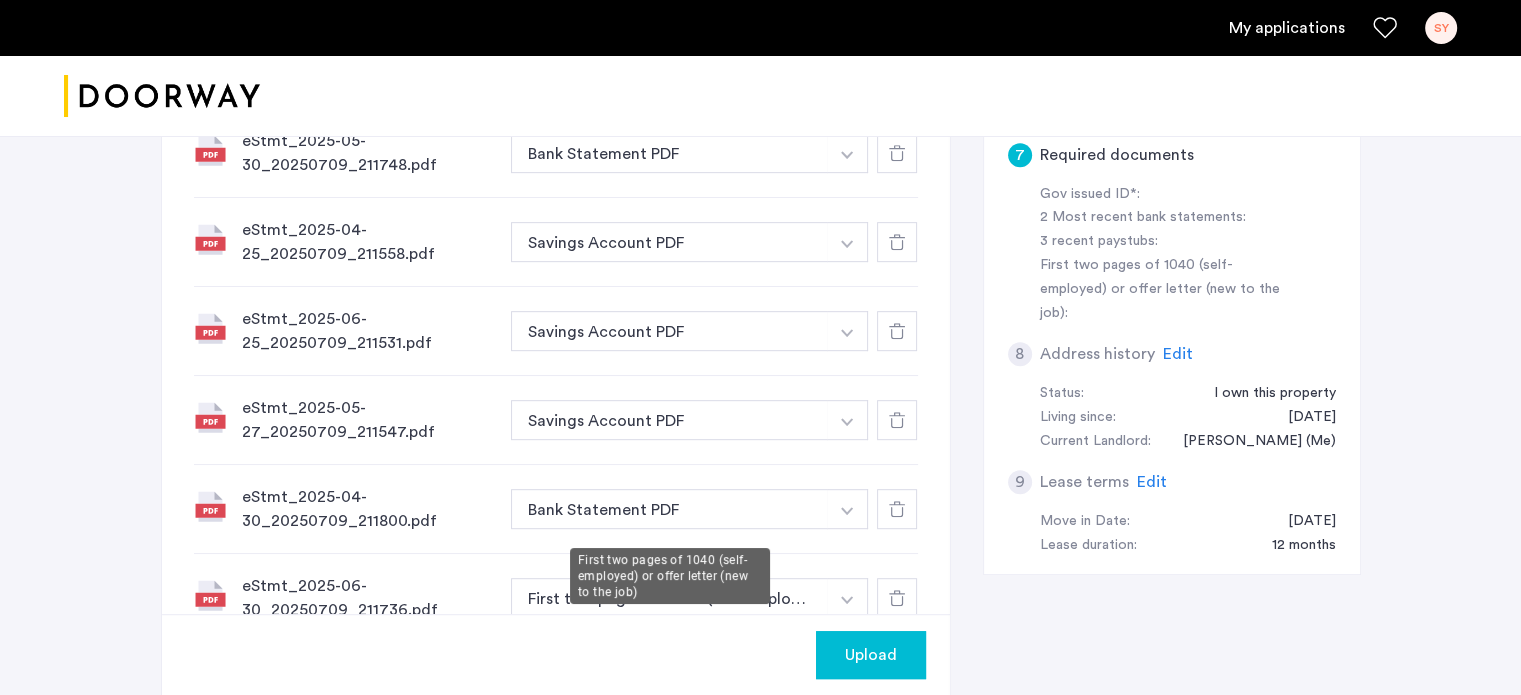 click on "First two pages of 1040 (self-employed) or offer letter (new to the job)" at bounding box center [670, 598] 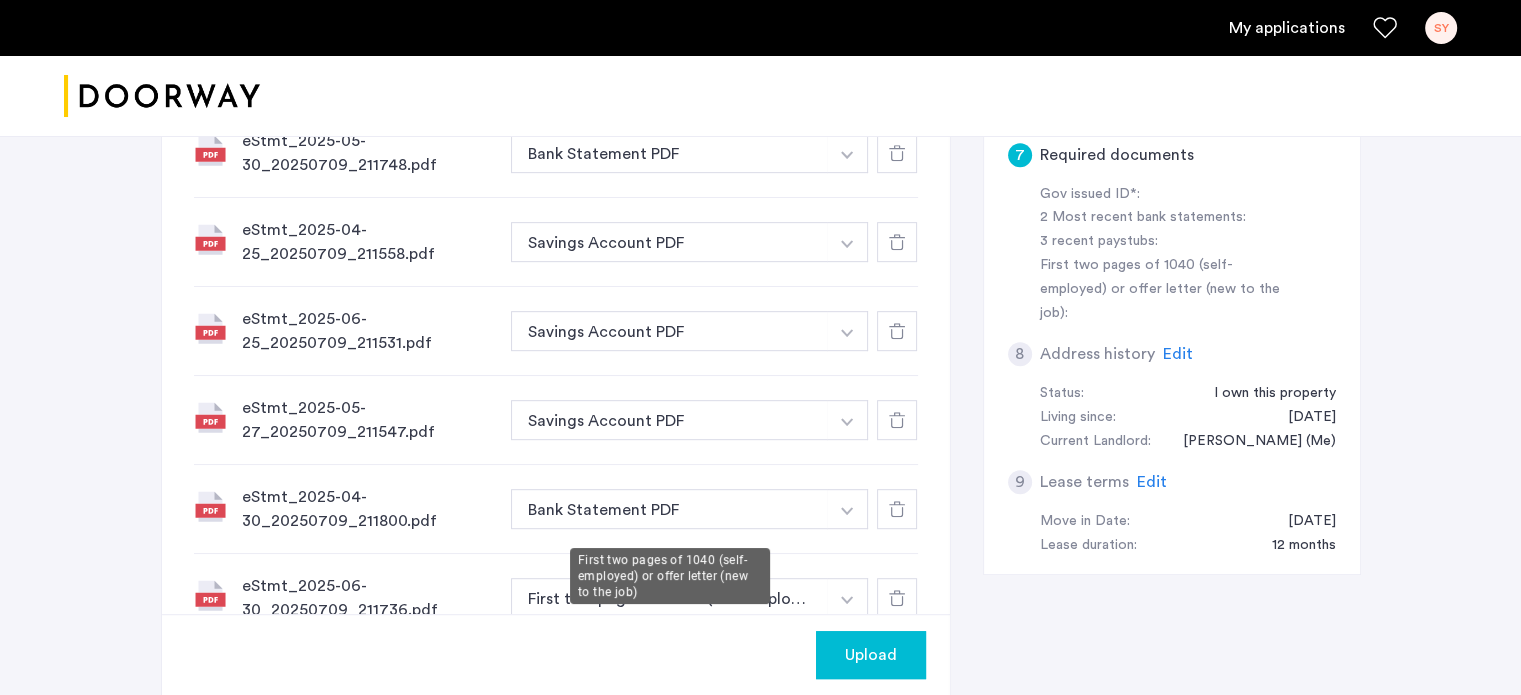 click on "First two pages of 1040 (self-employed) or offer letter (new to the job)" at bounding box center (670, 598) 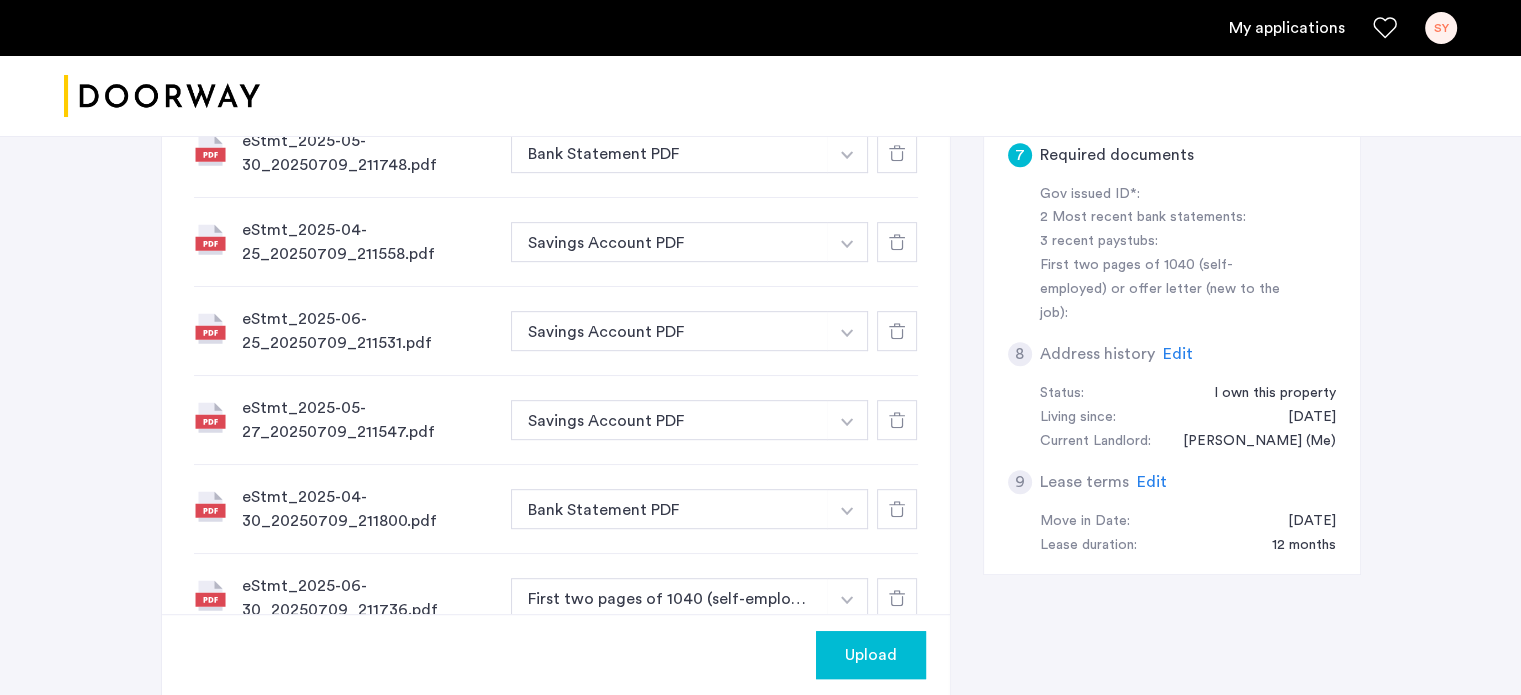 click at bounding box center (845, 66) 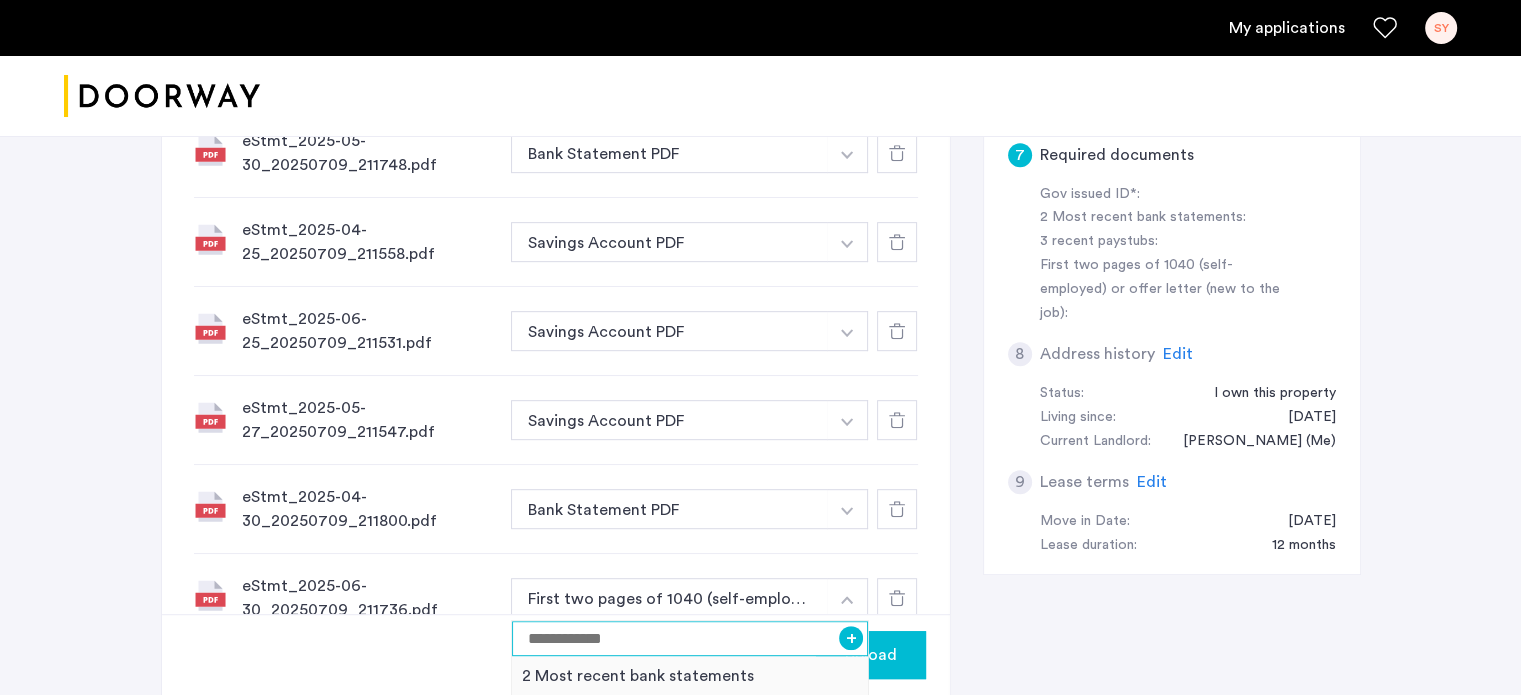 click at bounding box center [690, 638] 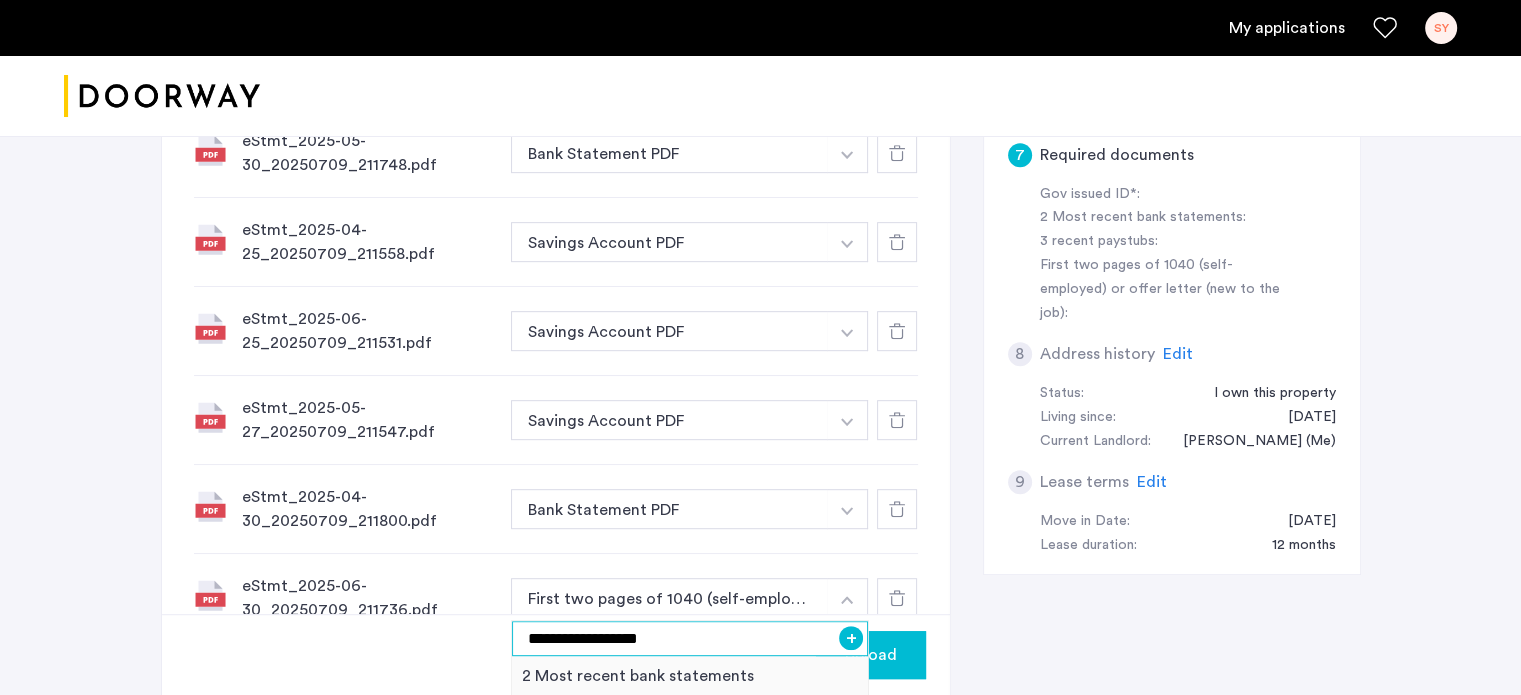type on "**********" 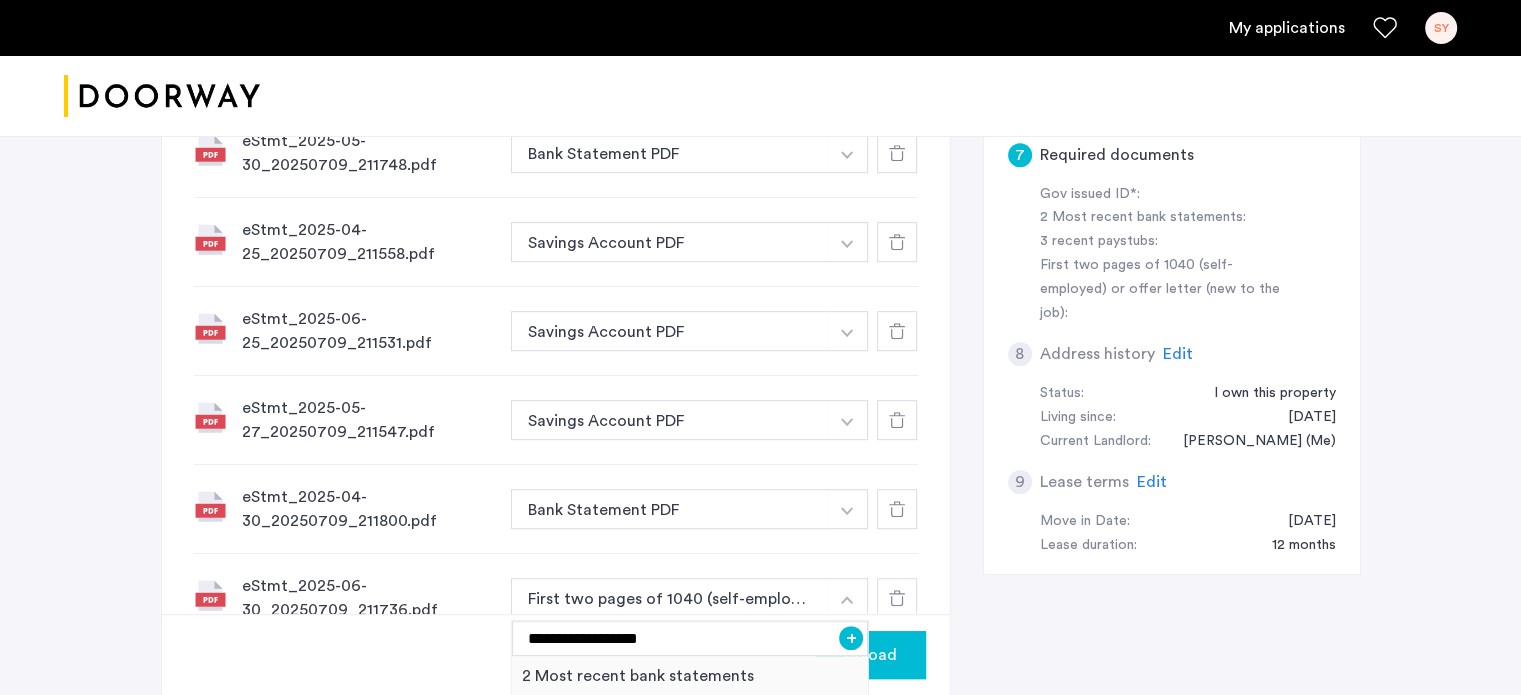 click on "+" at bounding box center (851, 638) 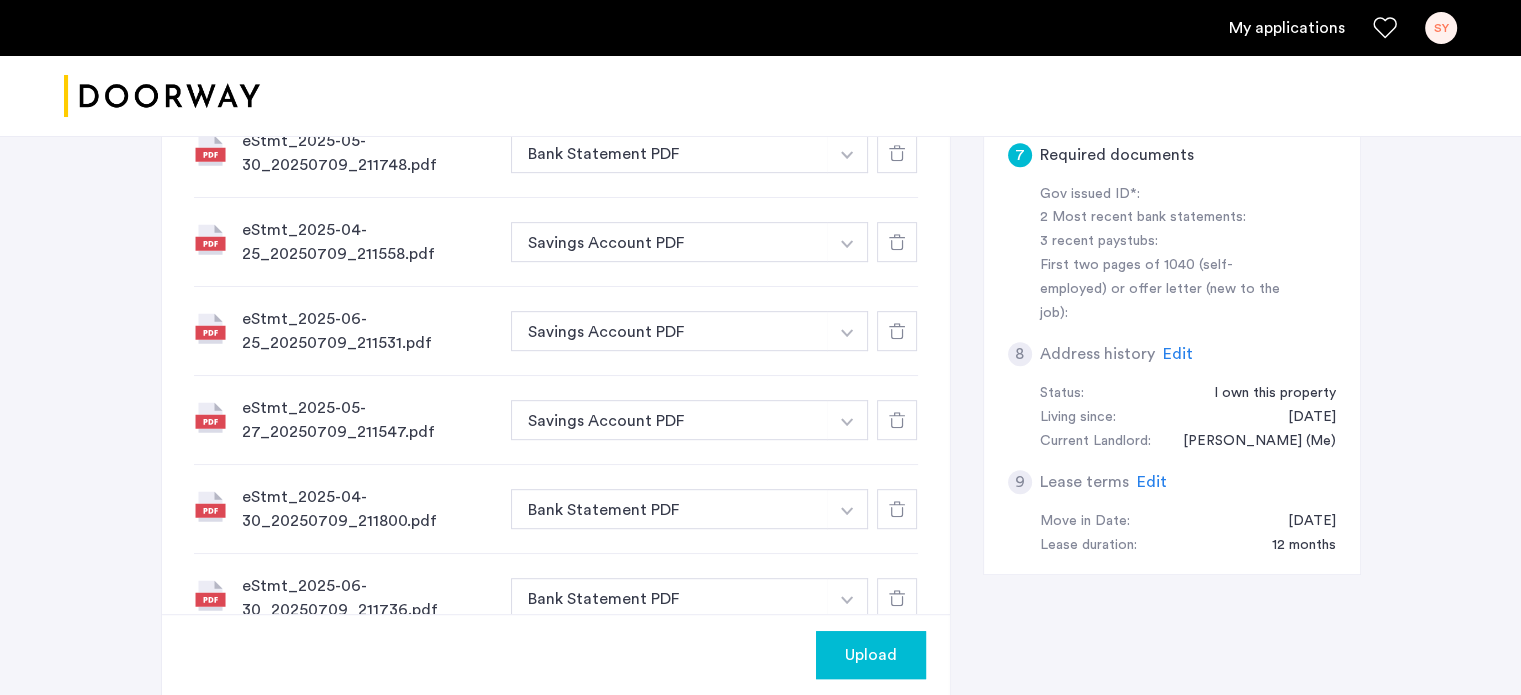 click on "7 Required documents  Gov issued ID*  2 Most recent bank statements  3 recent paystubs  First two pages of 1040 (self-employed) or offer letter (new to the job)  Upload your documents and save your progress. Return anytime to complete your submission.  Drag & drop your files (.png, .jpeg, .pdf, .jpg, .svg) Browse files Upload documents (.png, .jpeg, .pdf, .jpg, .svg) Uploaded files Screenshot_20250709_211846.jpg Screenshot of Bank Account Totals + 2 Most recent bank statements 3 recent paystubs First two pages of 1040 (self-employed) or offer letter (new to the job) Screenshot of Bank Account Totals eStmt_2025-05-30_20250709_211748.pdf Bank Statement PDF + 2 Most recent bank statements 3 recent paystubs First two pages of 1040 (self-employed) or offer letter (new to the job) Bank Statement PDF eStmt_2025-04-25_20250709_211558.pdf Savings Account PDF + 2 Most recent bank statements 3 recent paystubs First two pages of 1040 (self-employed) or offer letter (new to the job) Savings Account PDF Savings Account PDF" 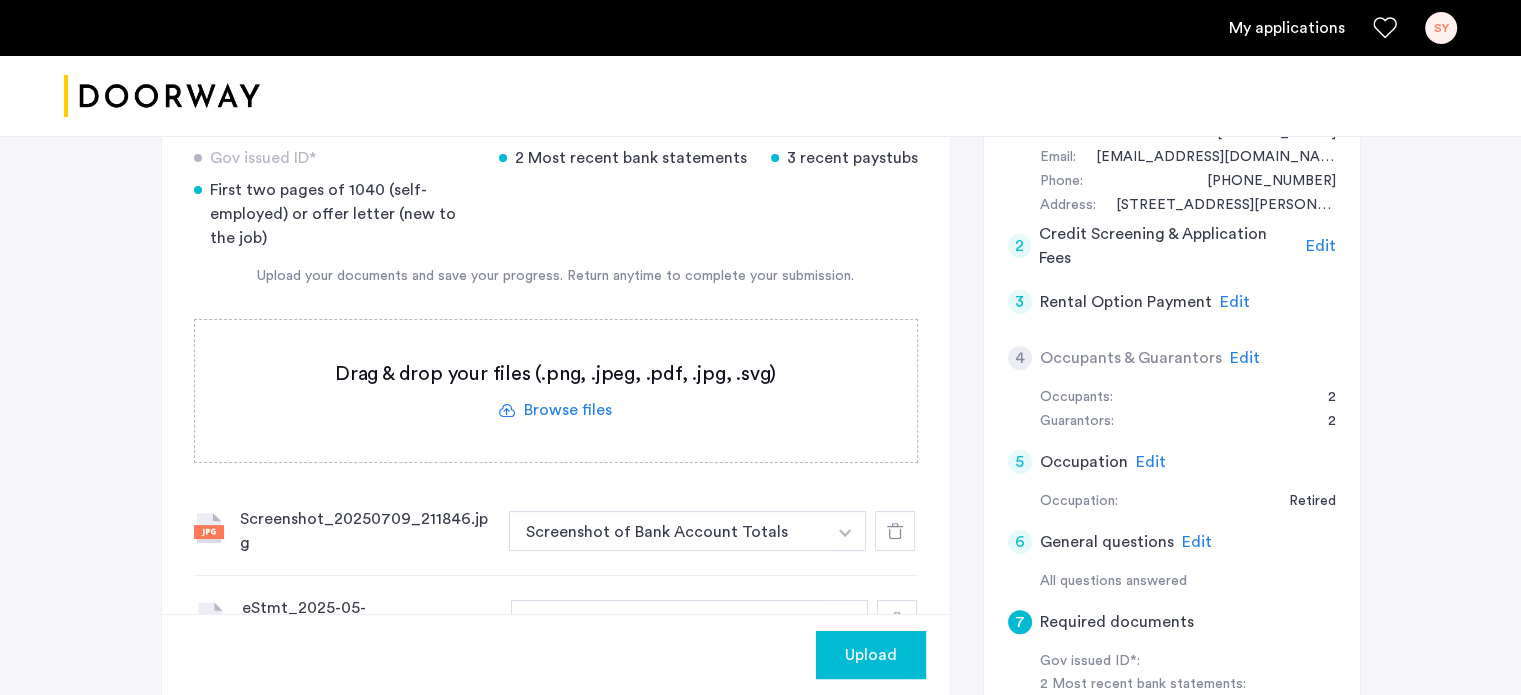scroll, scrollTop: 230, scrollLeft: 0, axis: vertical 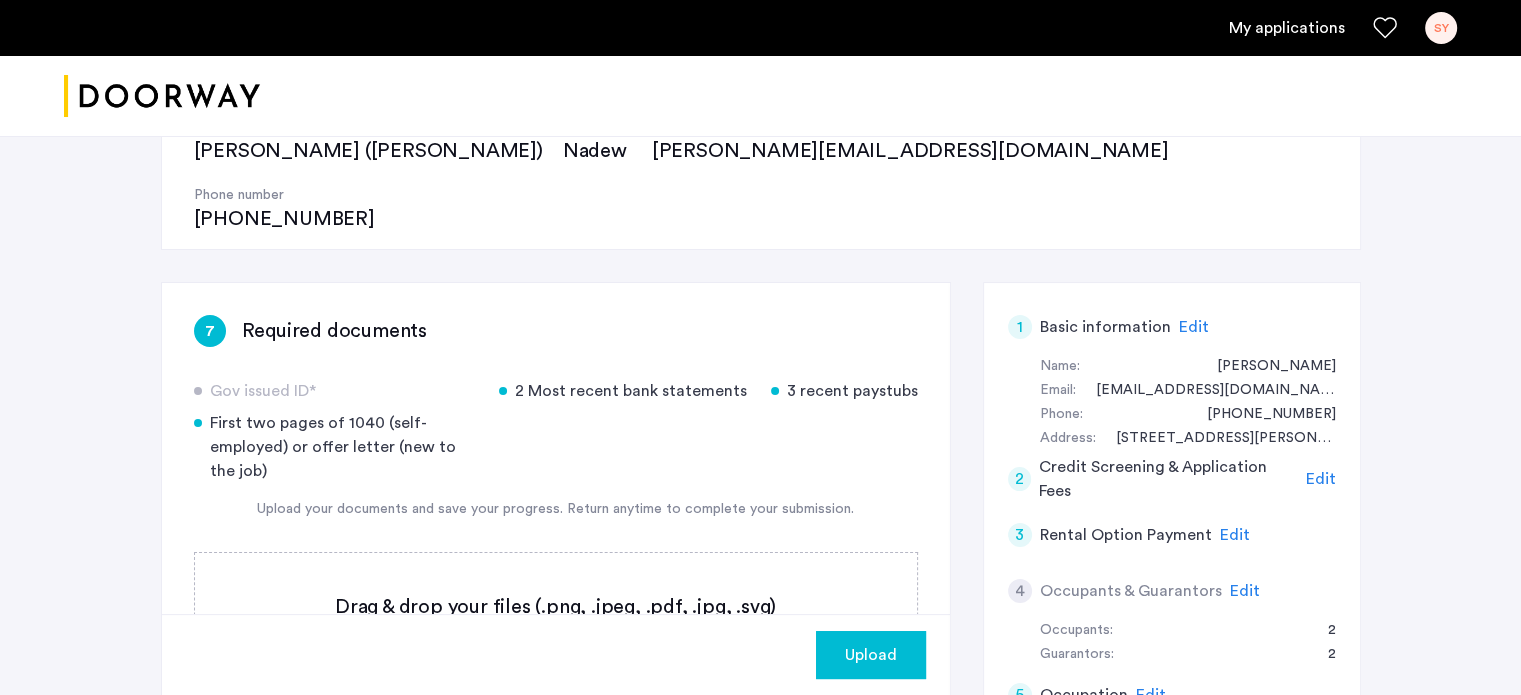 click on "Upload" 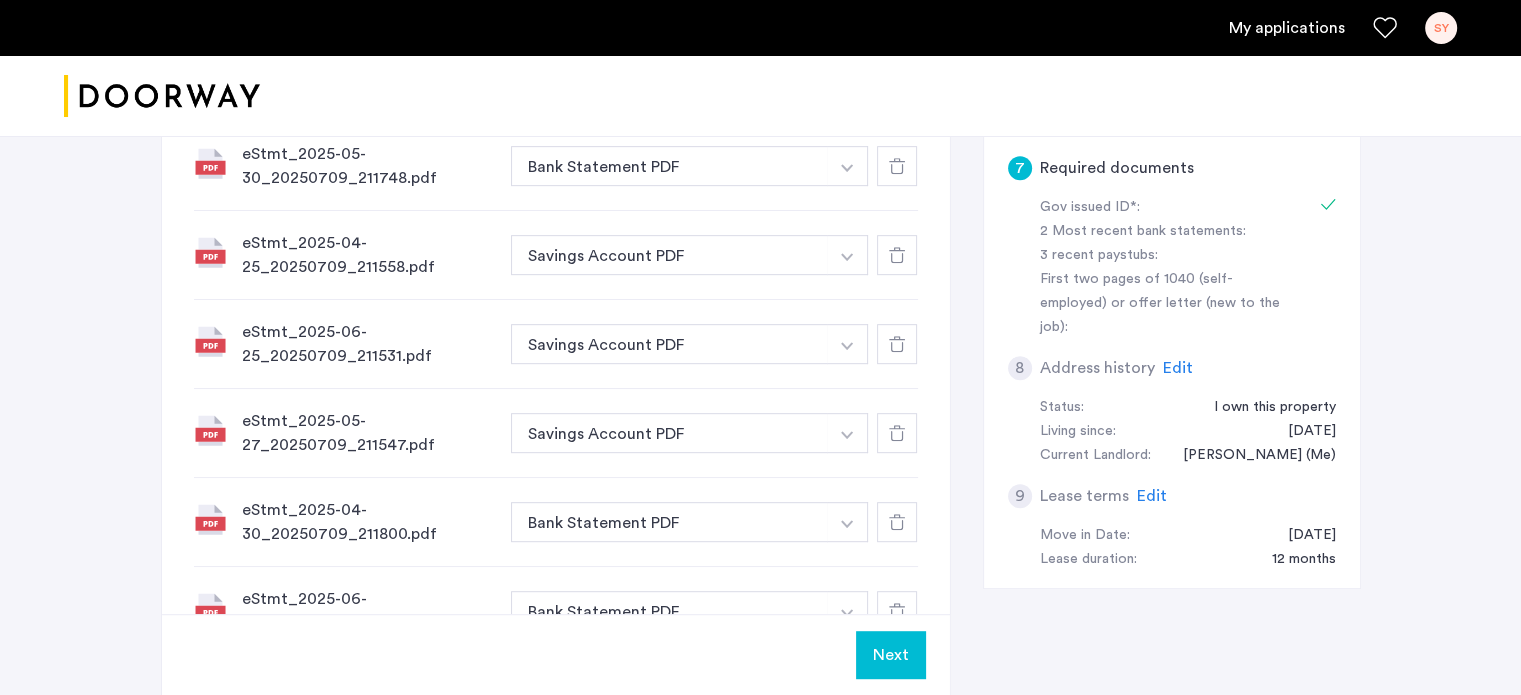 scroll, scrollTop: 1166, scrollLeft: 0, axis: vertical 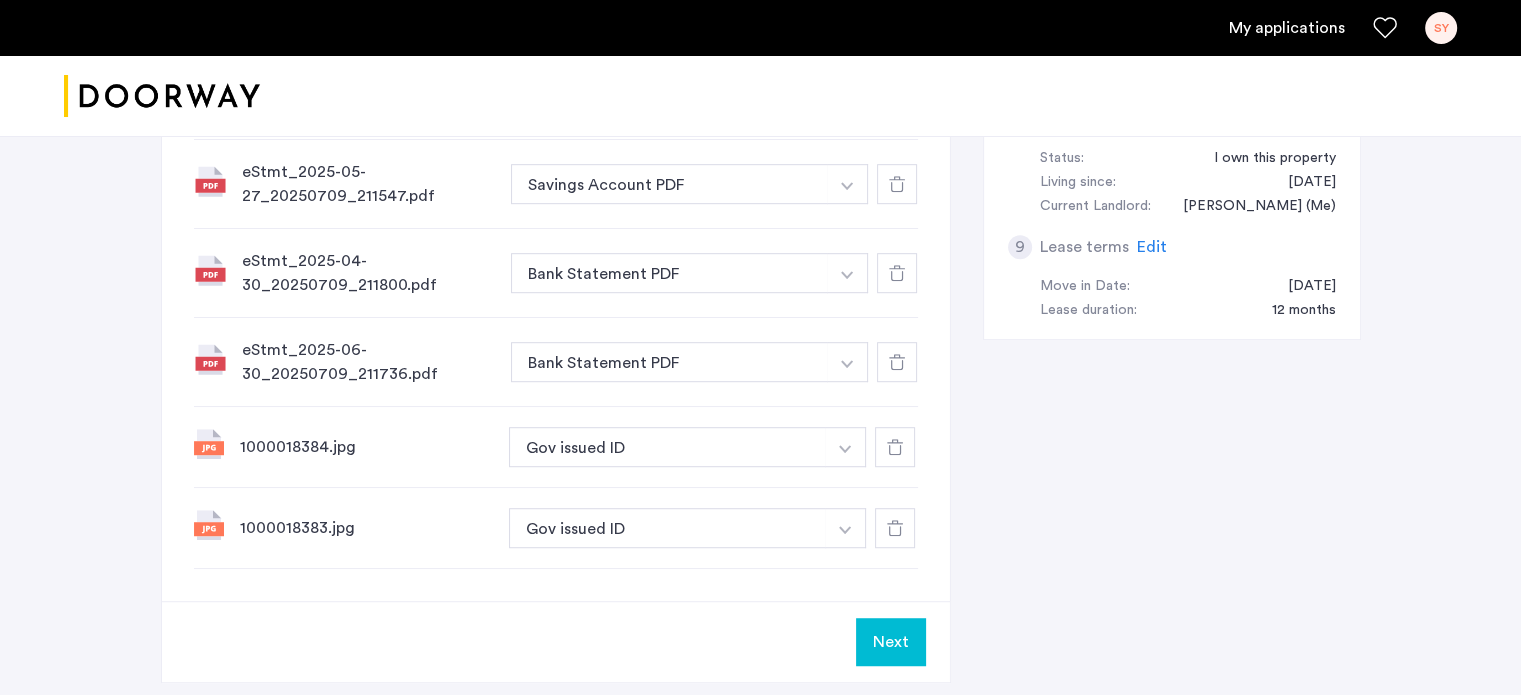 click on "Next" 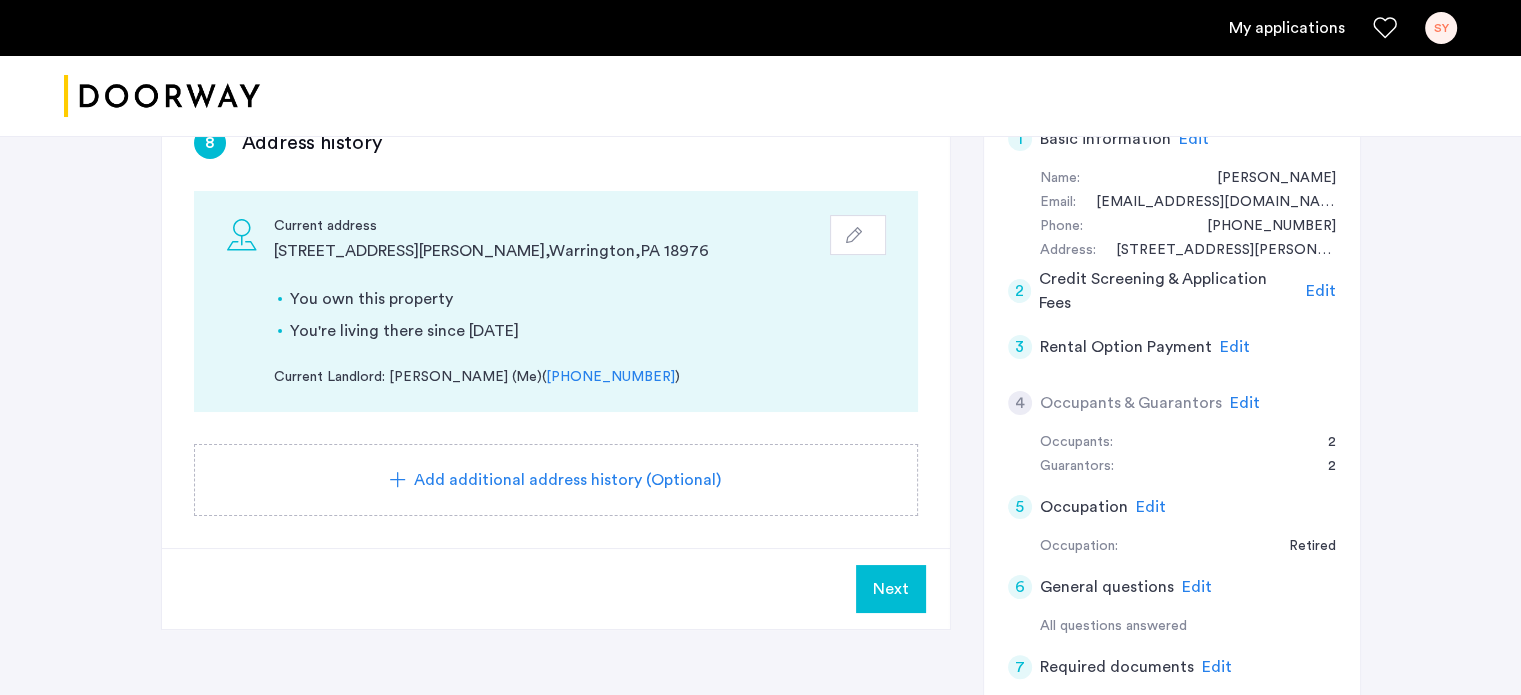 scroll, scrollTop: 467, scrollLeft: 0, axis: vertical 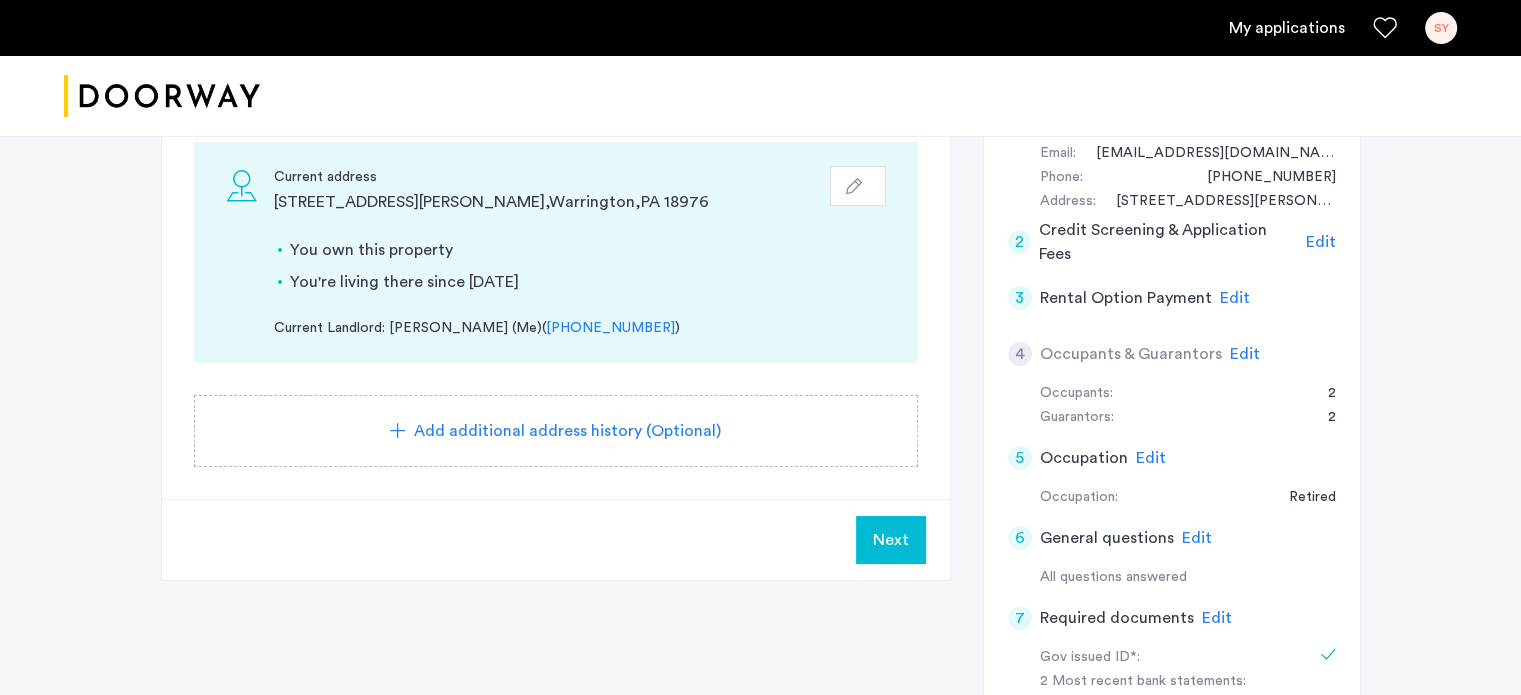 click on "Next" 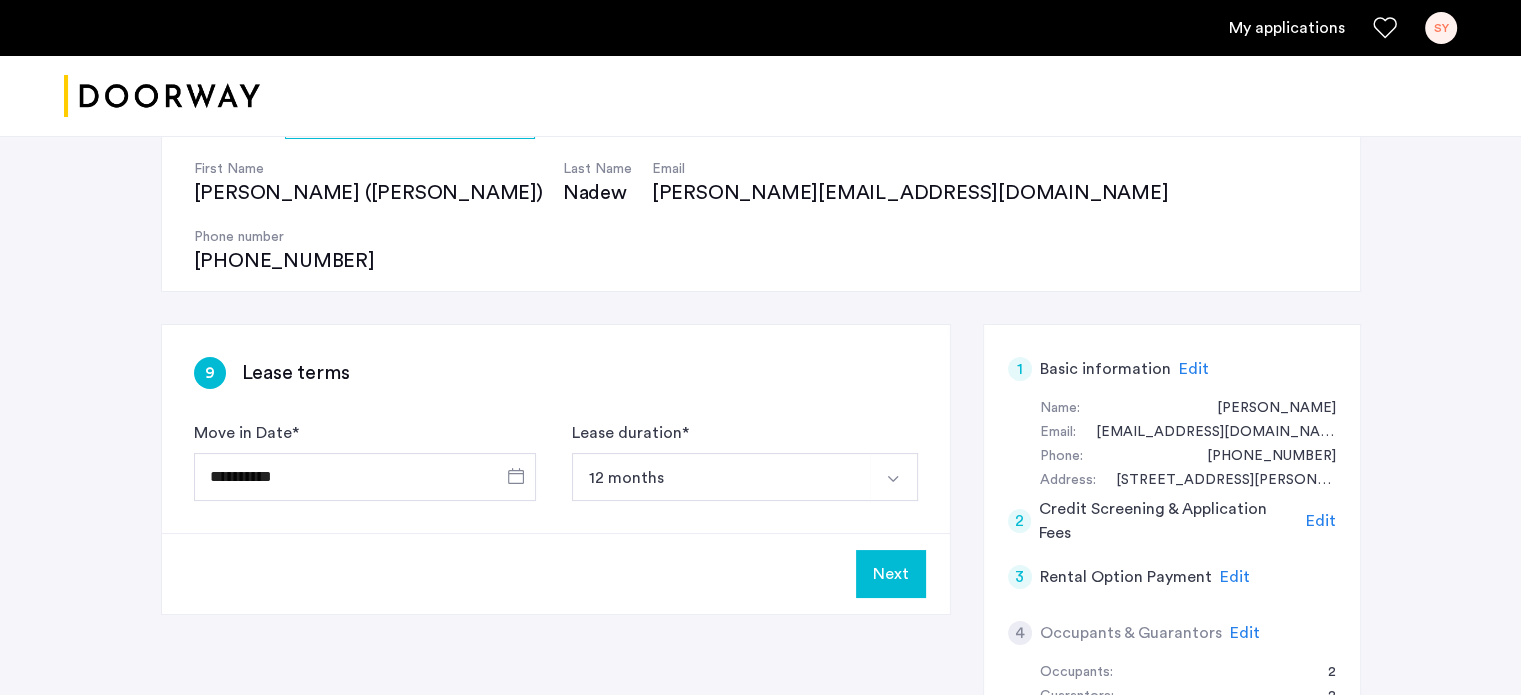 scroll, scrollTop: 233, scrollLeft: 0, axis: vertical 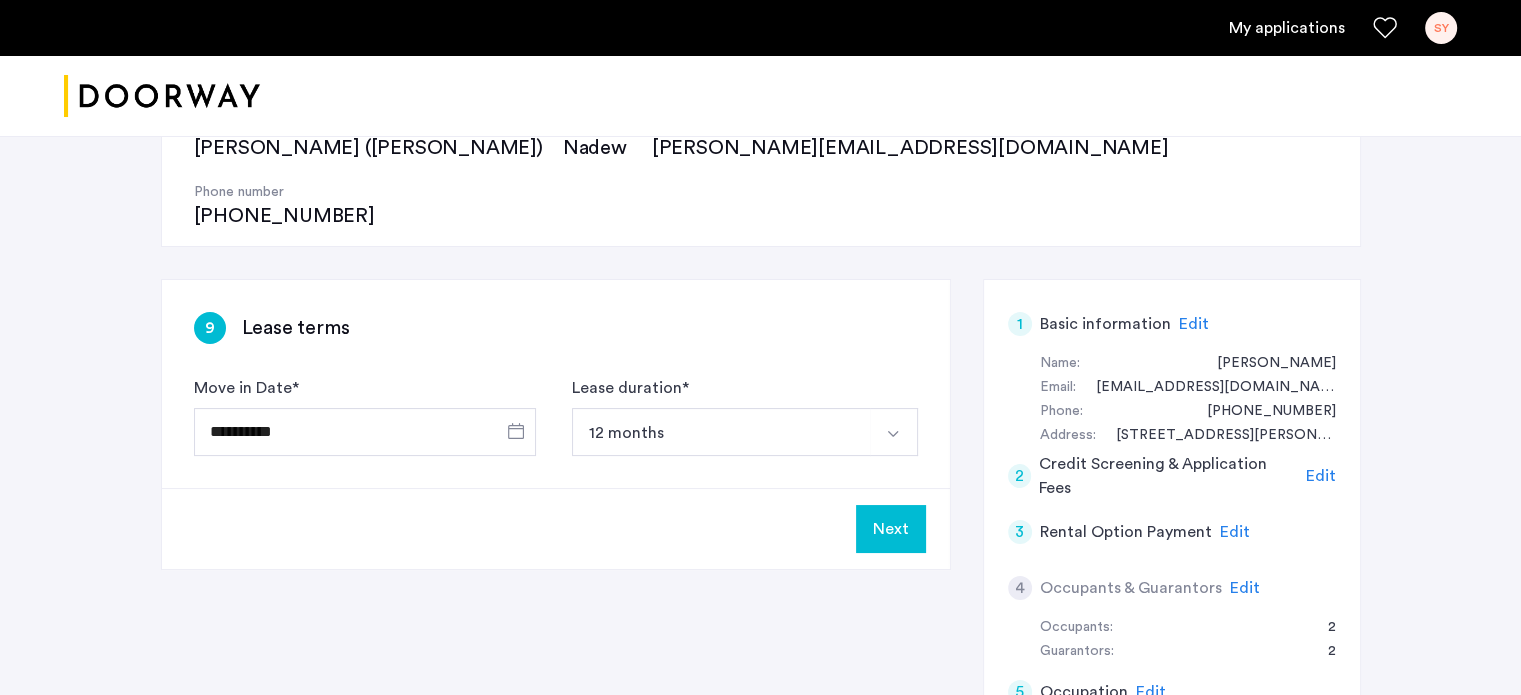 click on "Next" 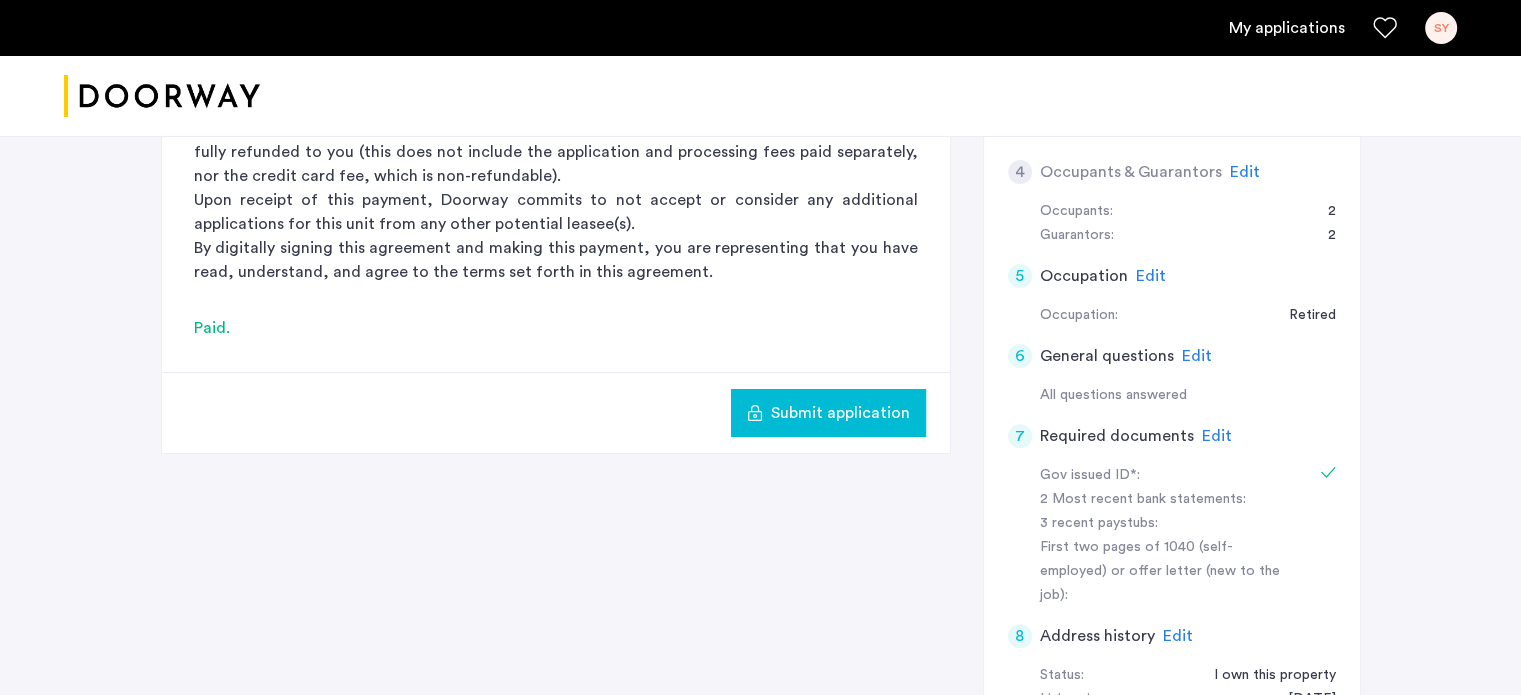 scroll, scrollTop: 700, scrollLeft: 0, axis: vertical 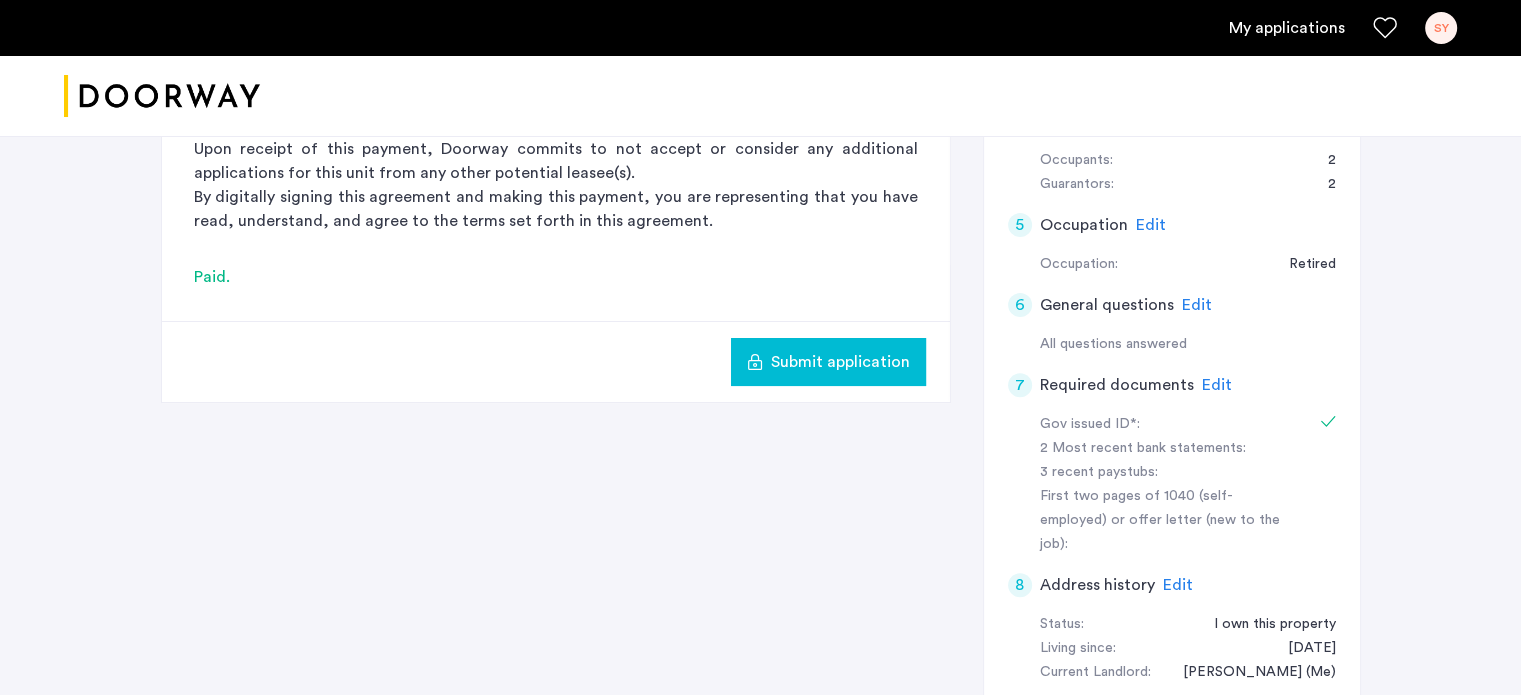click on "Edit" 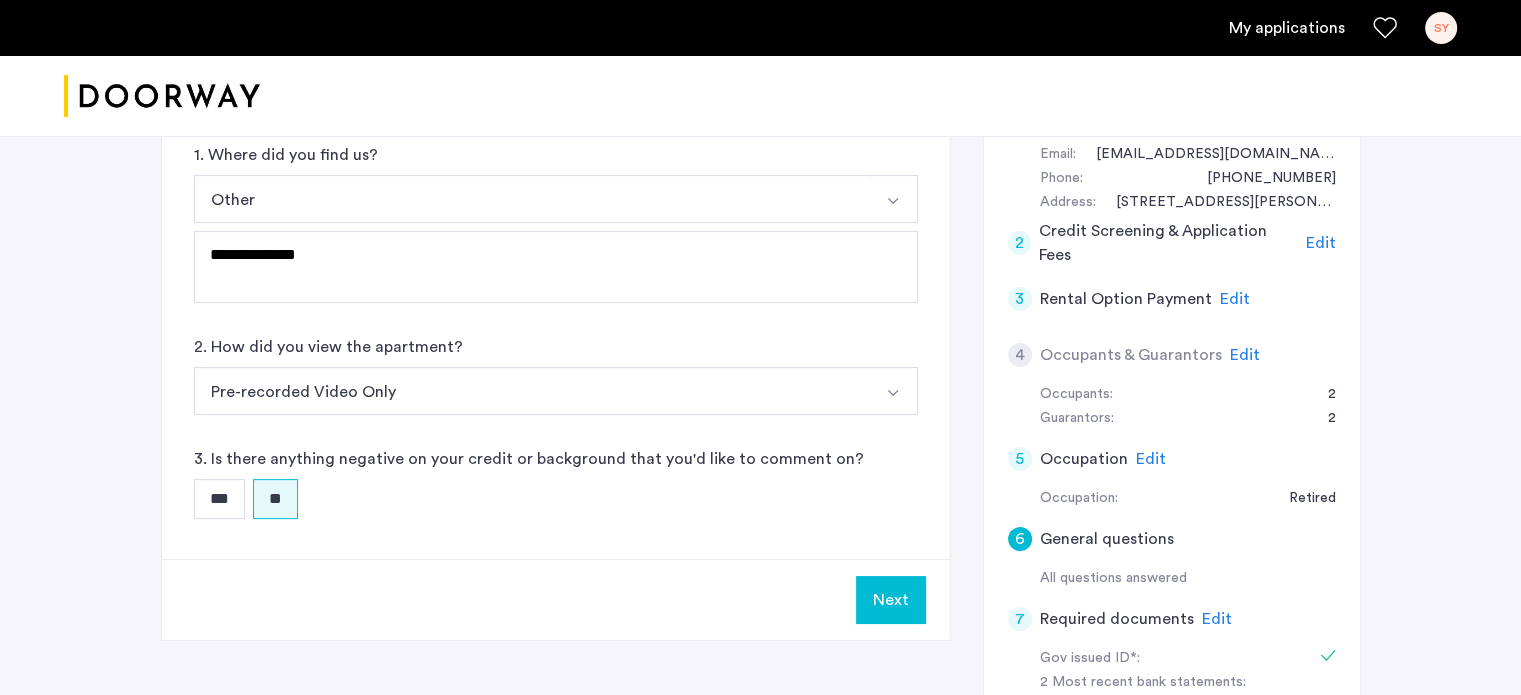 scroll, scrollTop: 233, scrollLeft: 0, axis: vertical 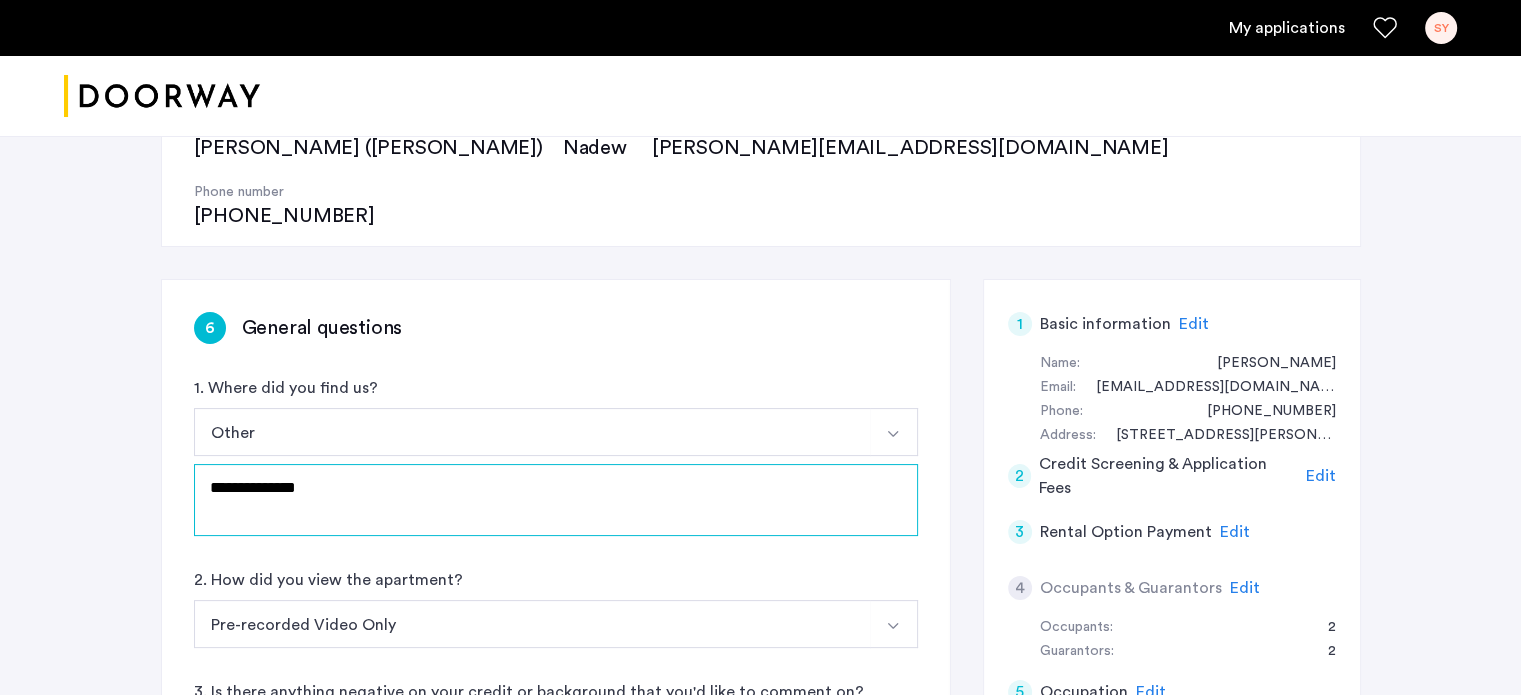 click on "**********" at bounding box center [556, 500] 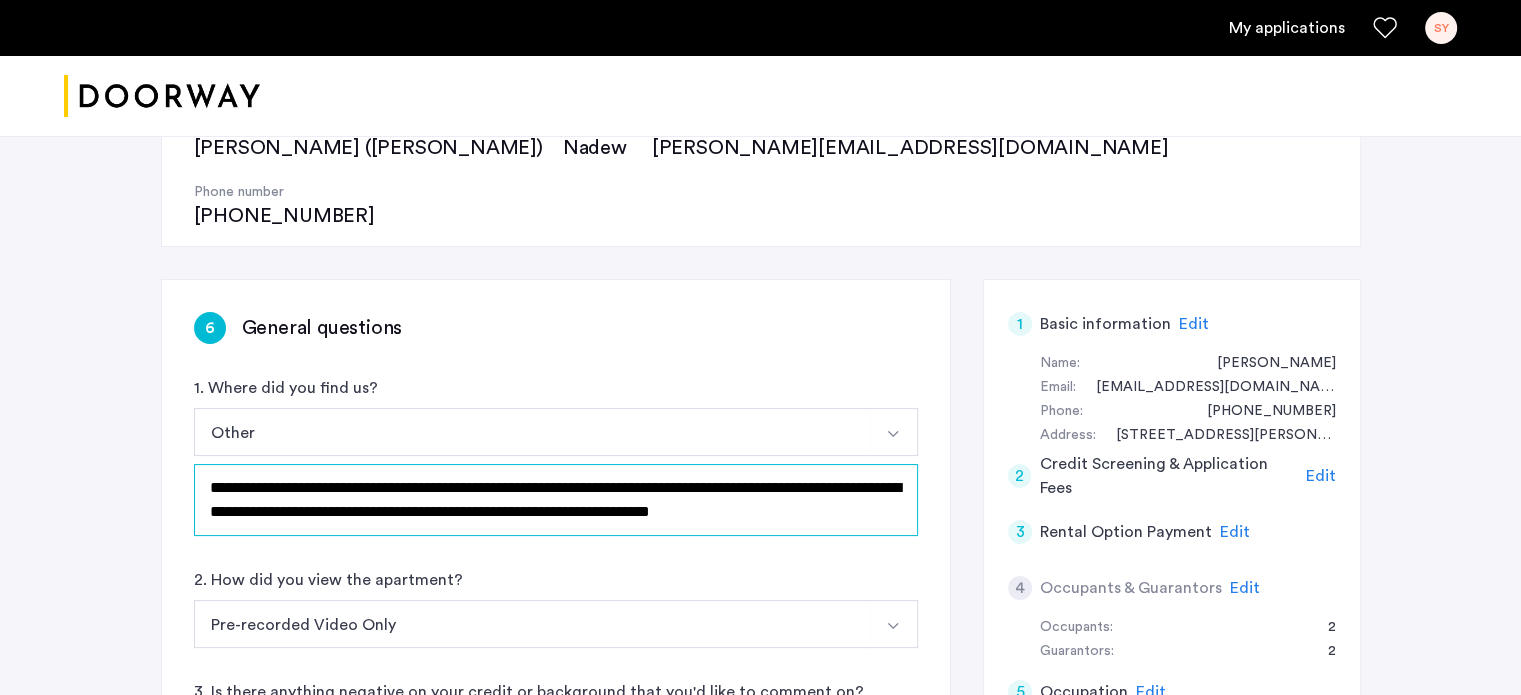 scroll, scrollTop: 8, scrollLeft: 0, axis: vertical 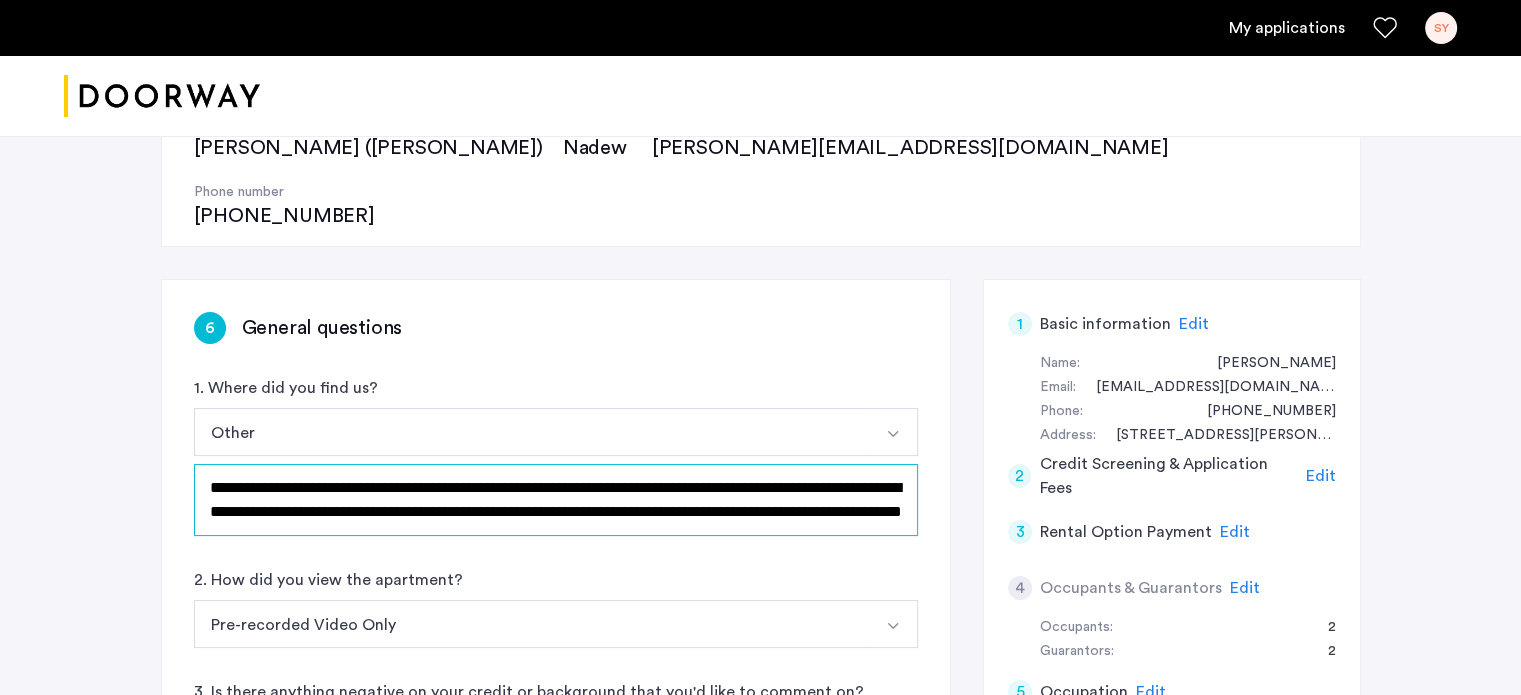 click on "**********" at bounding box center (556, 500) 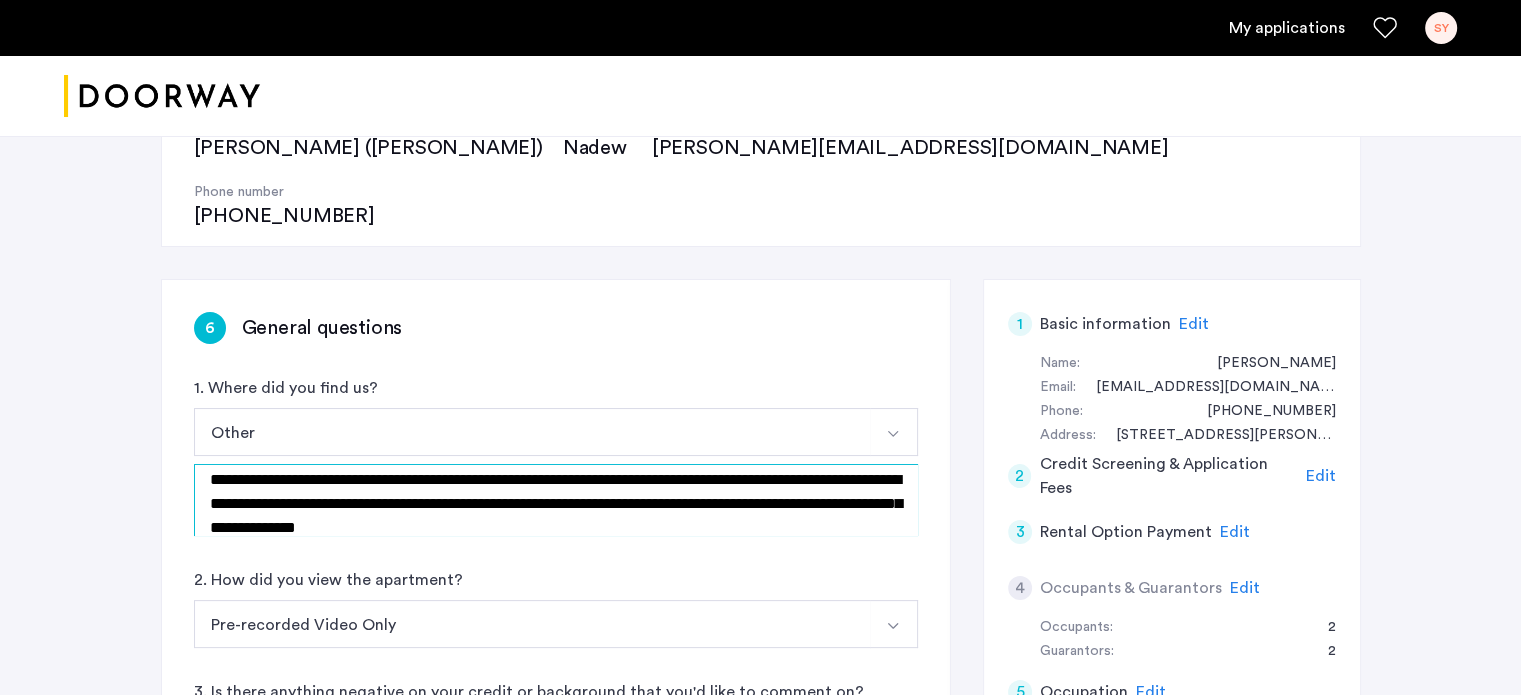 click on "**********" at bounding box center (556, 500) 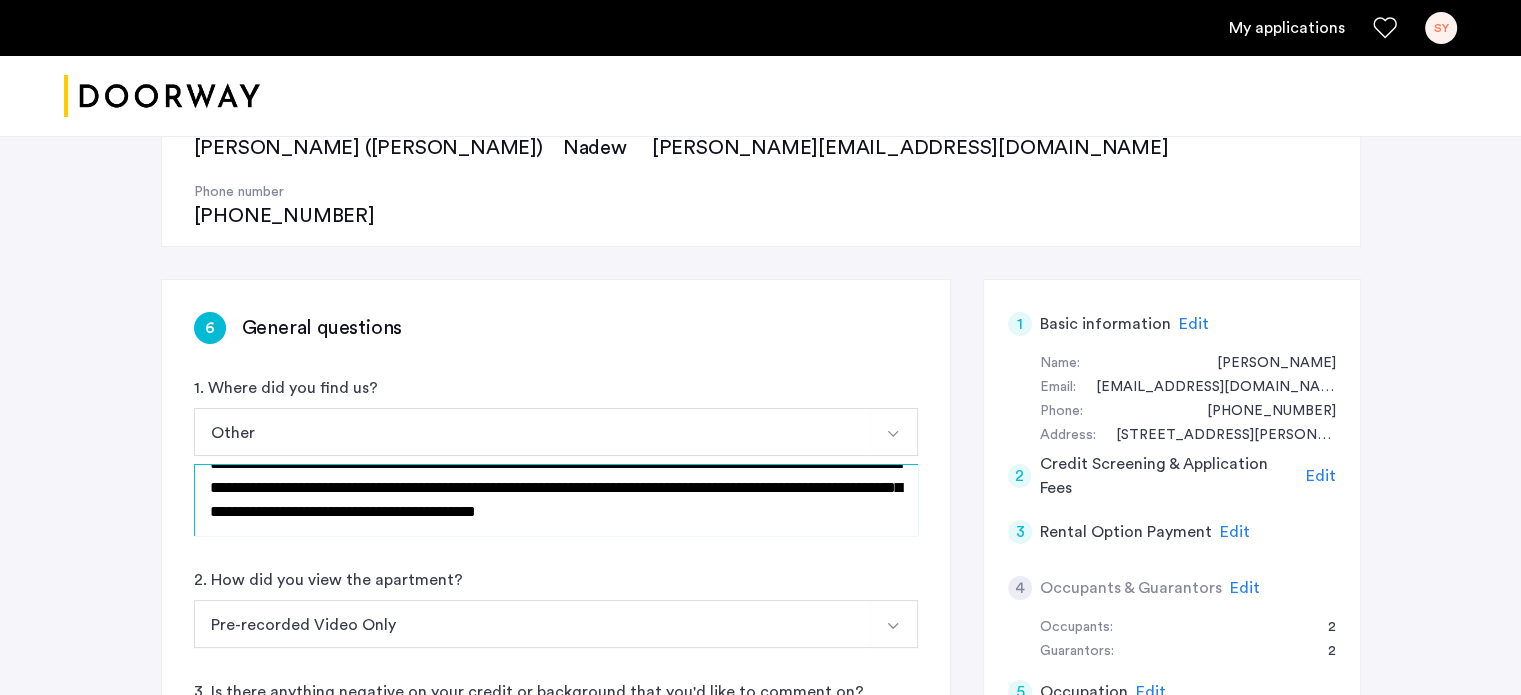scroll, scrollTop: 32, scrollLeft: 0, axis: vertical 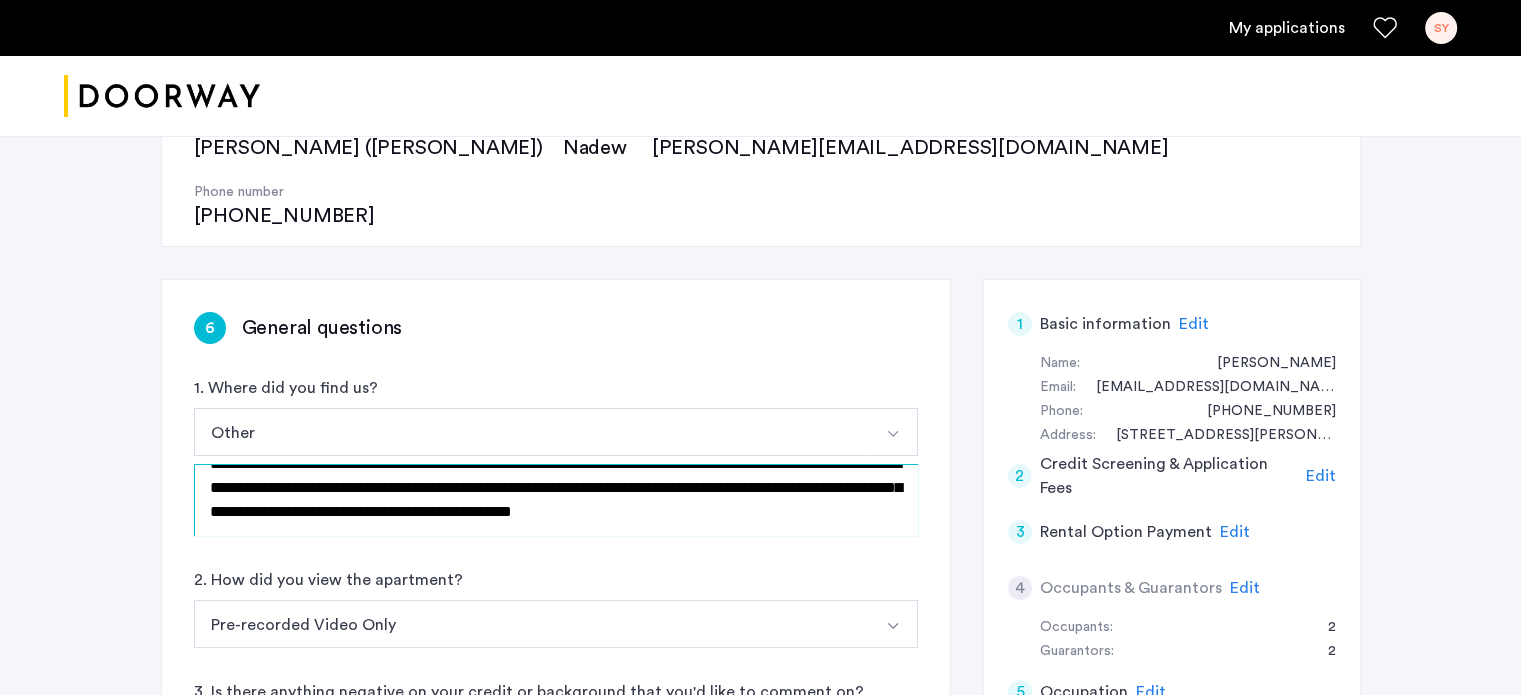 drag, startPoint x: 657, startPoint y: 430, endPoint x: 437, endPoint y: 429, distance: 220.00227 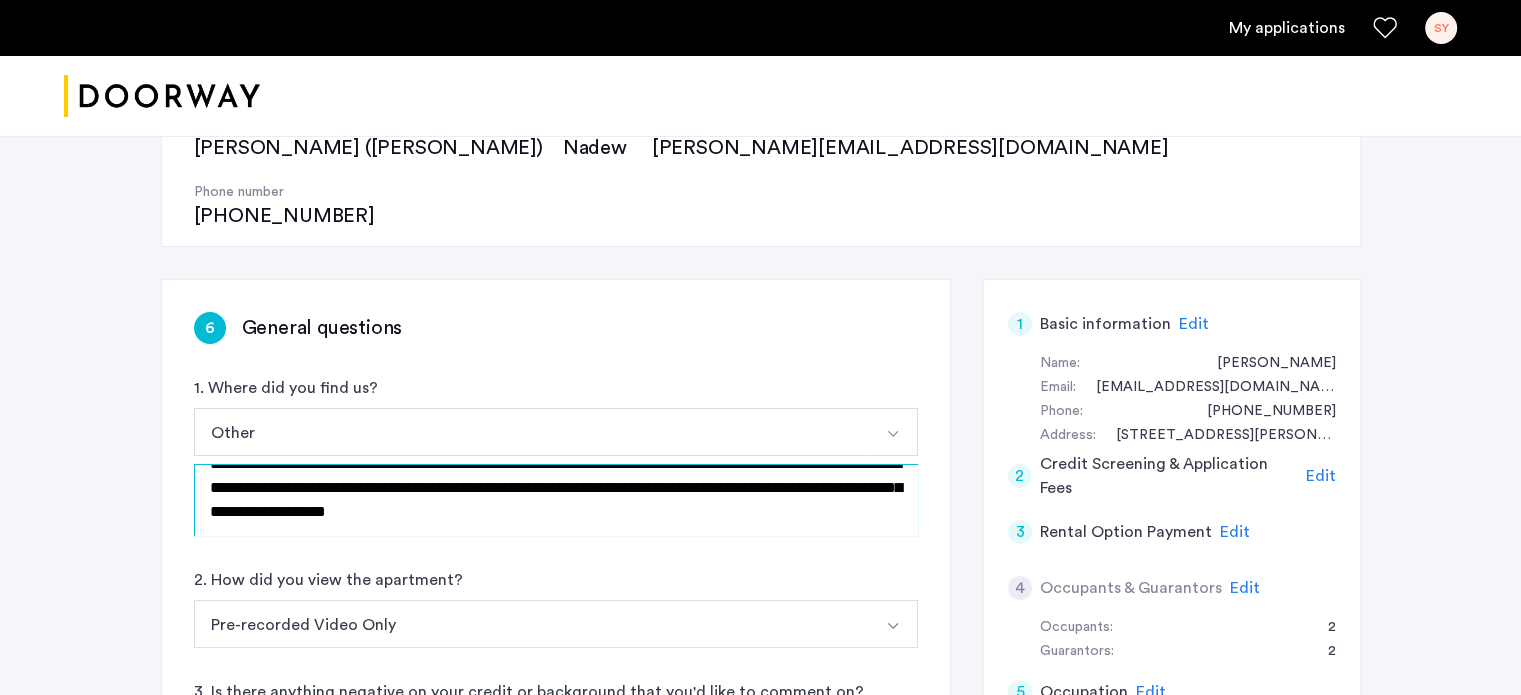 scroll, scrollTop: 24, scrollLeft: 0, axis: vertical 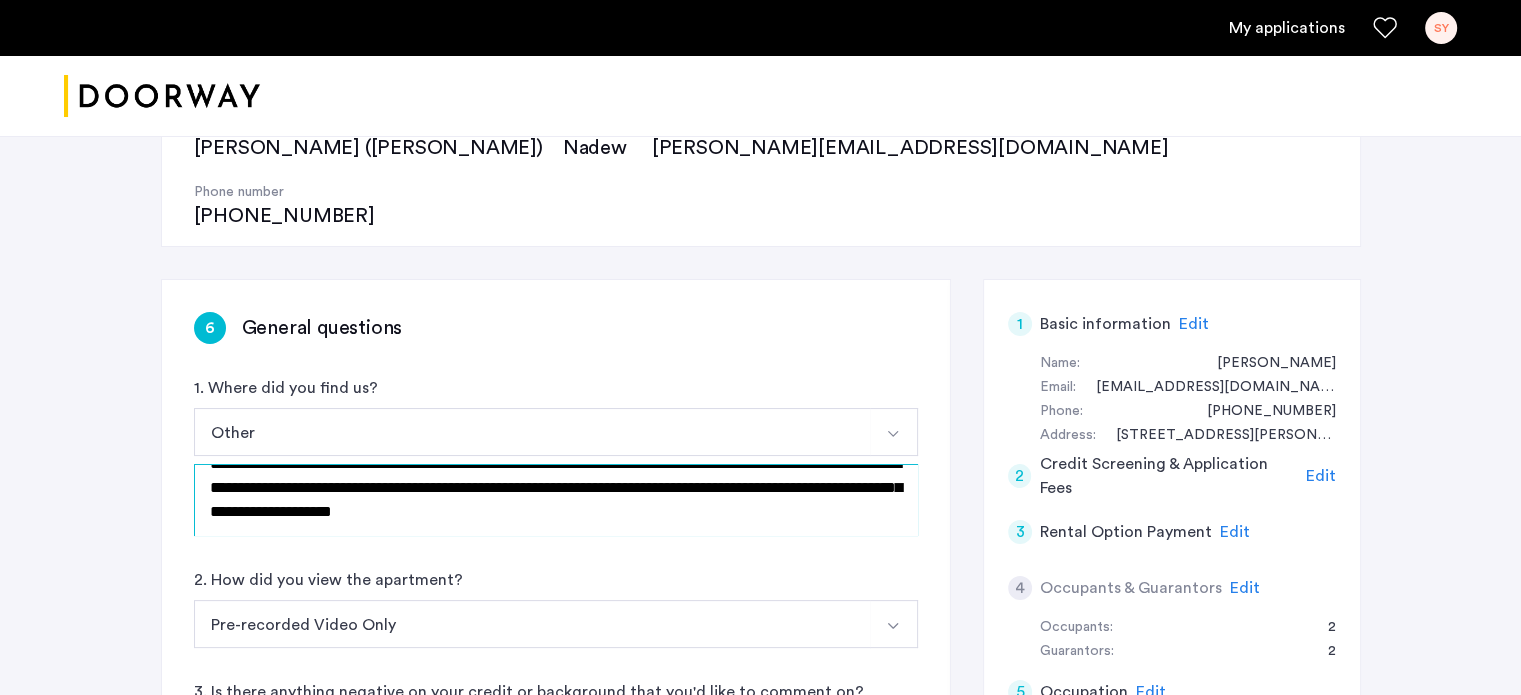 click on "**********" at bounding box center [556, 500] 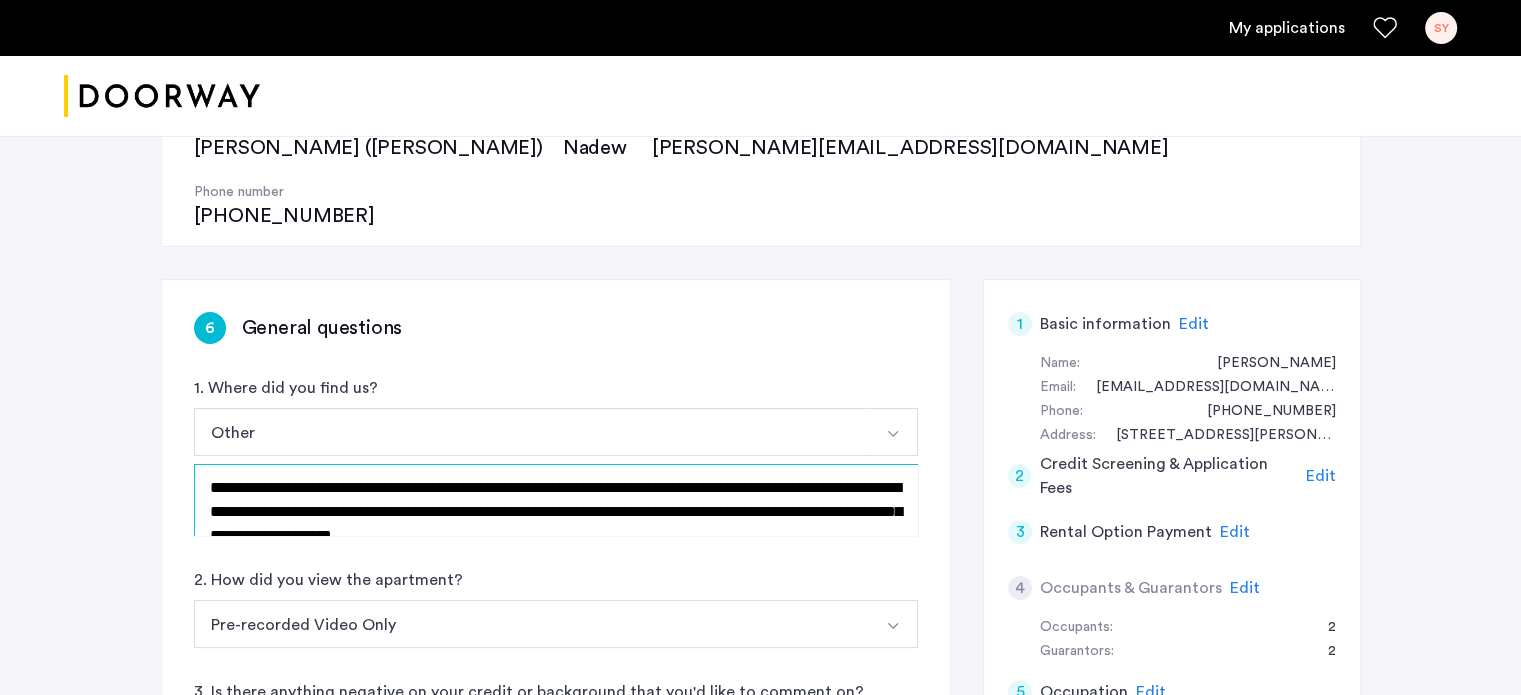 click on "**********" at bounding box center [556, 500] 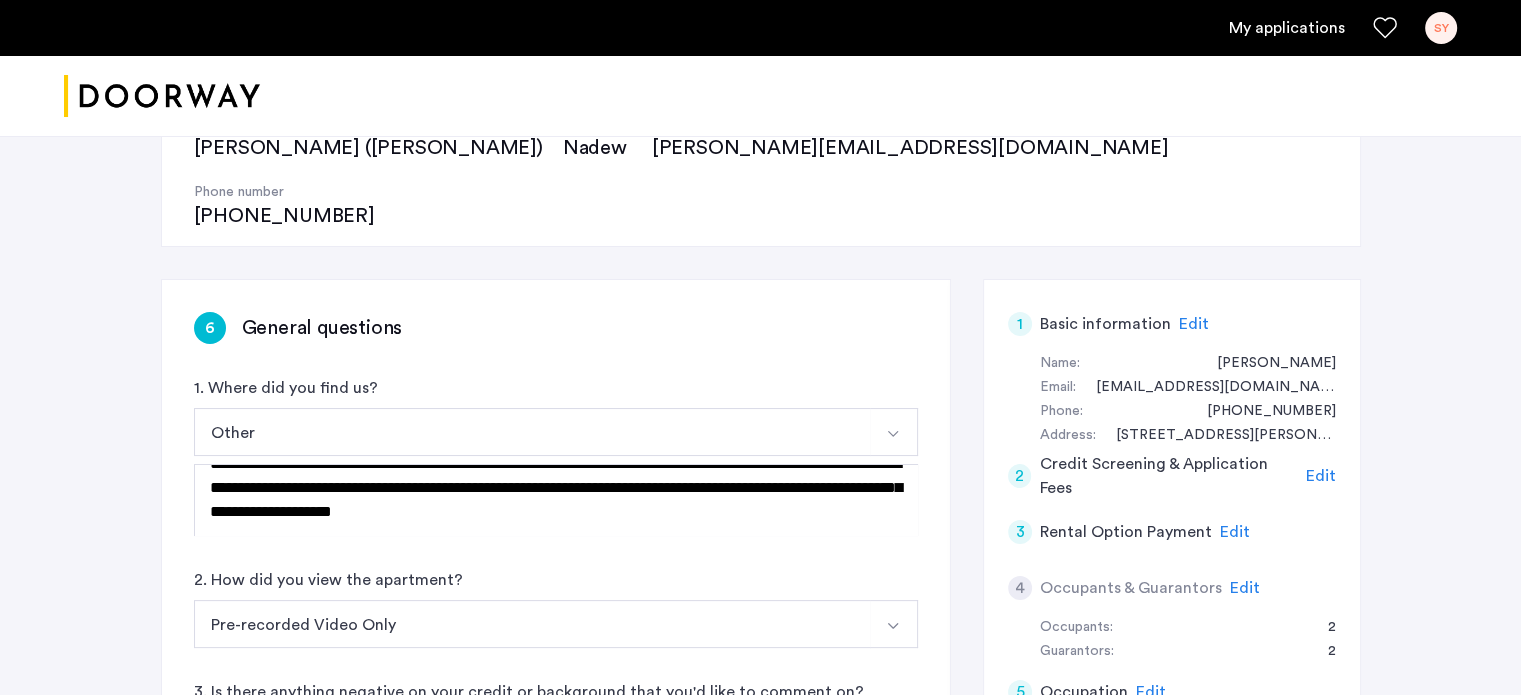 click on "**********" 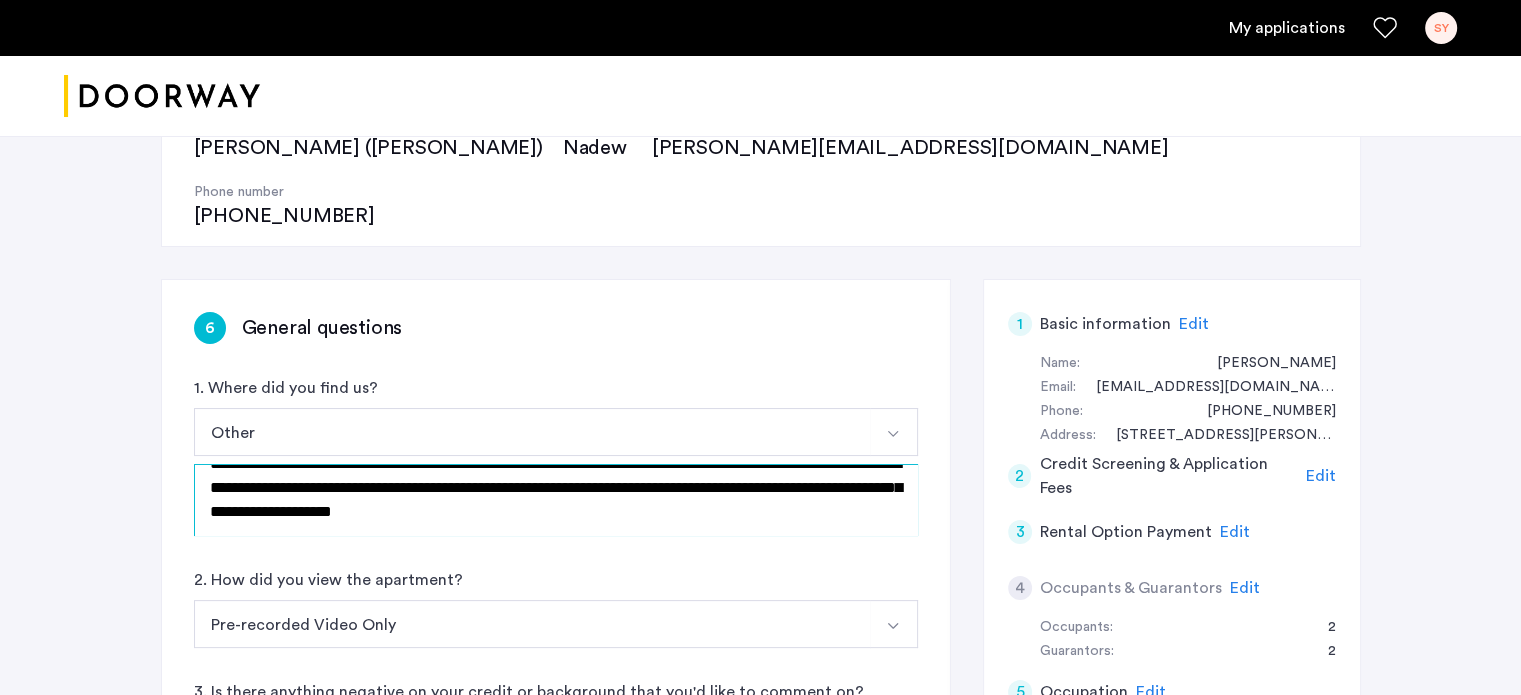 click on "**********" at bounding box center (556, 500) 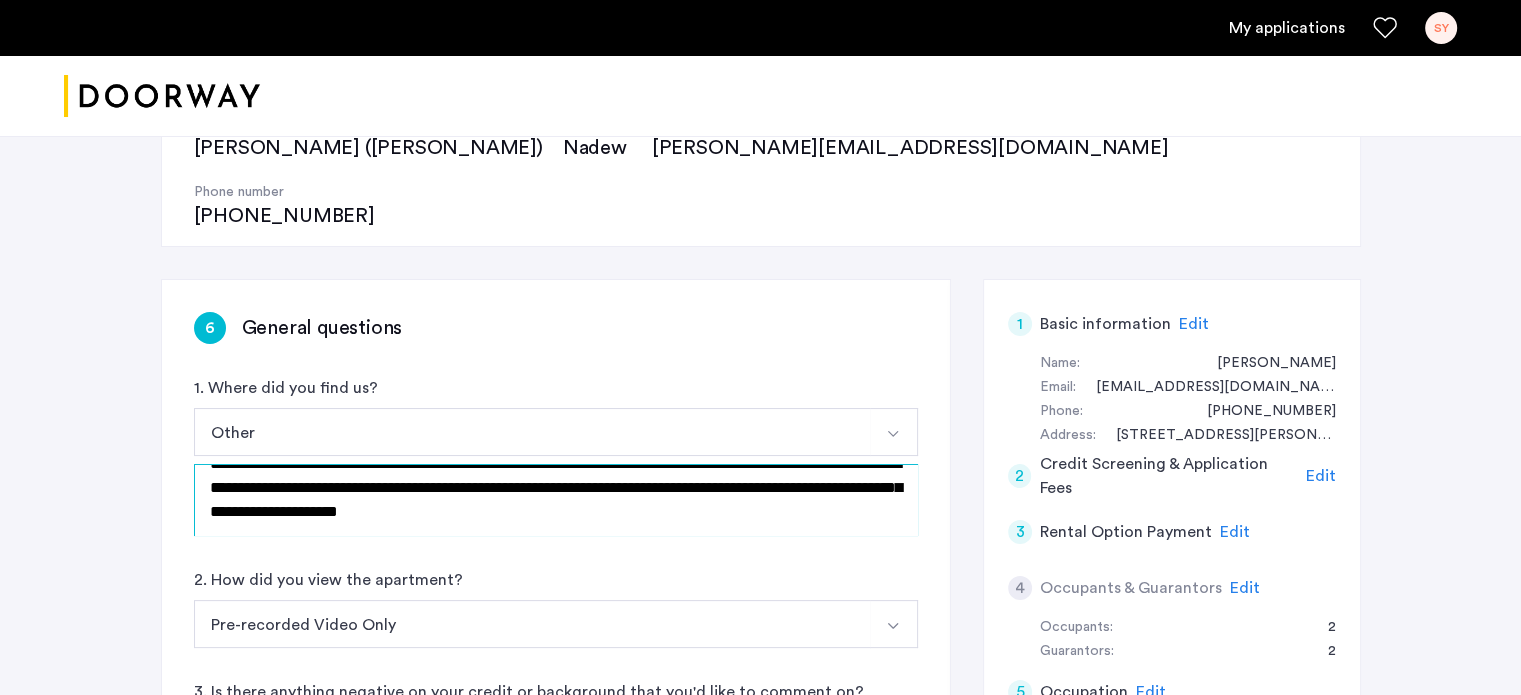 type on "**********" 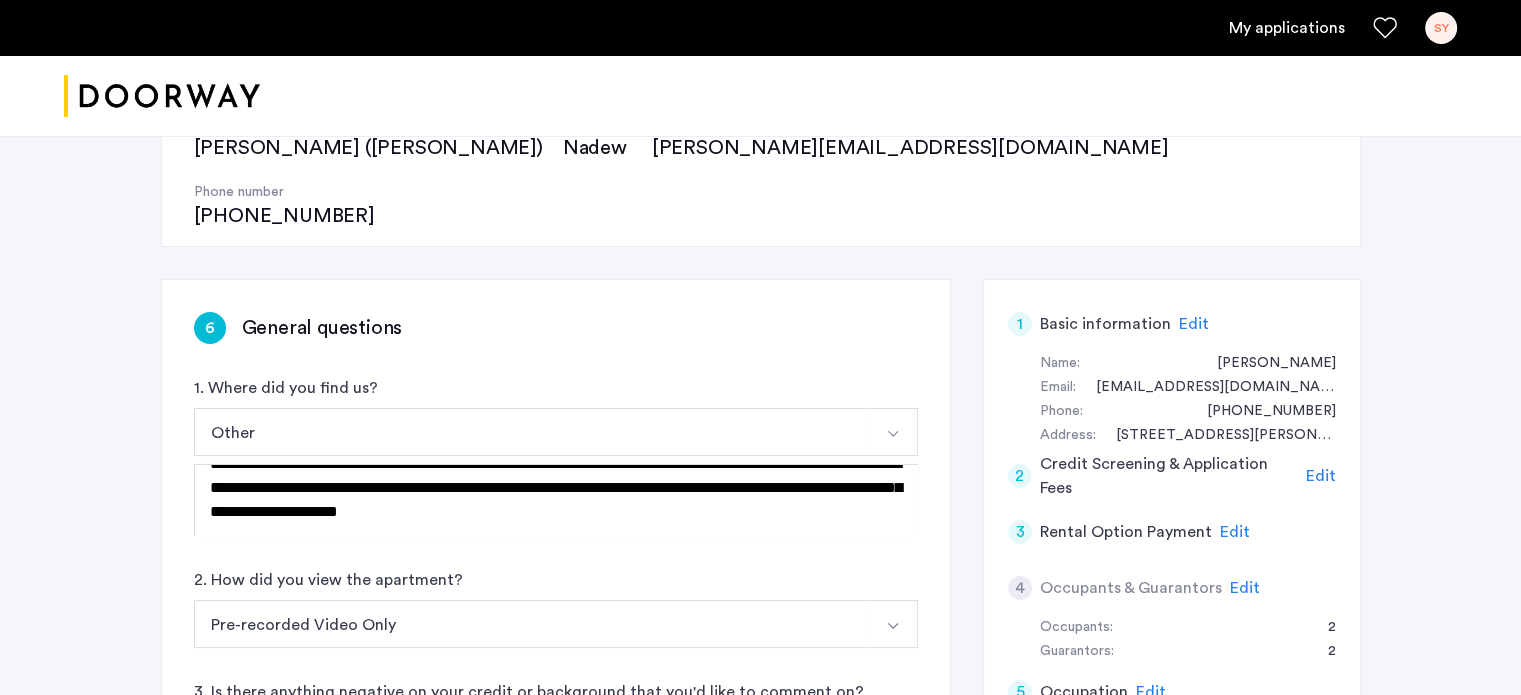 click on "6 General questions" 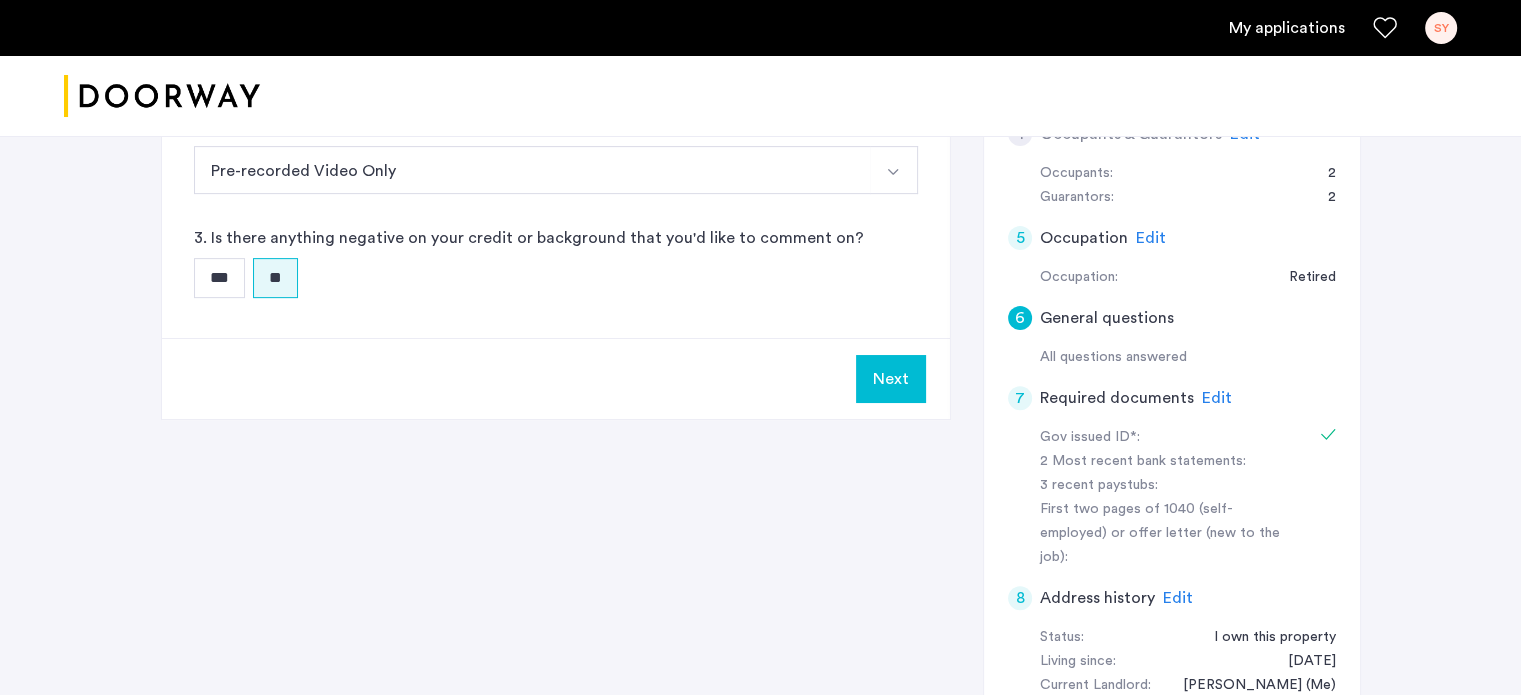 scroll, scrollTop: 700, scrollLeft: 0, axis: vertical 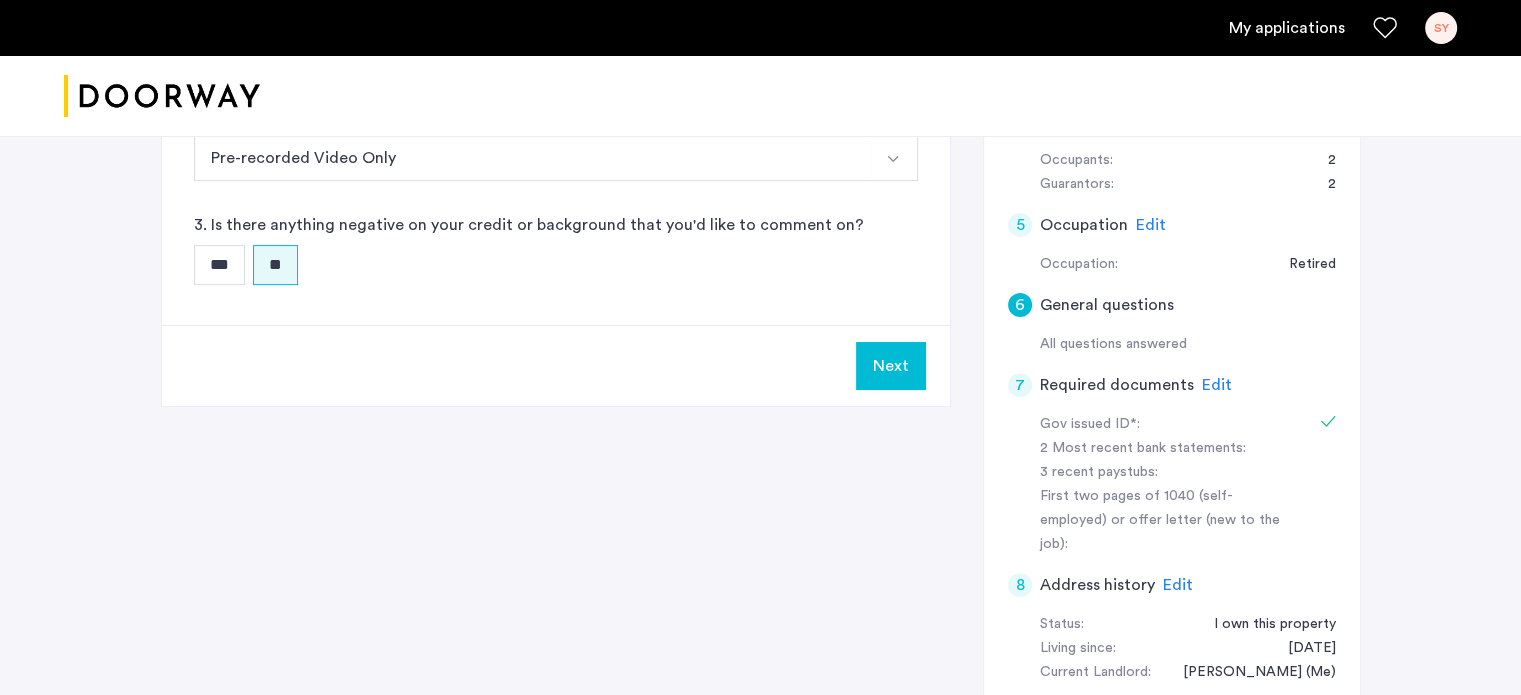 click on "Next" at bounding box center (891, 366) 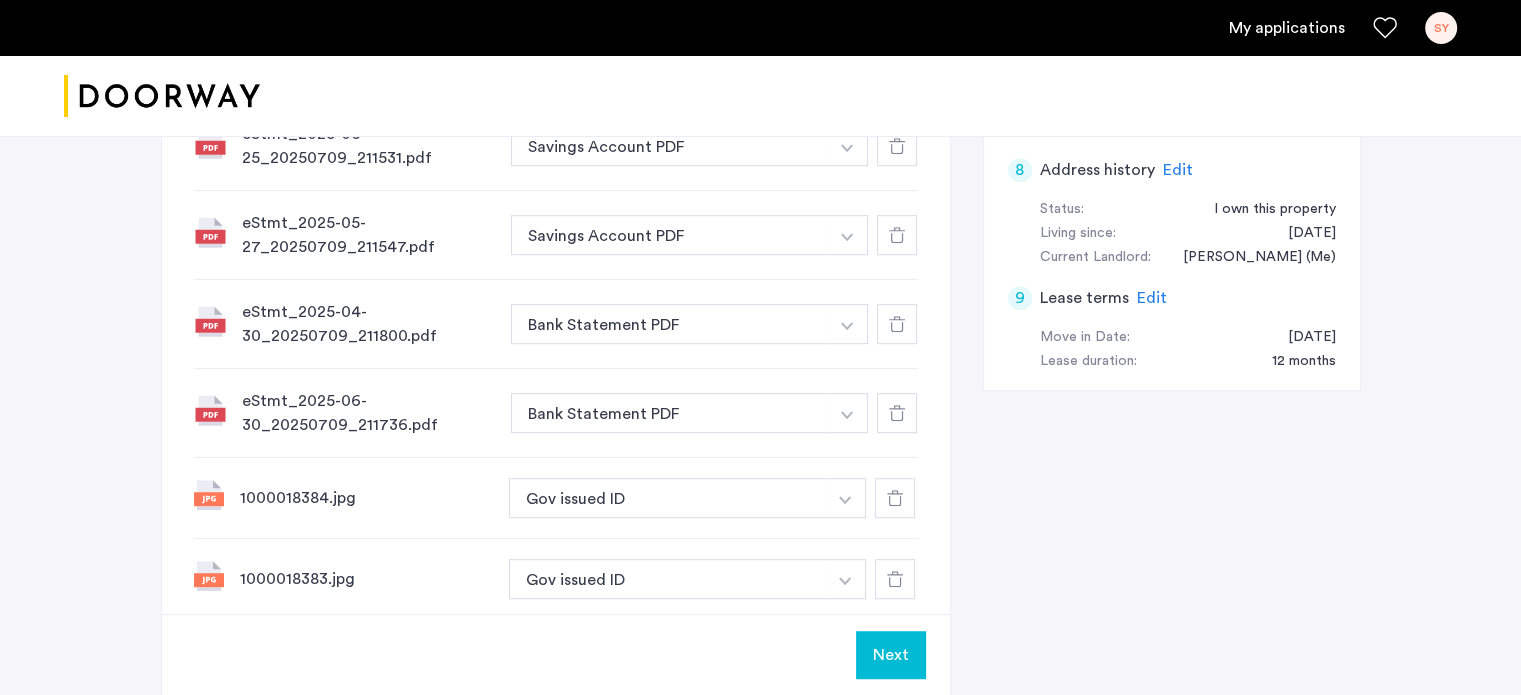 scroll, scrollTop: 1166, scrollLeft: 0, axis: vertical 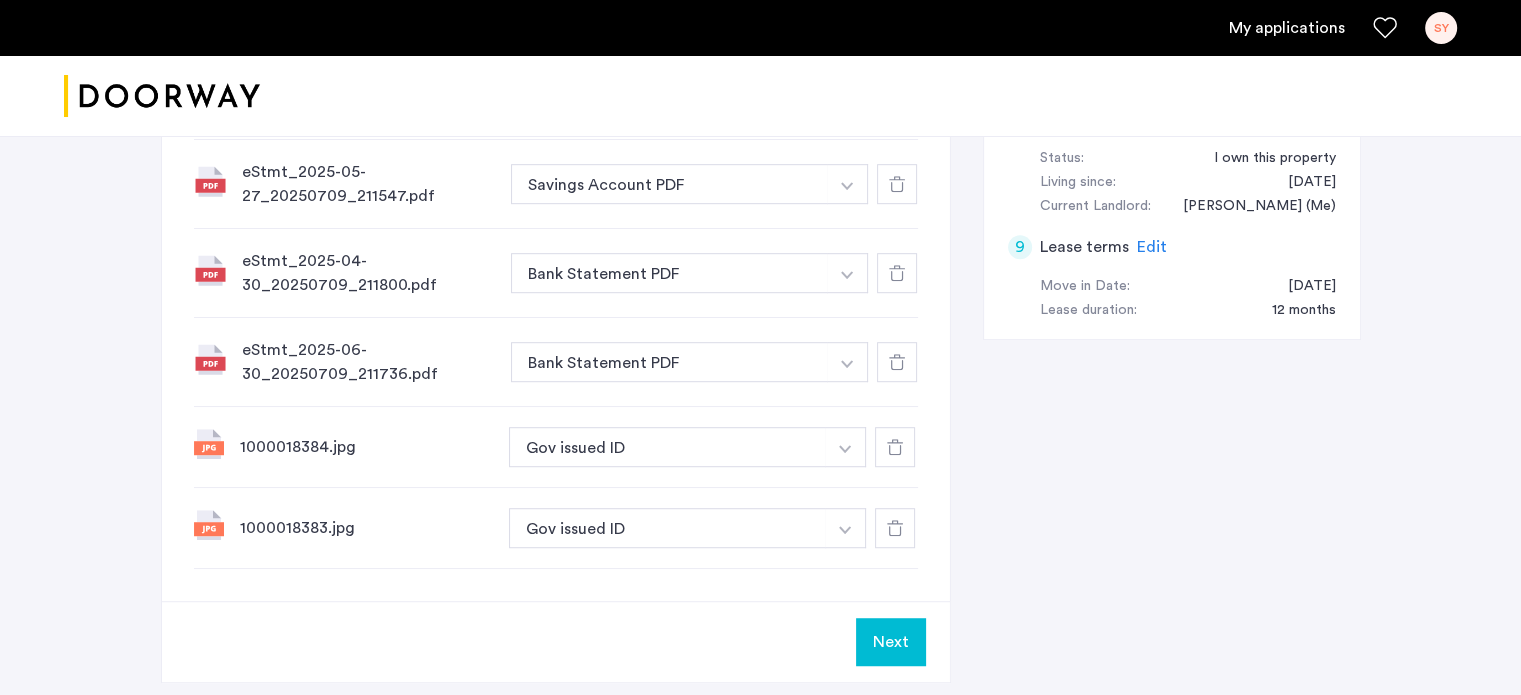 click on "Next" 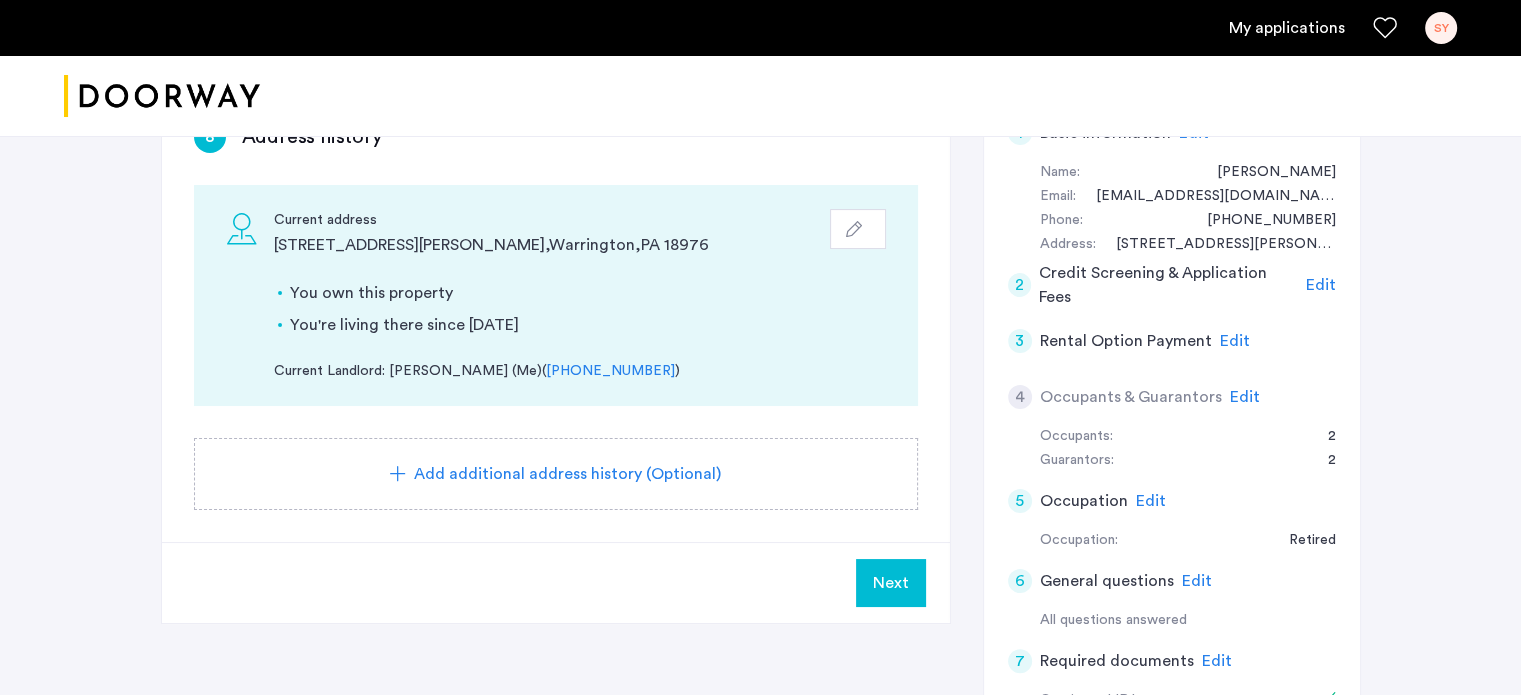 scroll, scrollTop: 467, scrollLeft: 0, axis: vertical 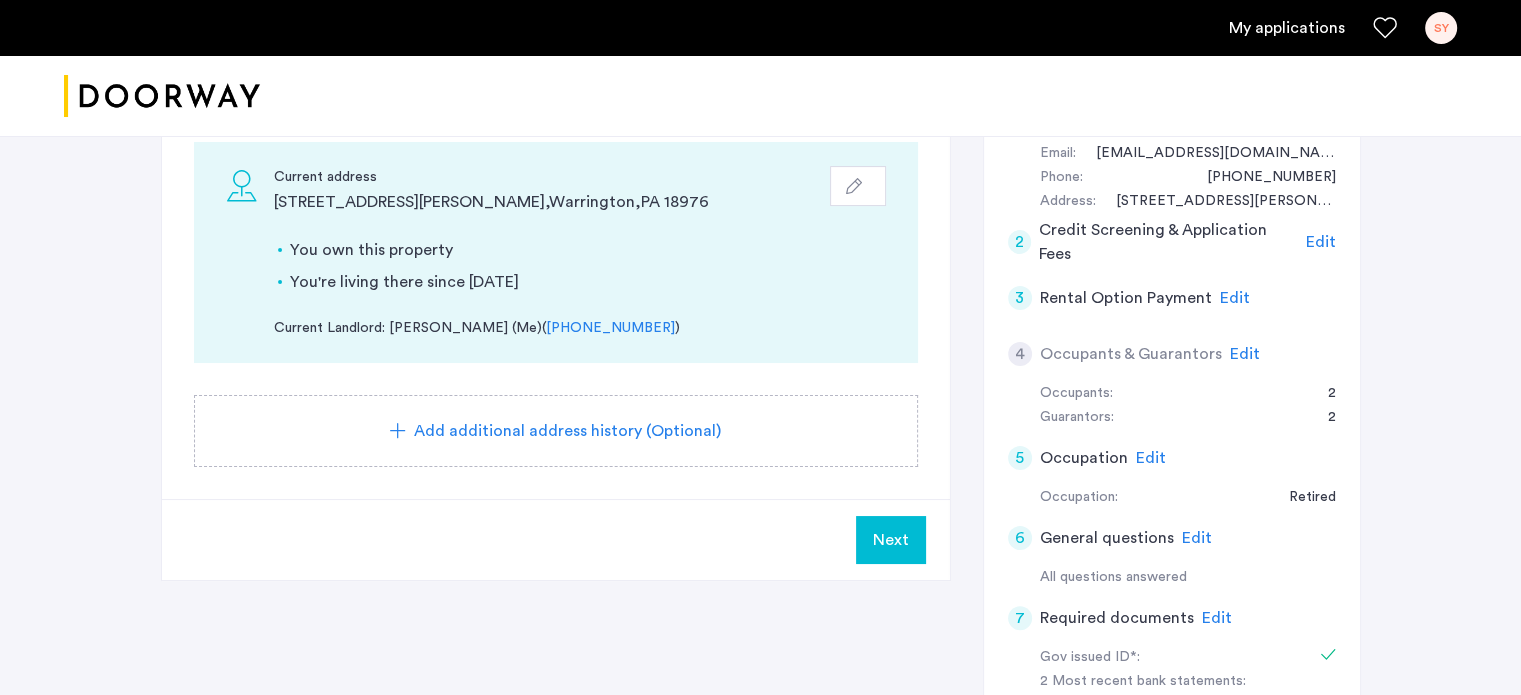 click on "Next" 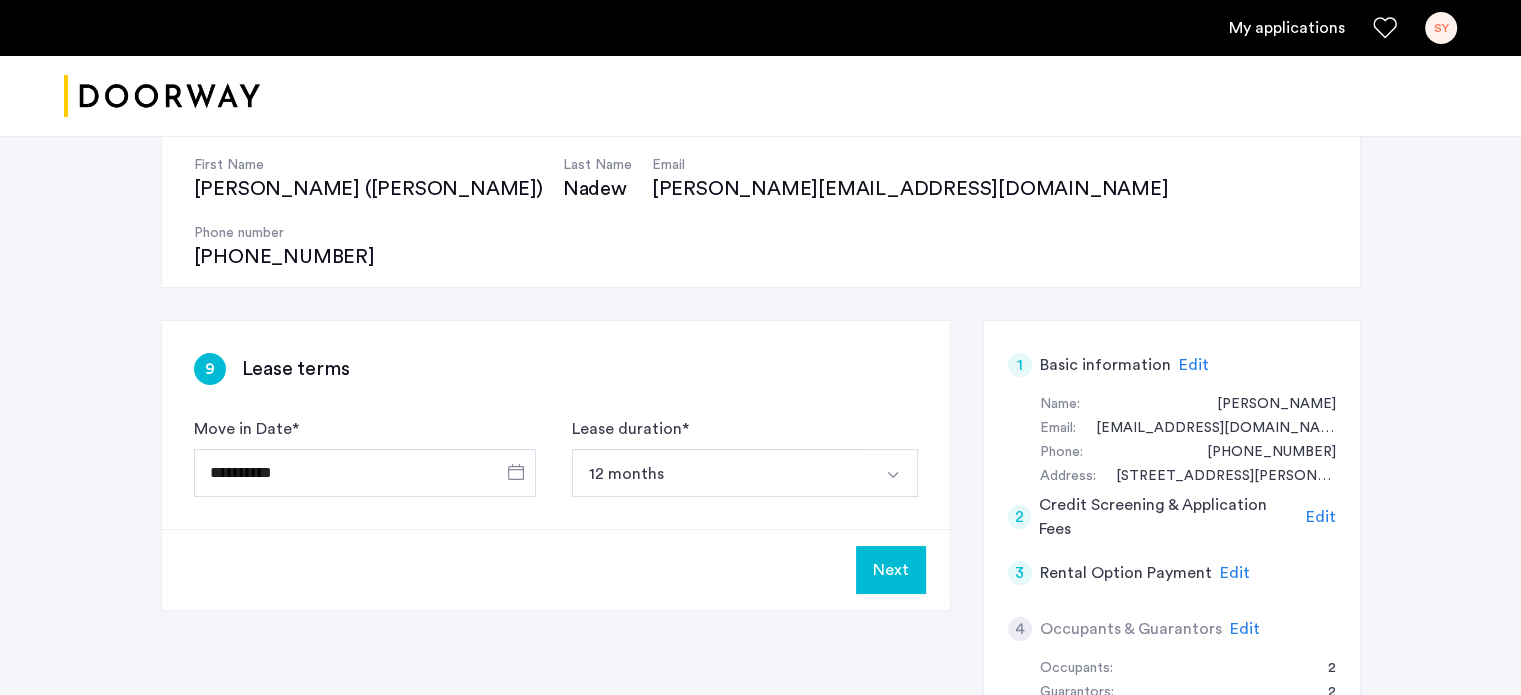 scroll, scrollTop: 233, scrollLeft: 0, axis: vertical 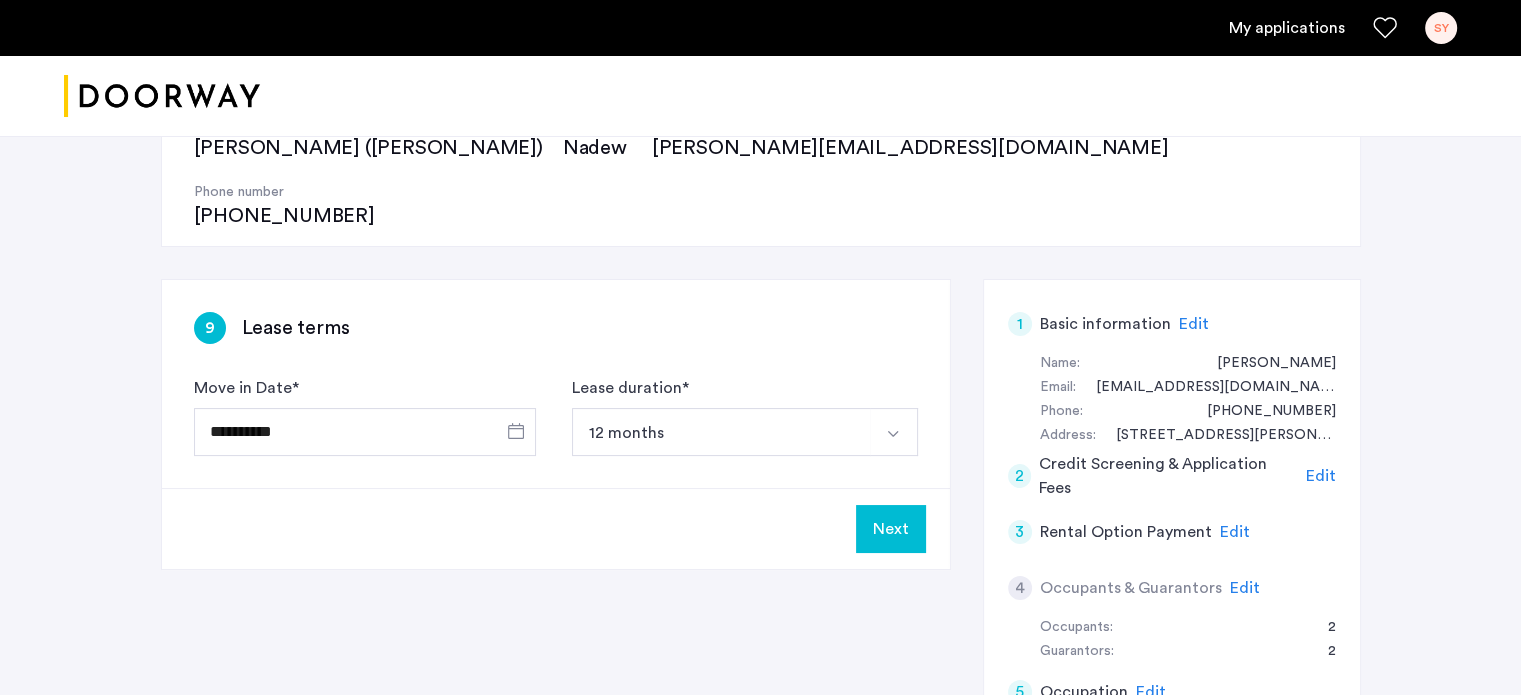 click on "Next" 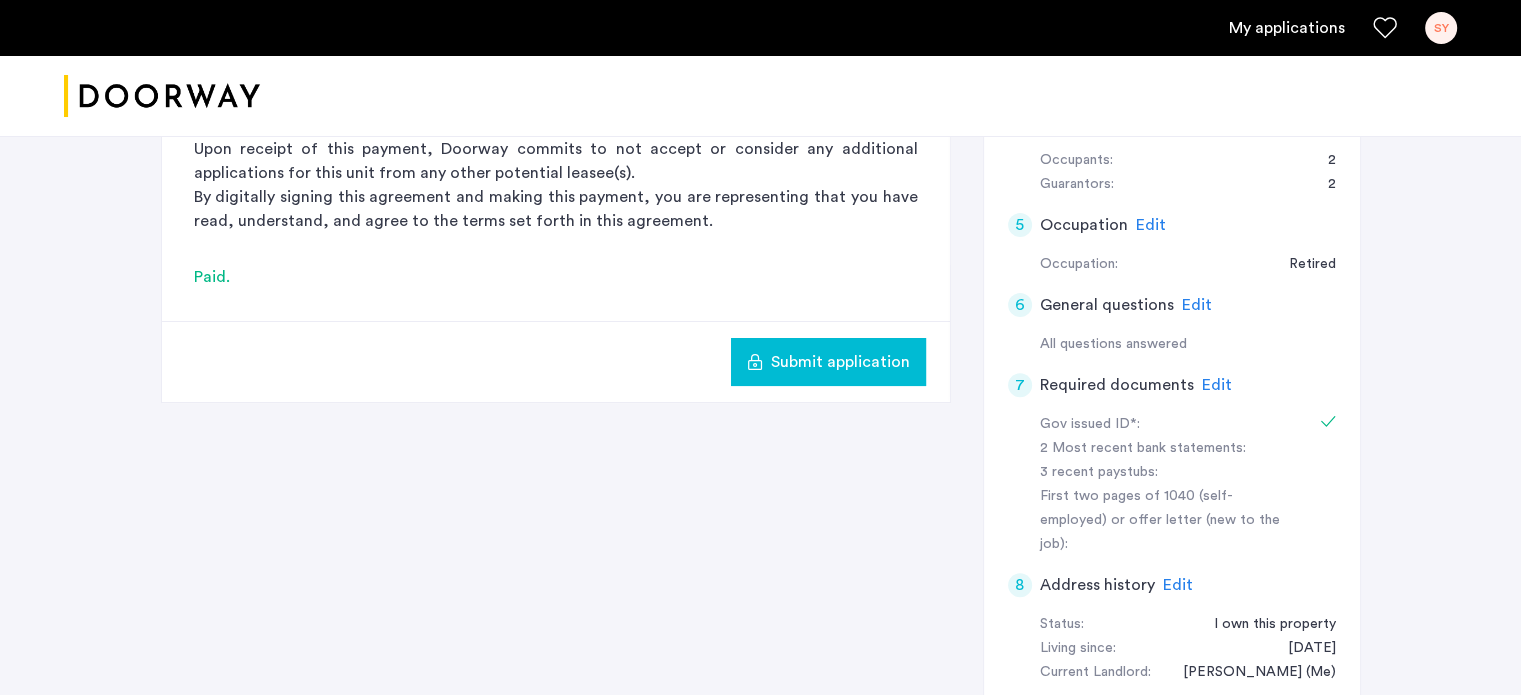 scroll, scrollTop: 466, scrollLeft: 0, axis: vertical 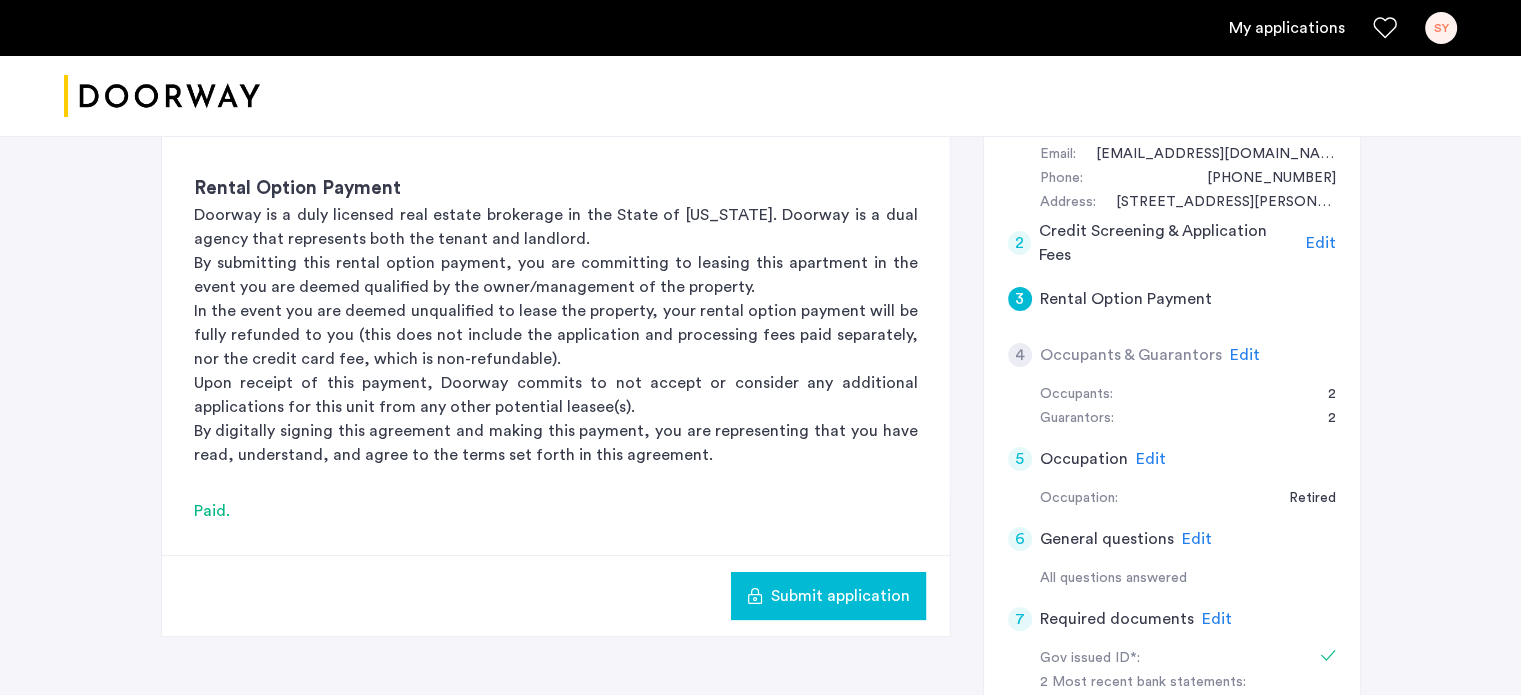 click on "Submit application" 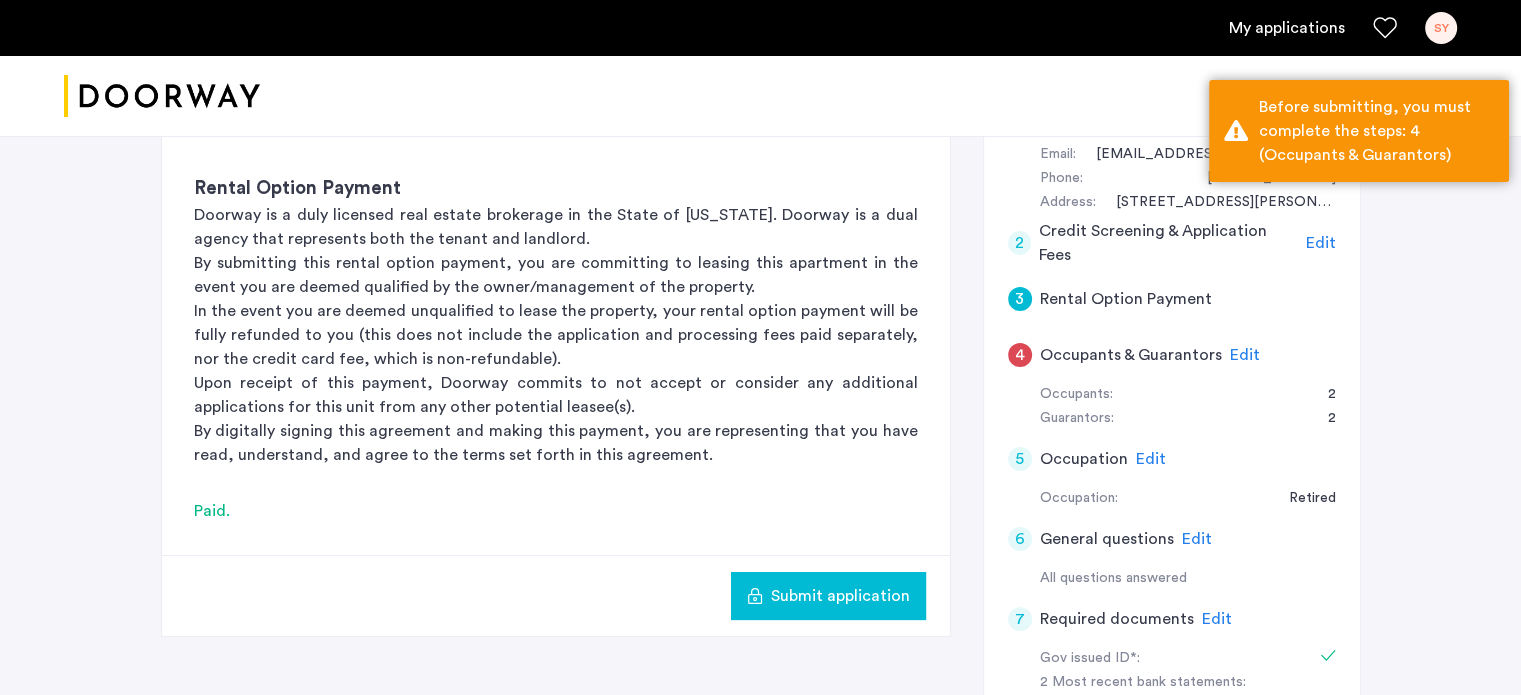 click on "Edit" 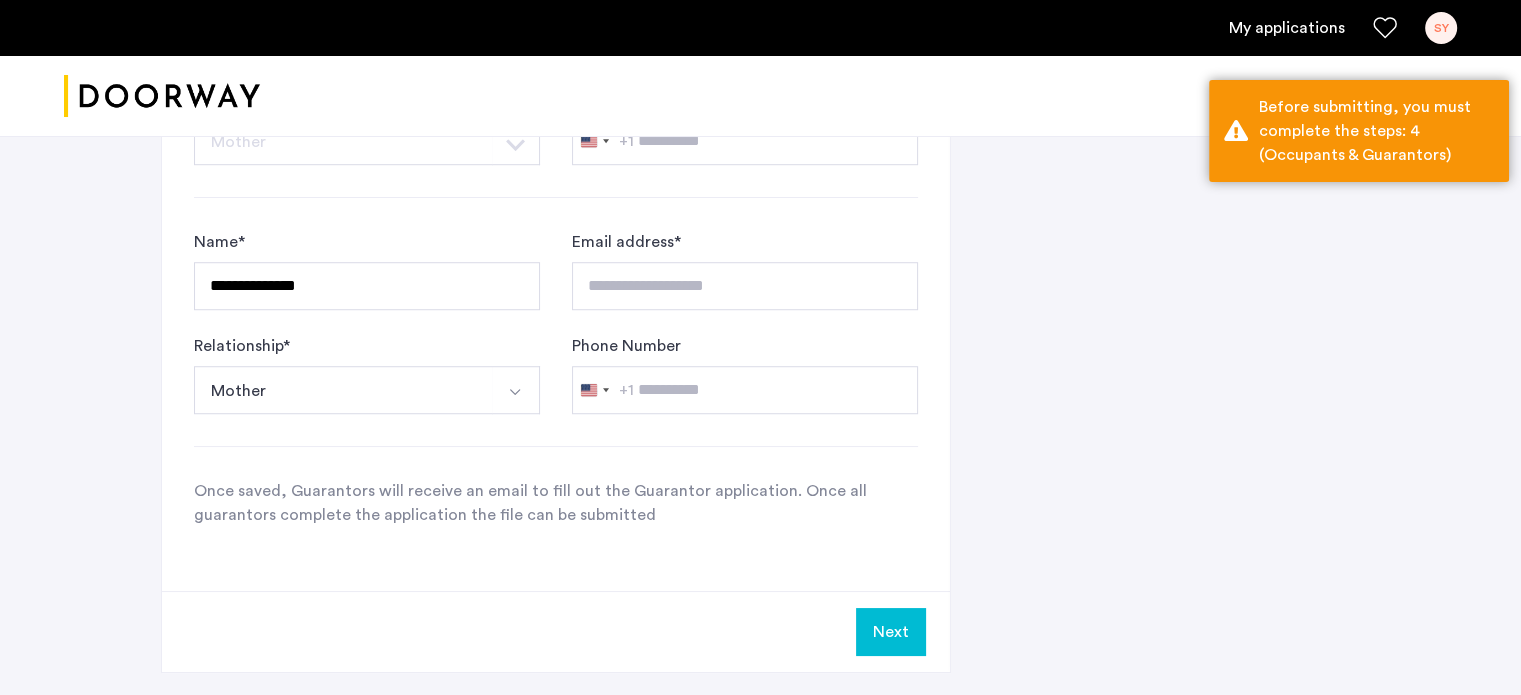 scroll, scrollTop: 1139, scrollLeft: 0, axis: vertical 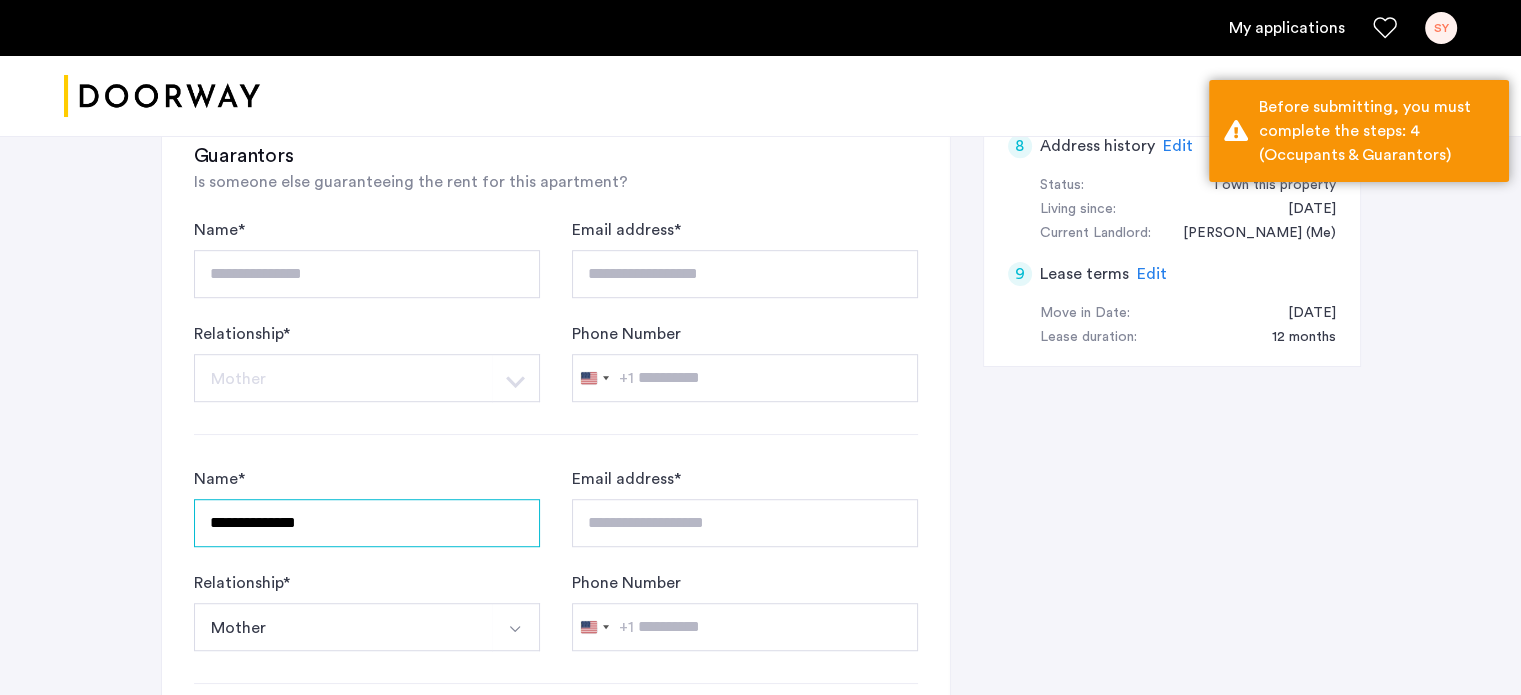 click on "**********" at bounding box center [367, 523] 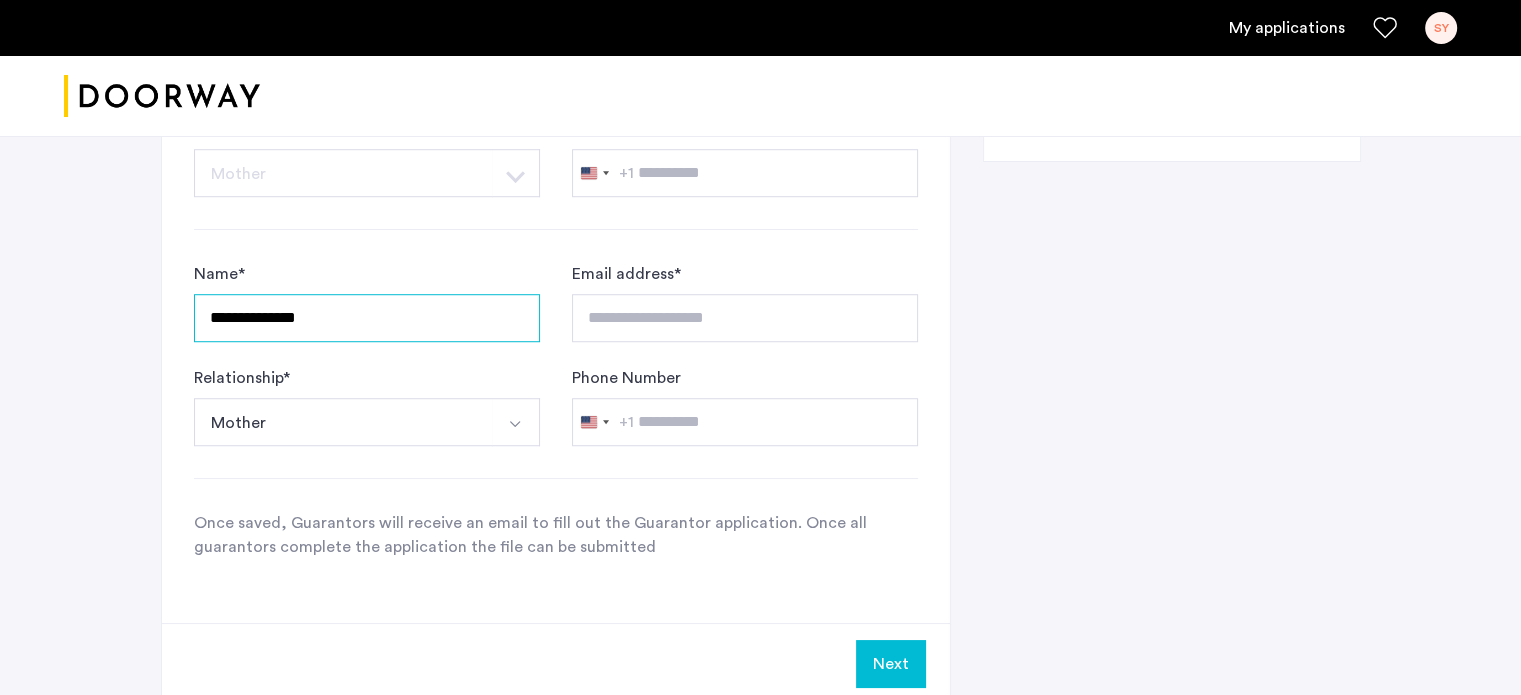 scroll, scrollTop: 1400, scrollLeft: 0, axis: vertical 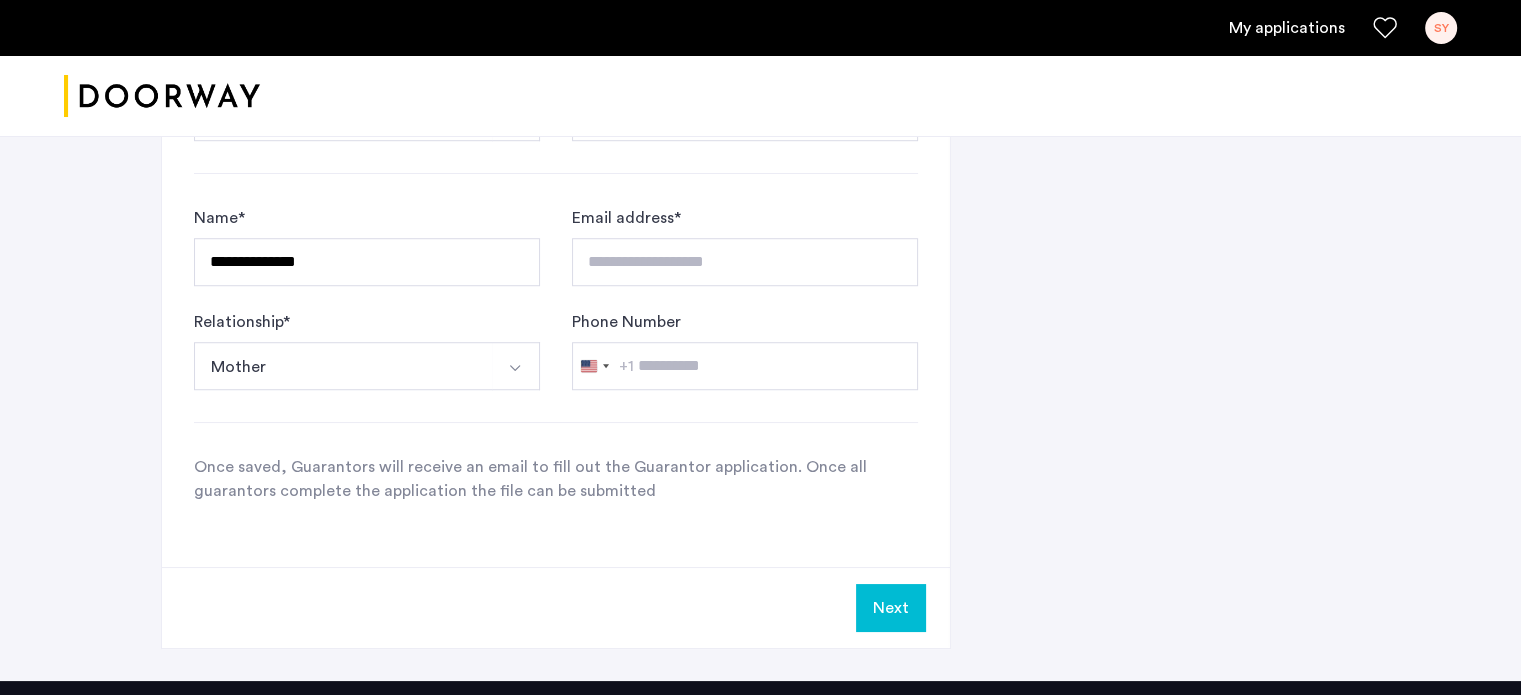 click on "Next" 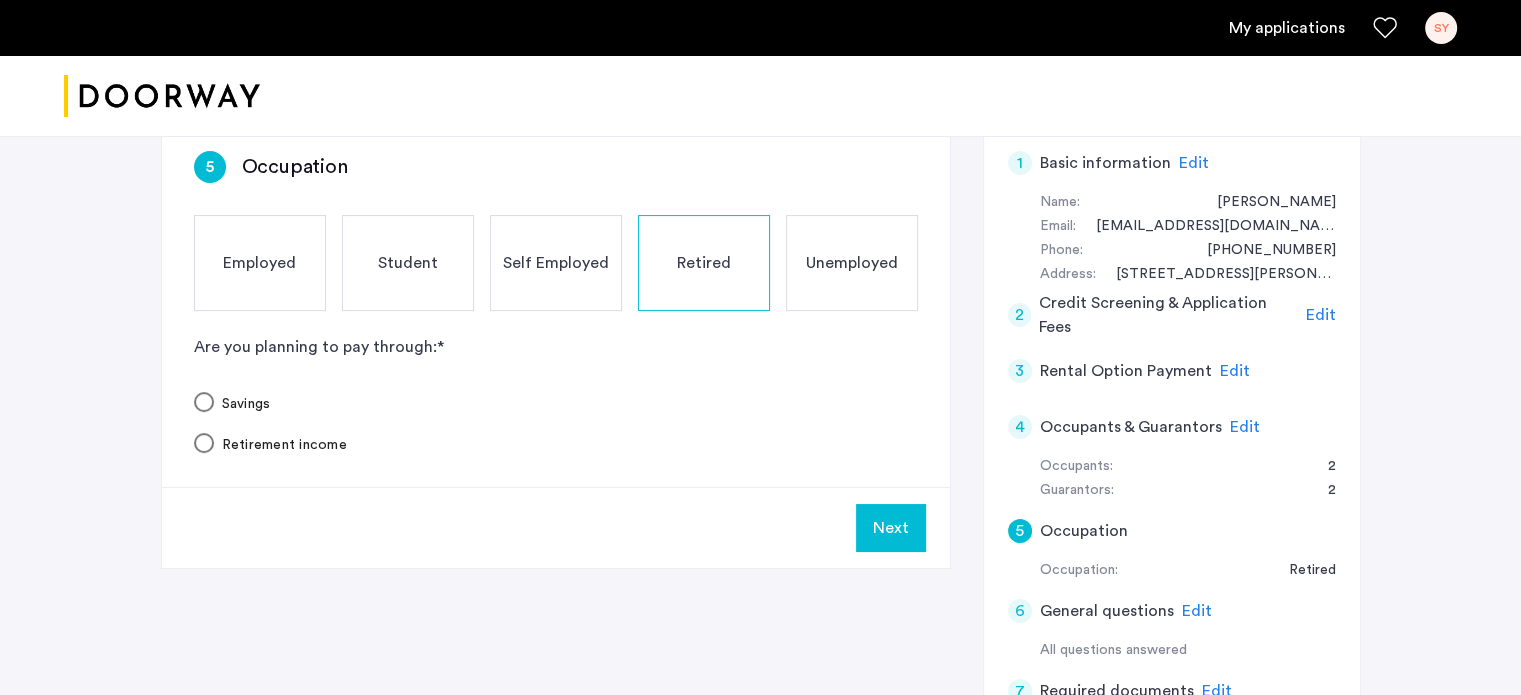 scroll, scrollTop: 466, scrollLeft: 0, axis: vertical 